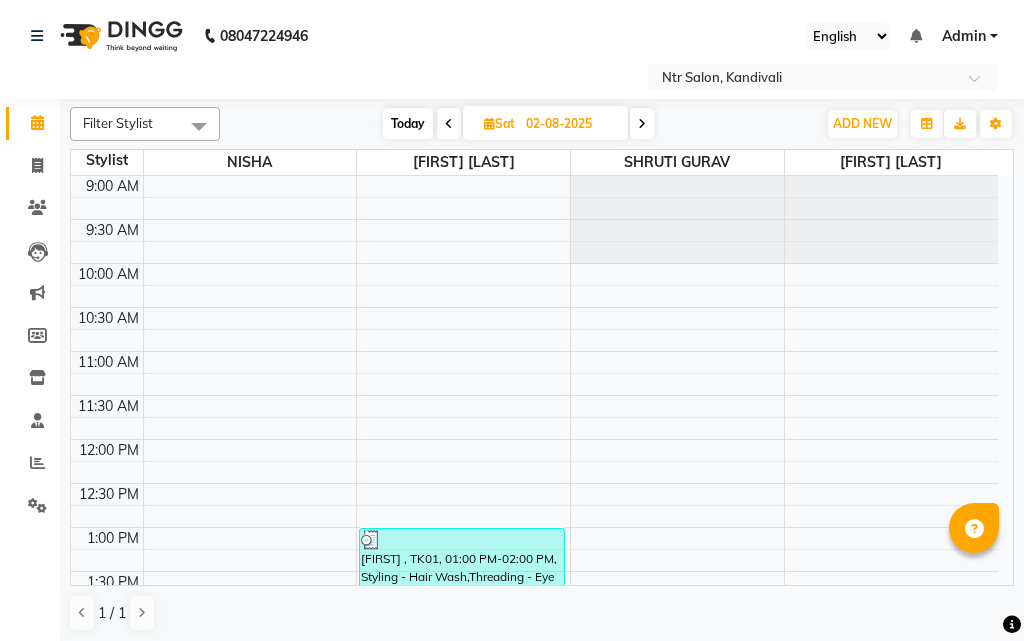 scroll, scrollTop: 0, scrollLeft: 0, axis: both 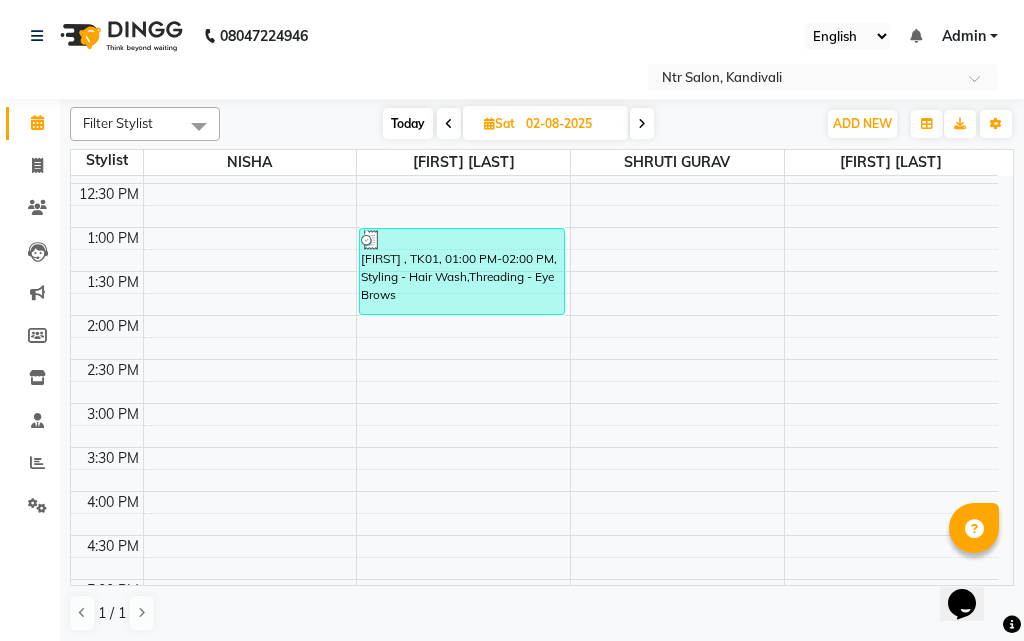 click at bounding box center (642, 123) 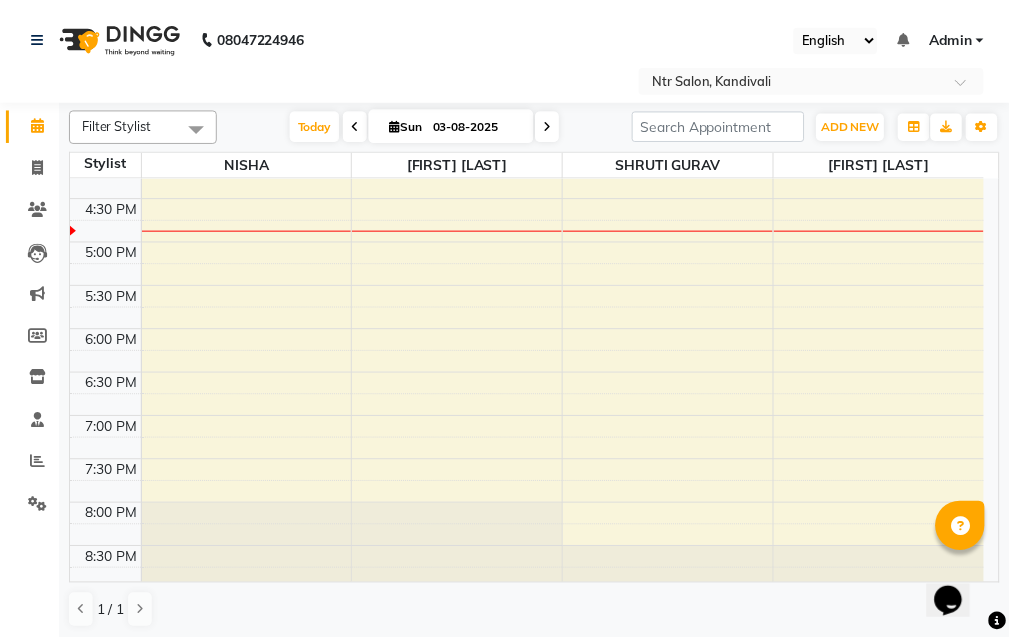 scroll, scrollTop: 646, scrollLeft: 0, axis: vertical 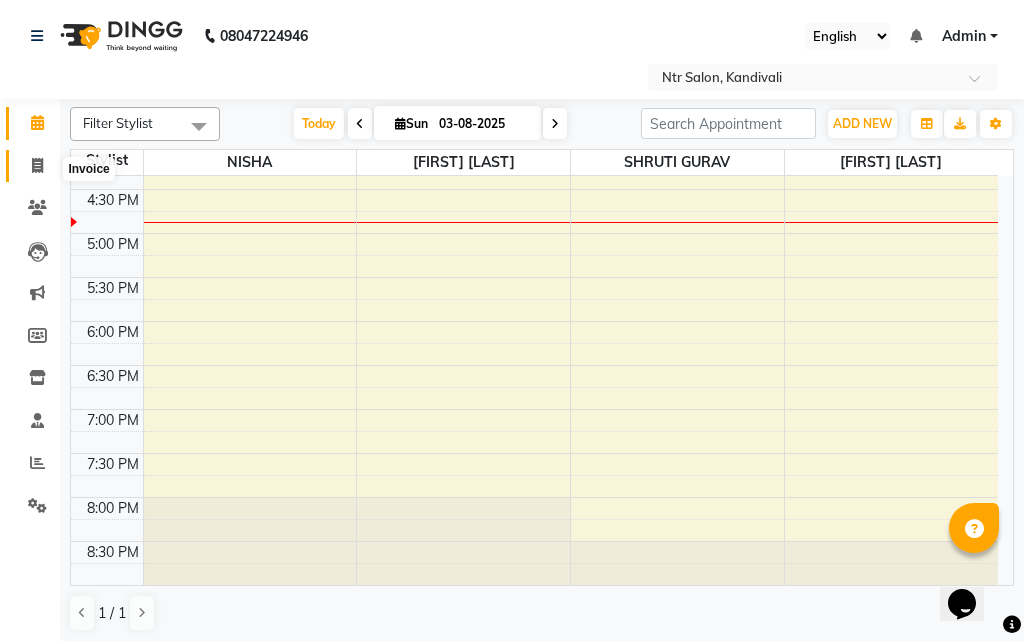 click 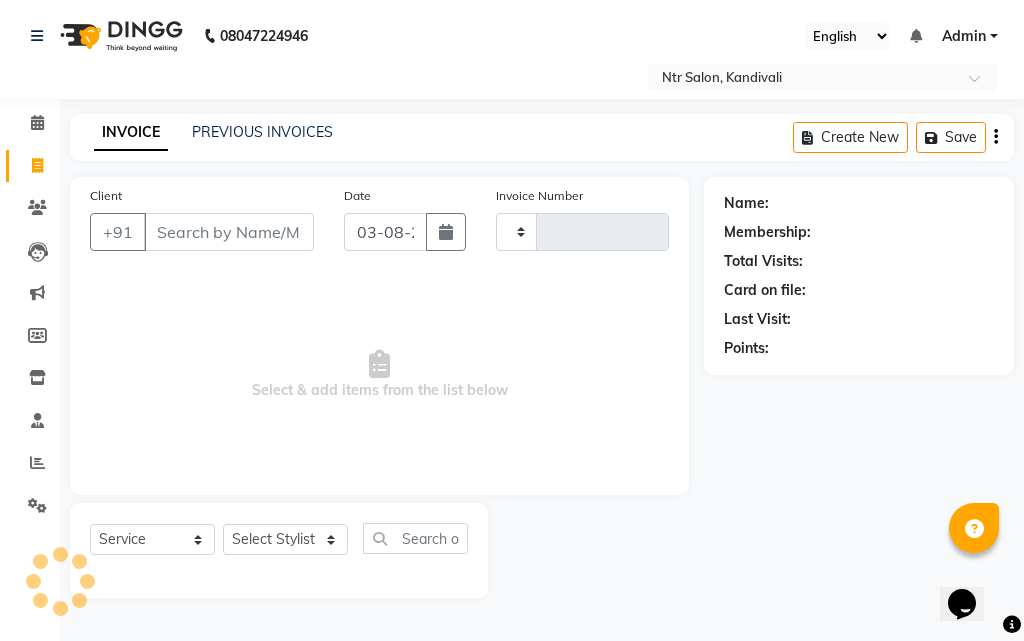 type on "0280" 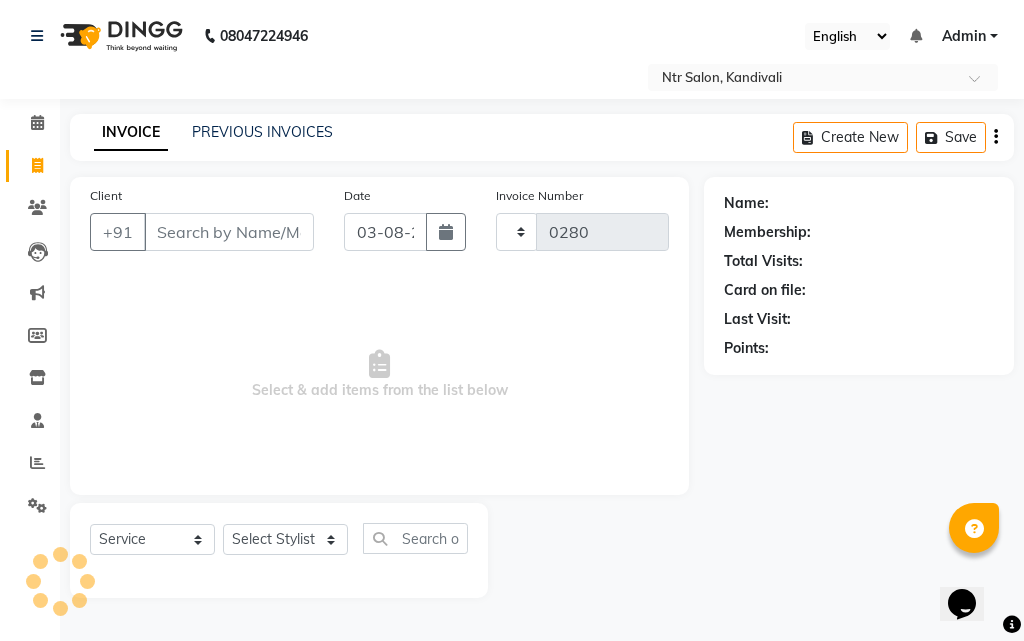 select on "5173" 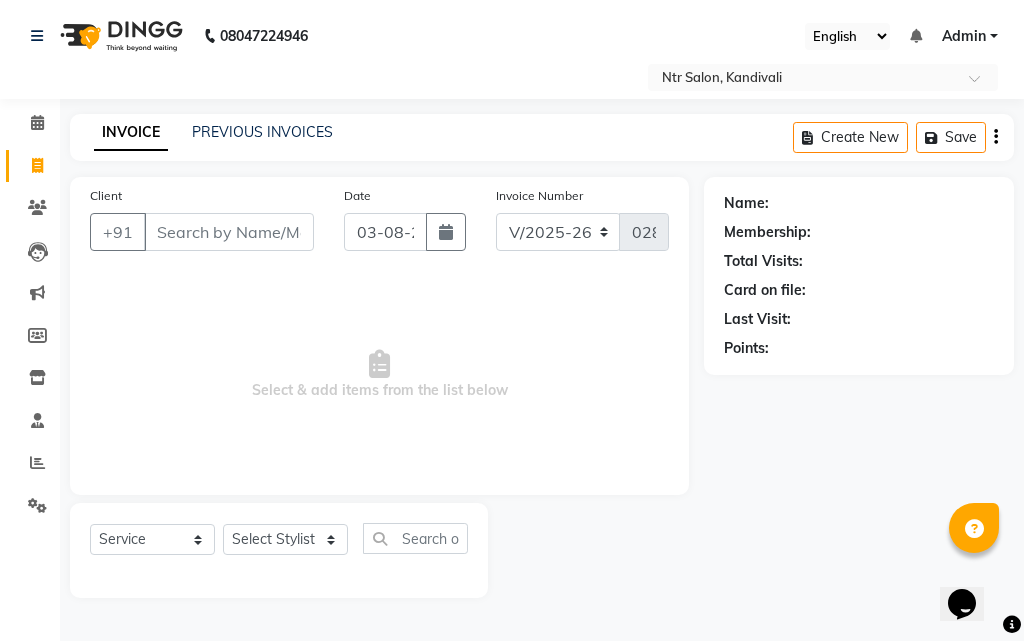 click on "Client" at bounding box center [229, 232] 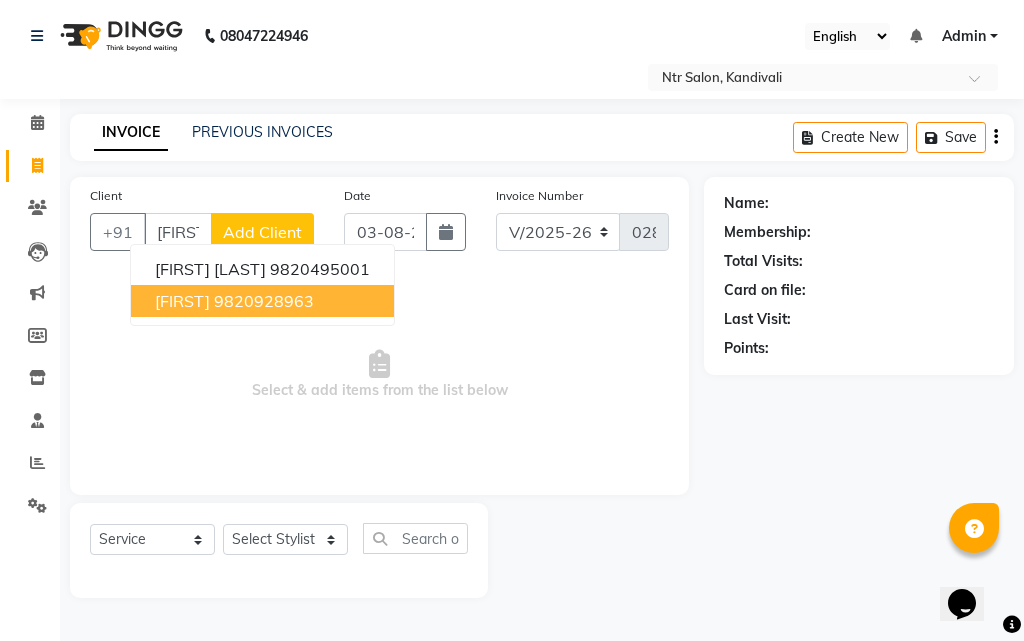 click on "9820928963" at bounding box center [264, 301] 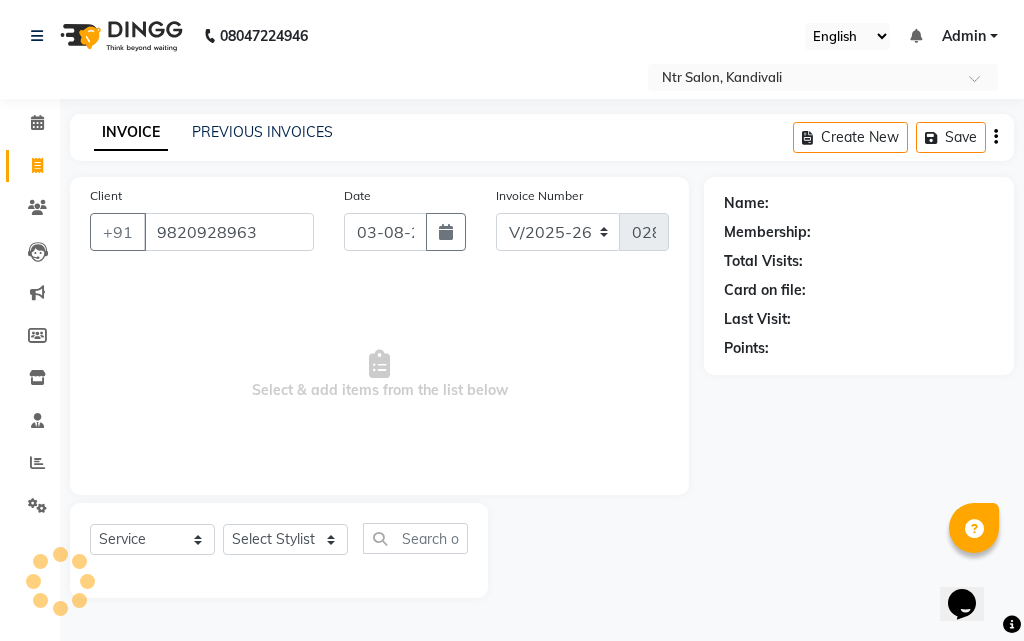type on "9820928963" 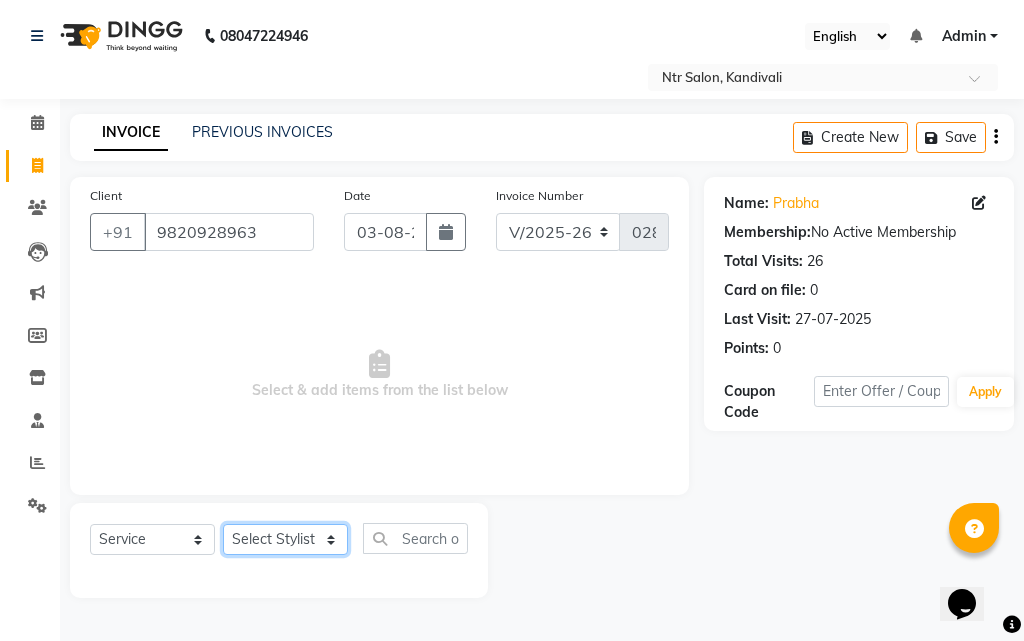 click on "Select Stylist [FIRST] [LAST] [FIRST] [FIRST] [LAST]" 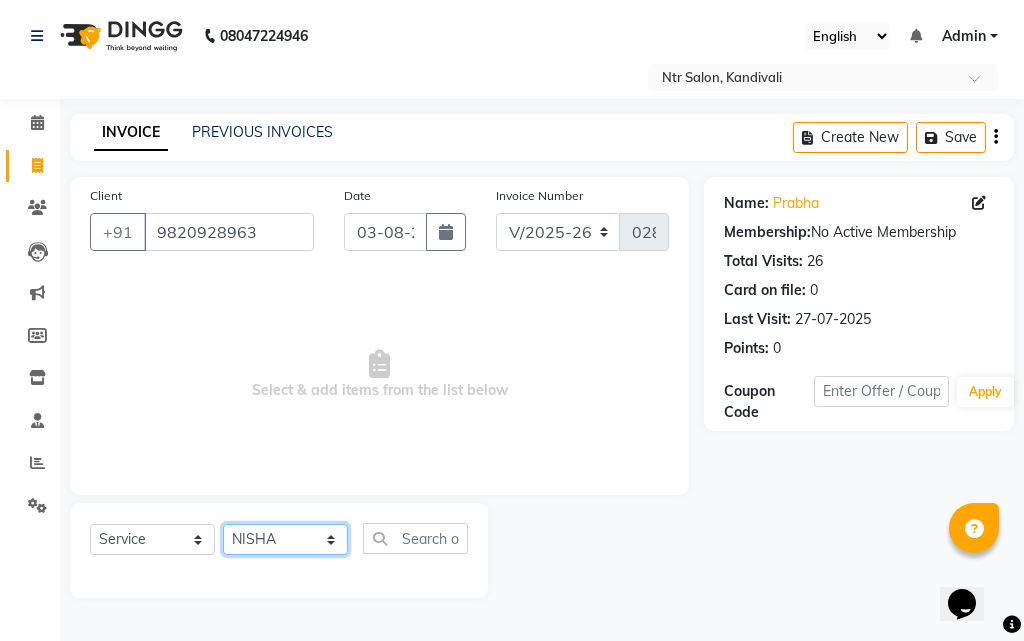 click on "Select Stylist [FIRST] [LAST] [FIRST] [FIRST] [LAST]" 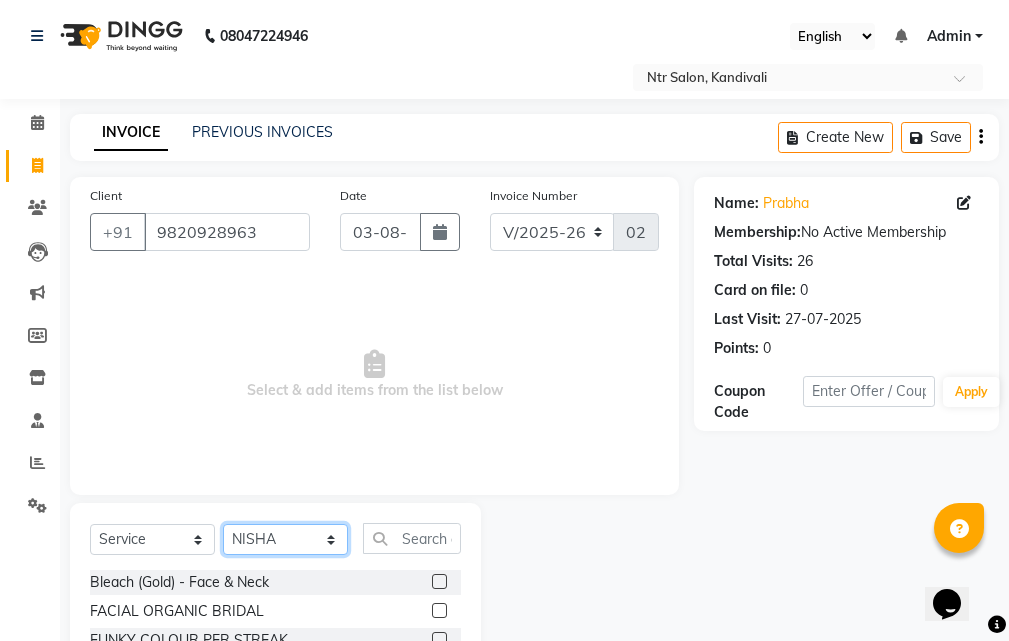 click on "Select Stylist [FIRST] [LAST] [FIRST] [FIRST] [LAST]" 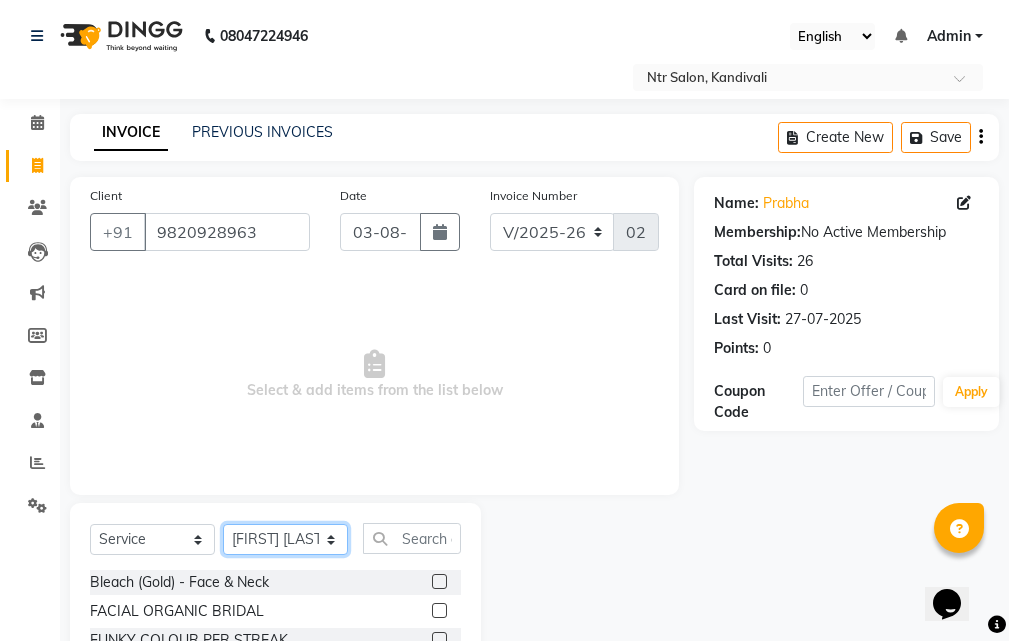 click on "Select Stylist [FIRST] [LAST] [FIRST] [FIRST] [LAST]" 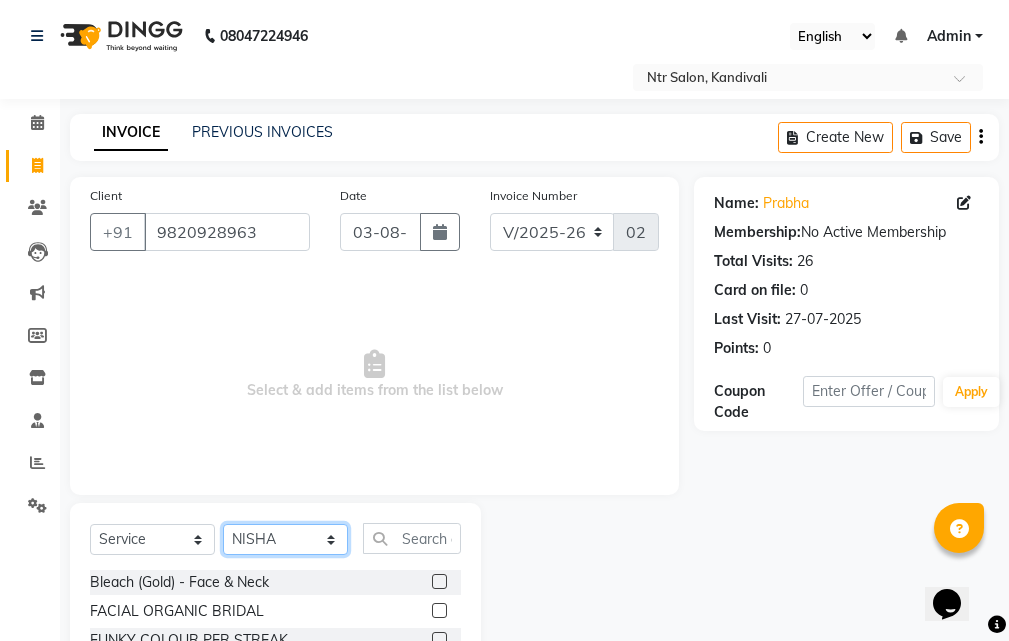 click on "Select Stylist [FIRST] [LAST] [FIRST] [FIRST] [LAST]" 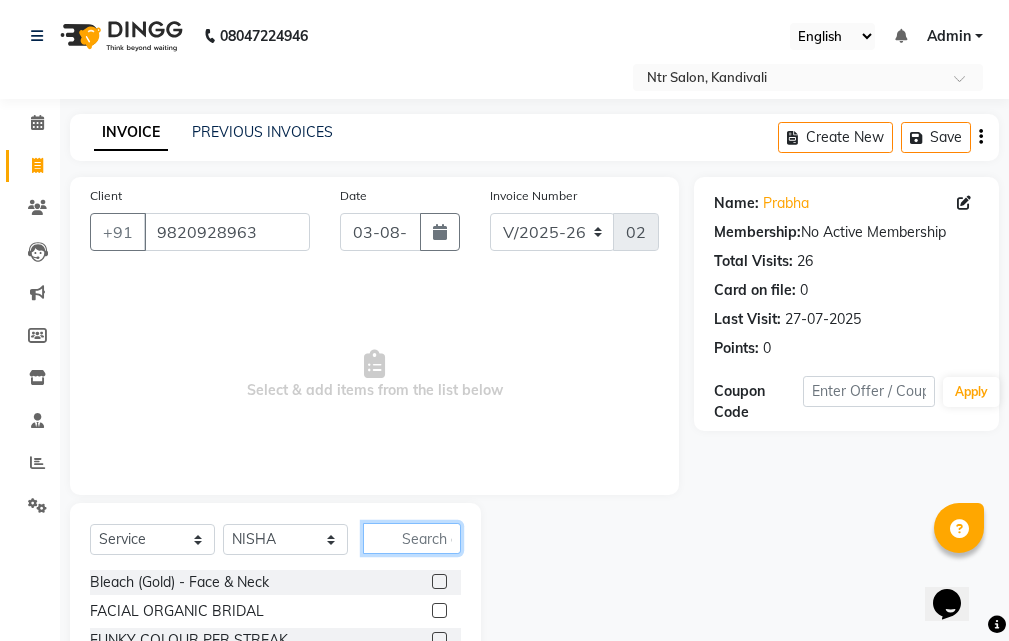 click 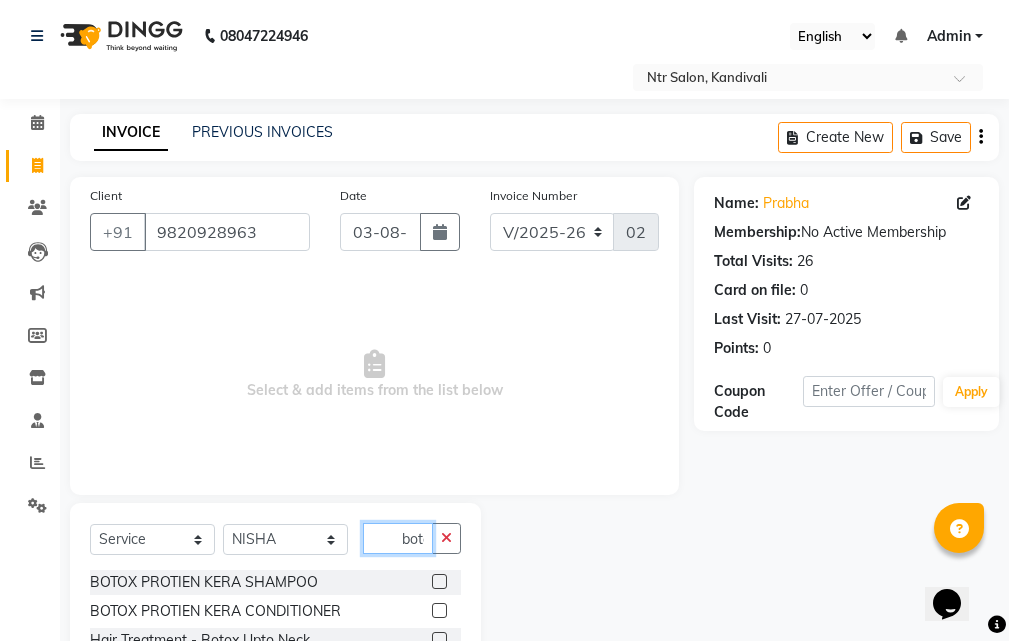 scroll, scrollTop: 100, scrollLeft: 0, axis: vertical 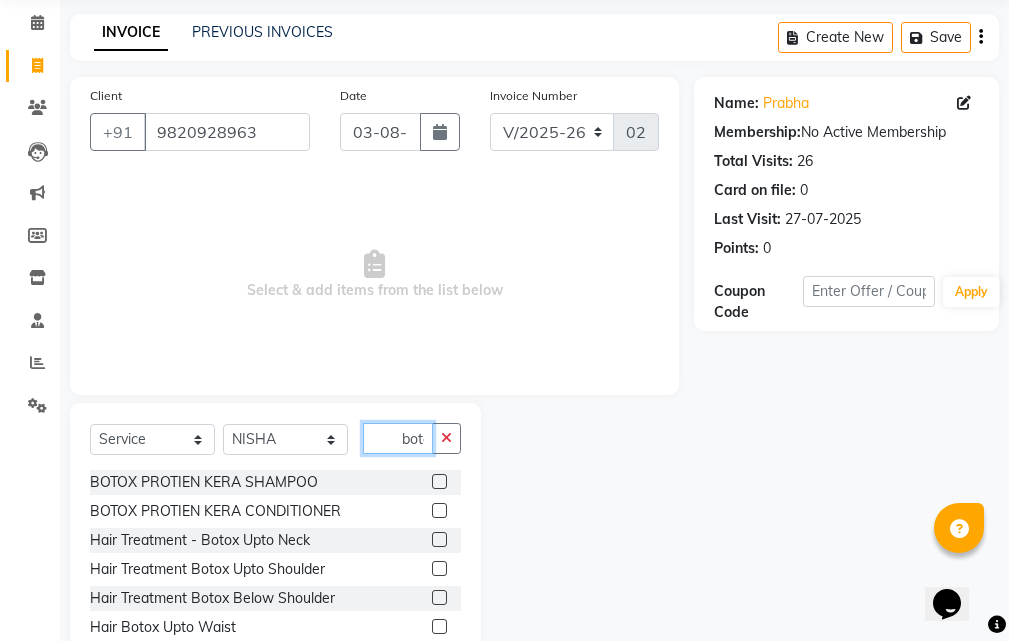 type on "boto" 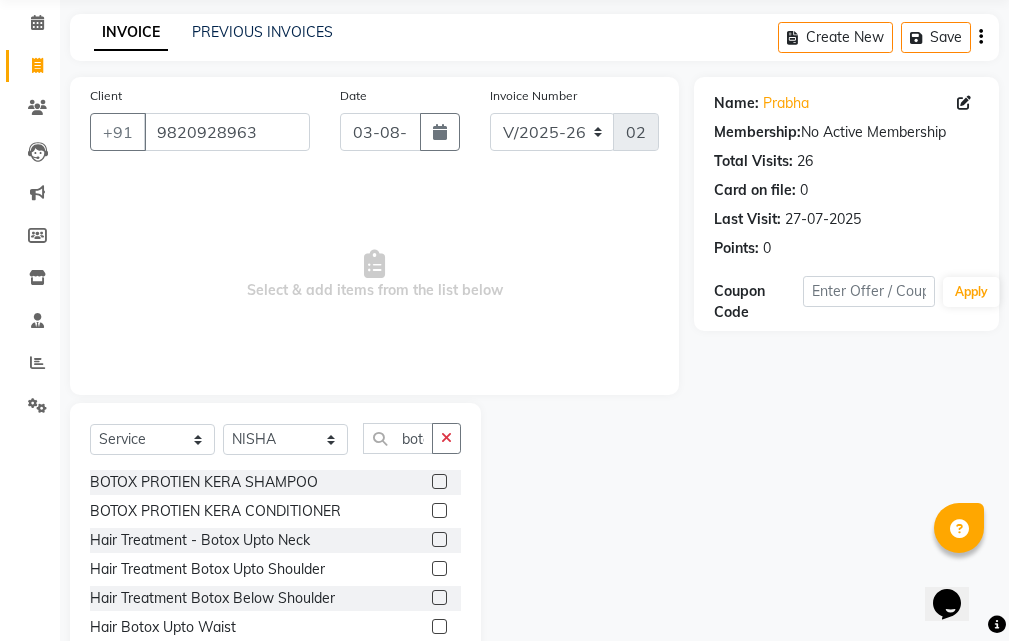 click 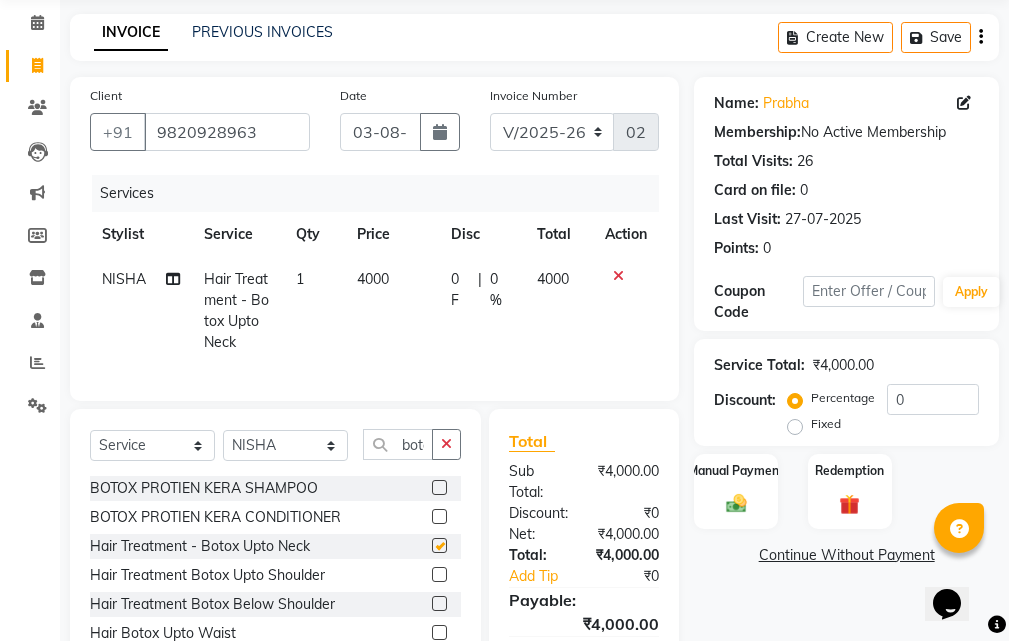 checkbox on "false" 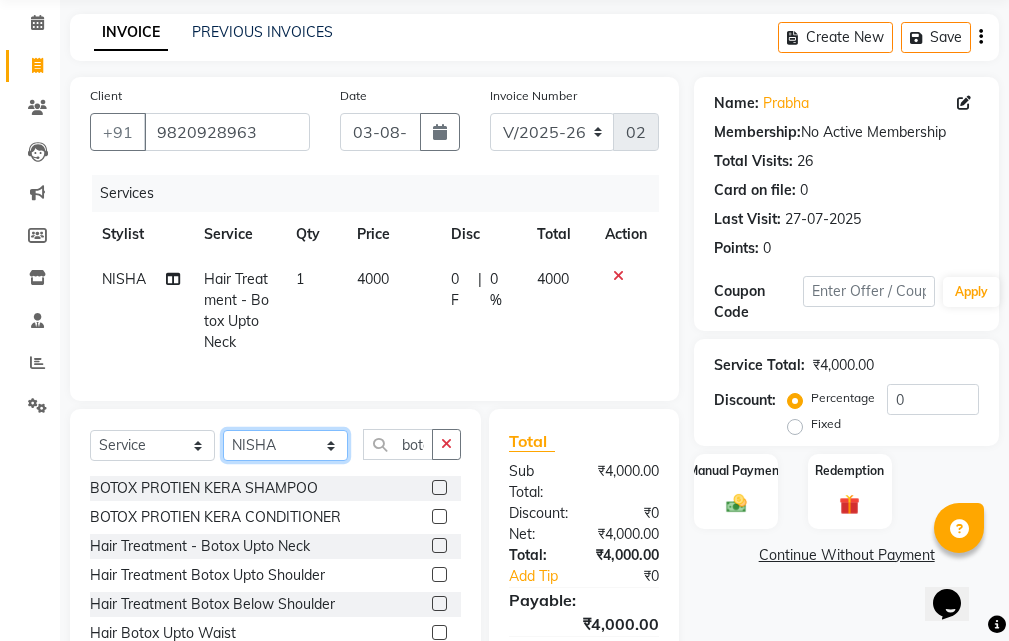 click on "Select Stylist [FIRST] [LAST] [FIRST] [FIRST] [LAST]" 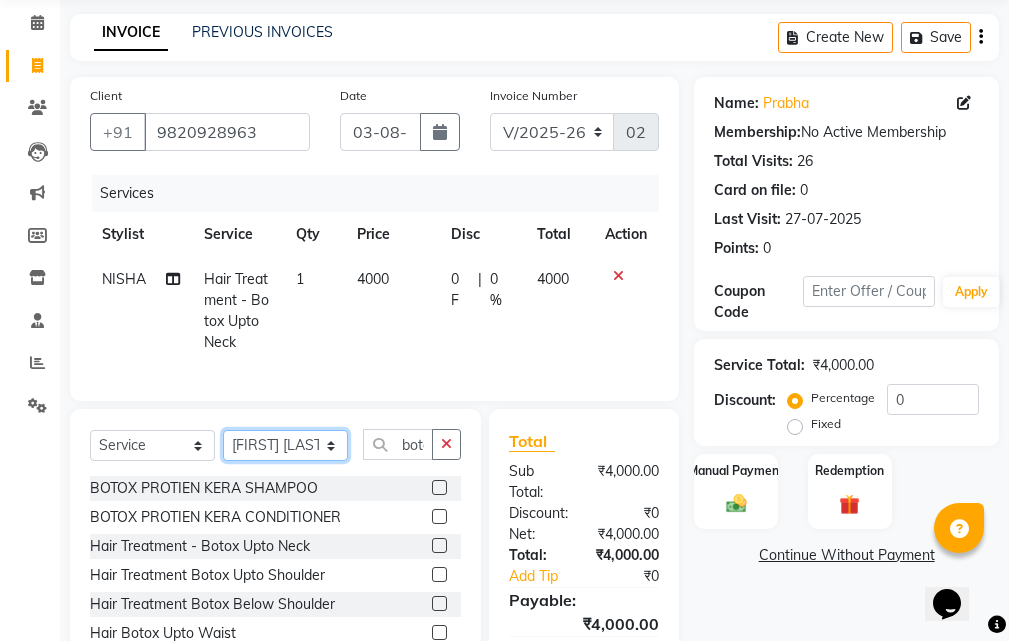 click on "Select Stylist [FIRST] [LAST] [FIRST] [FIRST] [LAST]" 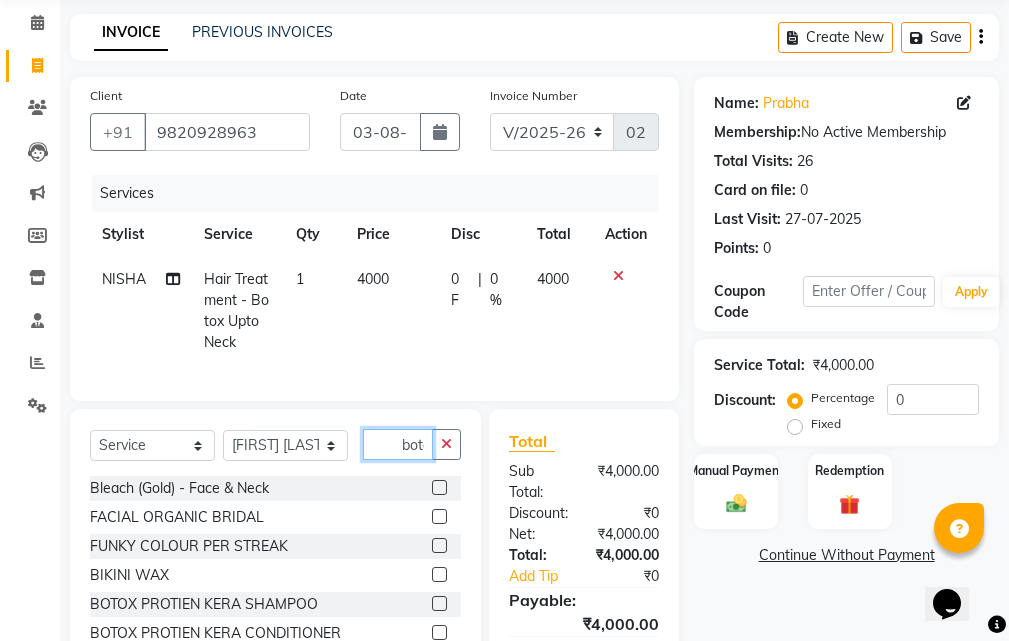 click on "boto" 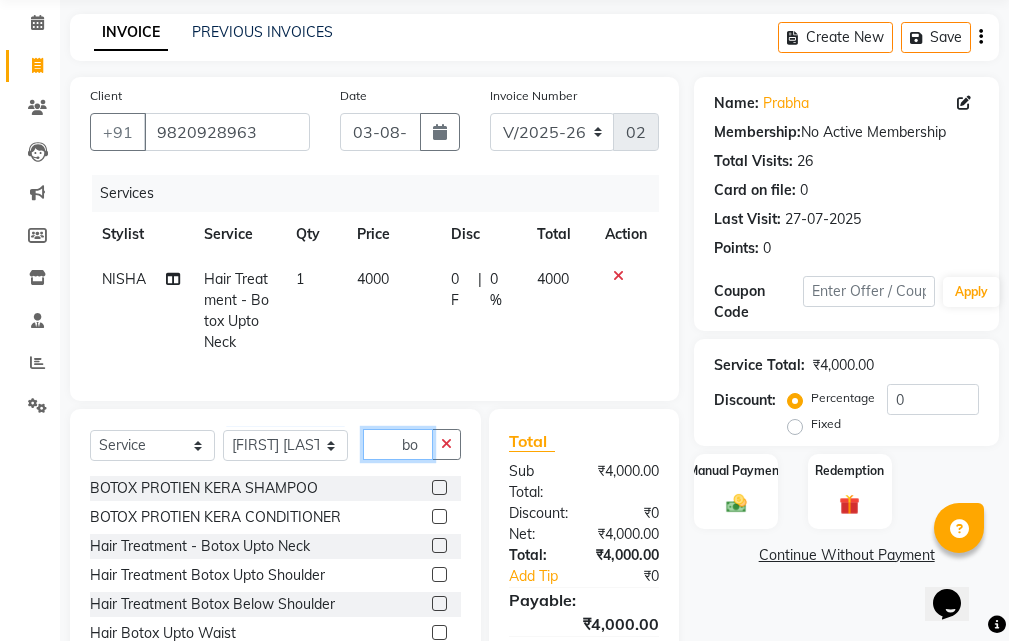 type on "b" 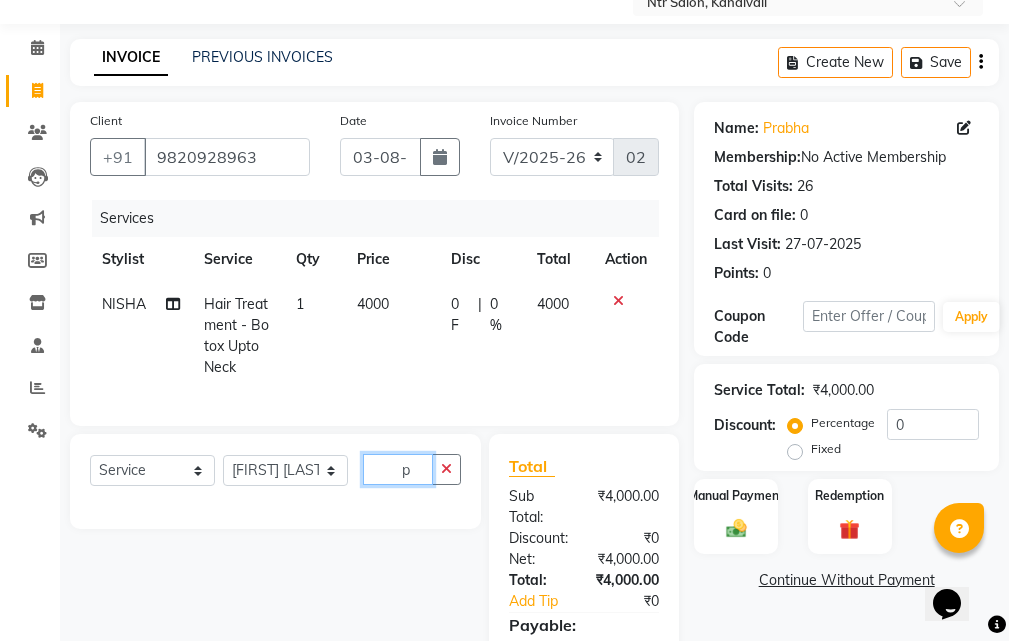 scroll, scrollTop: 100, scrollLeft: 0, axis: vertical 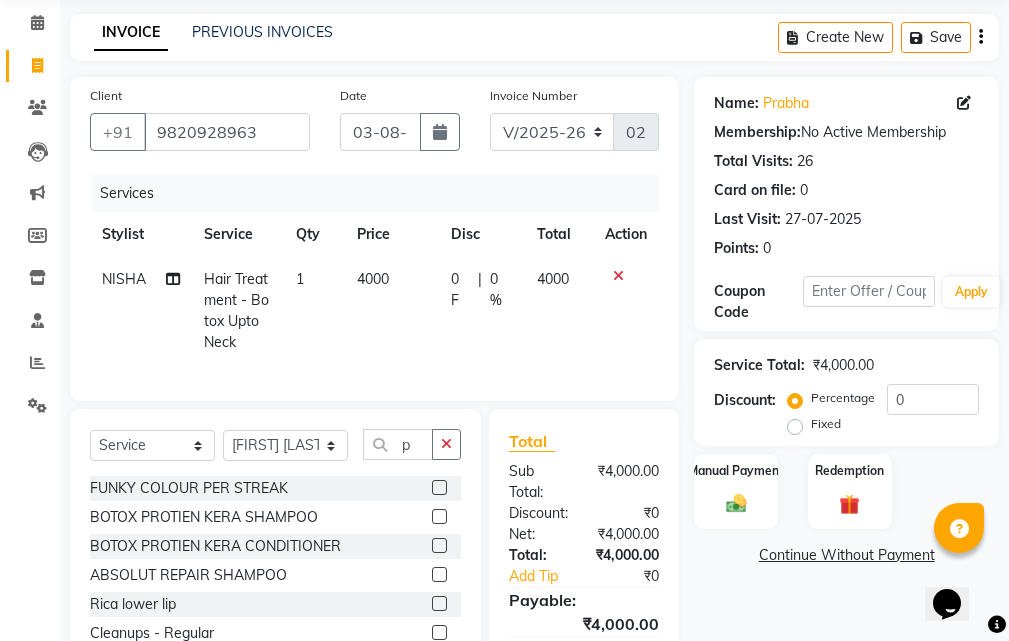 drag, startPoint x: 414, startPoint y: 396, endPoint x: 819, endPoint y: 589, distance: 448.6357 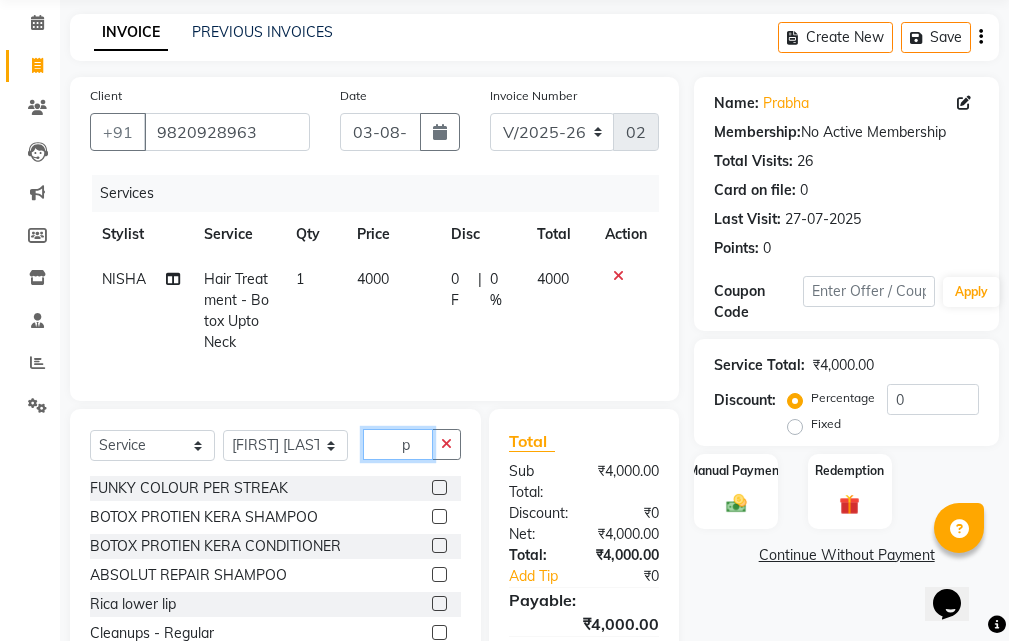 click on "p" 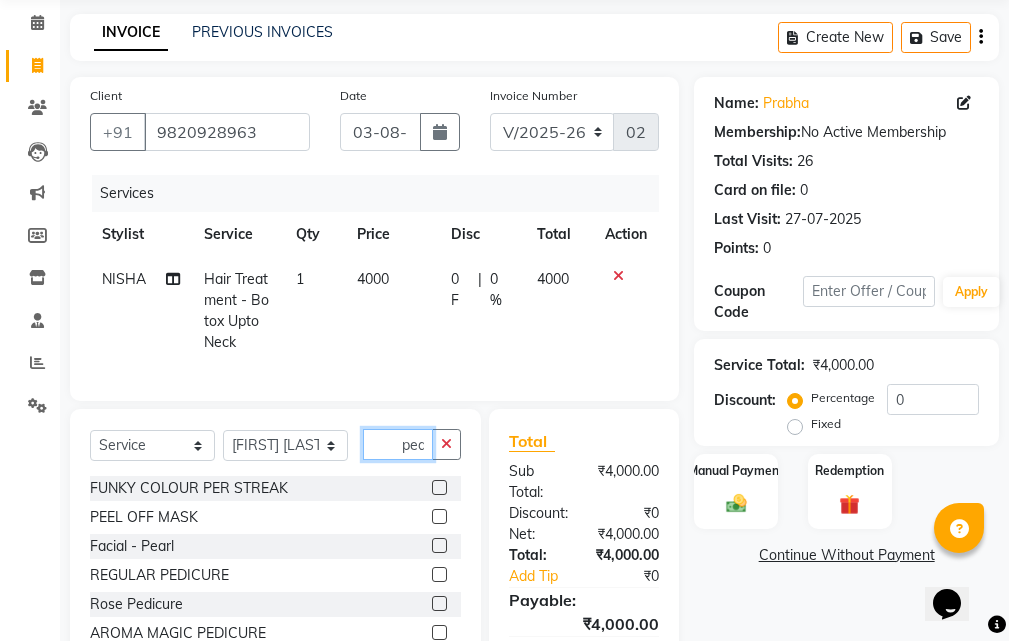 scroll, scrollTop: 75, scrollLeft: 0, axis: vertical 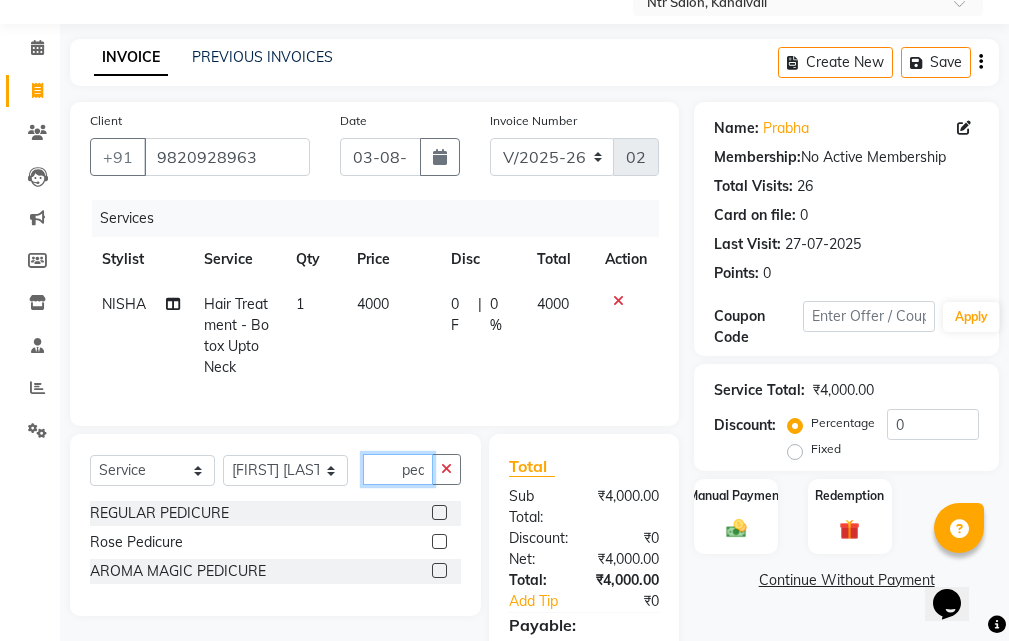 type on "pedi" 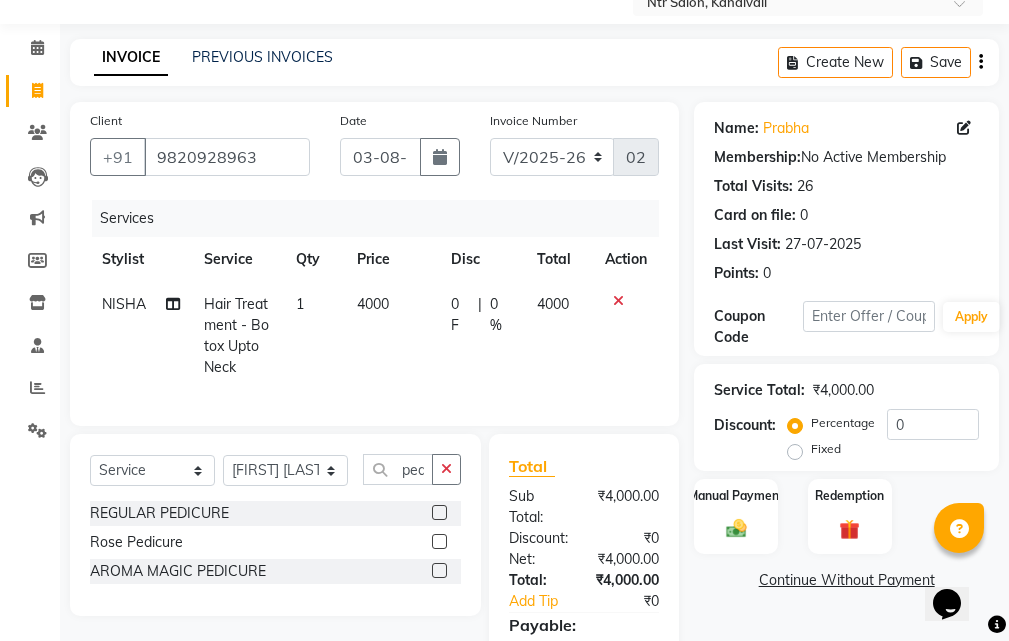 click 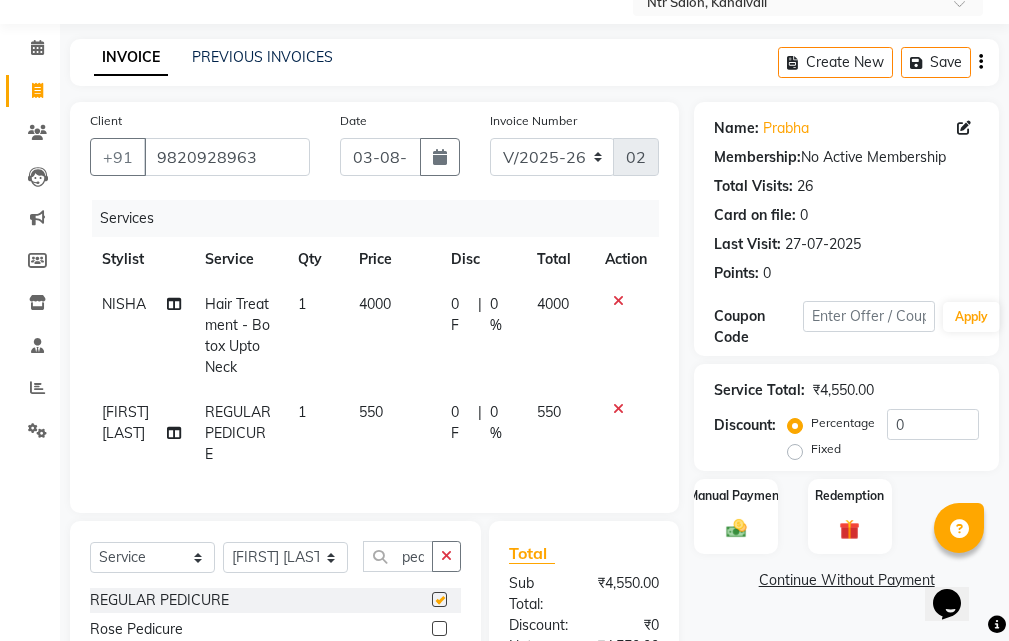 checkbox on "false" 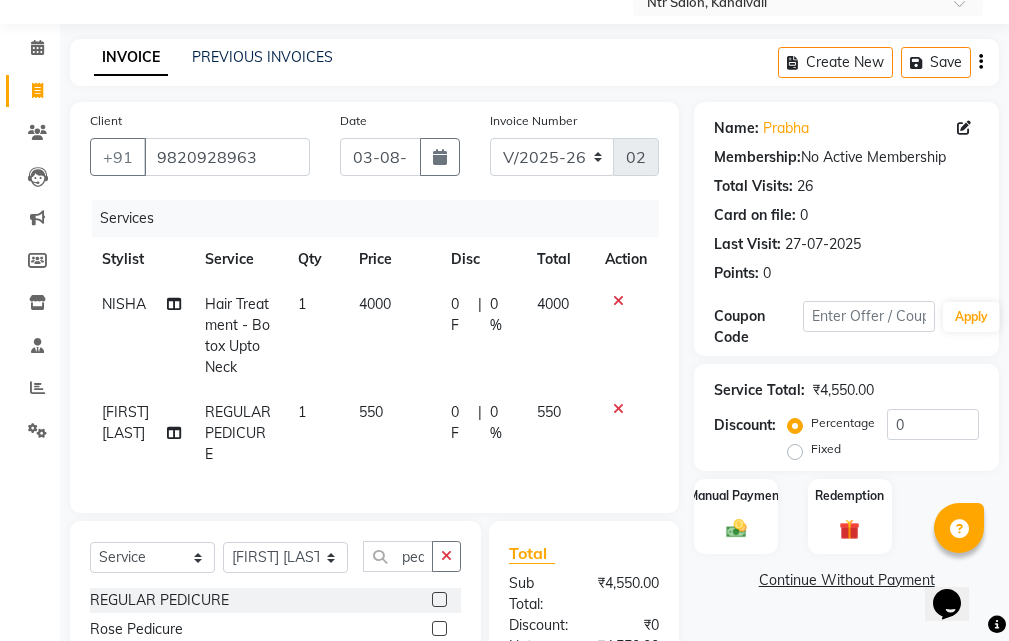 click on "0 %" 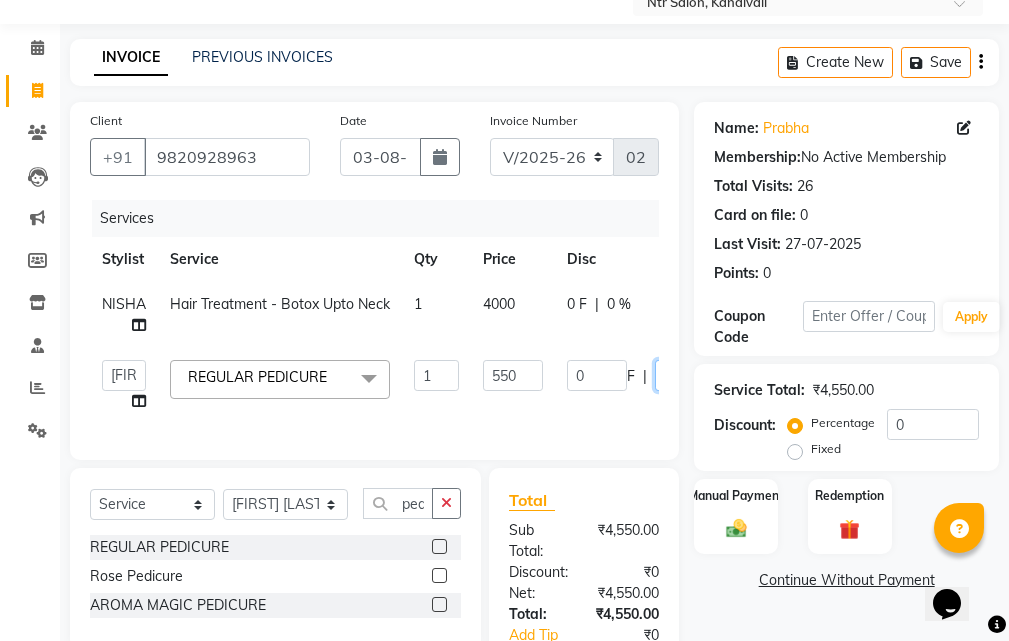 click on "0" 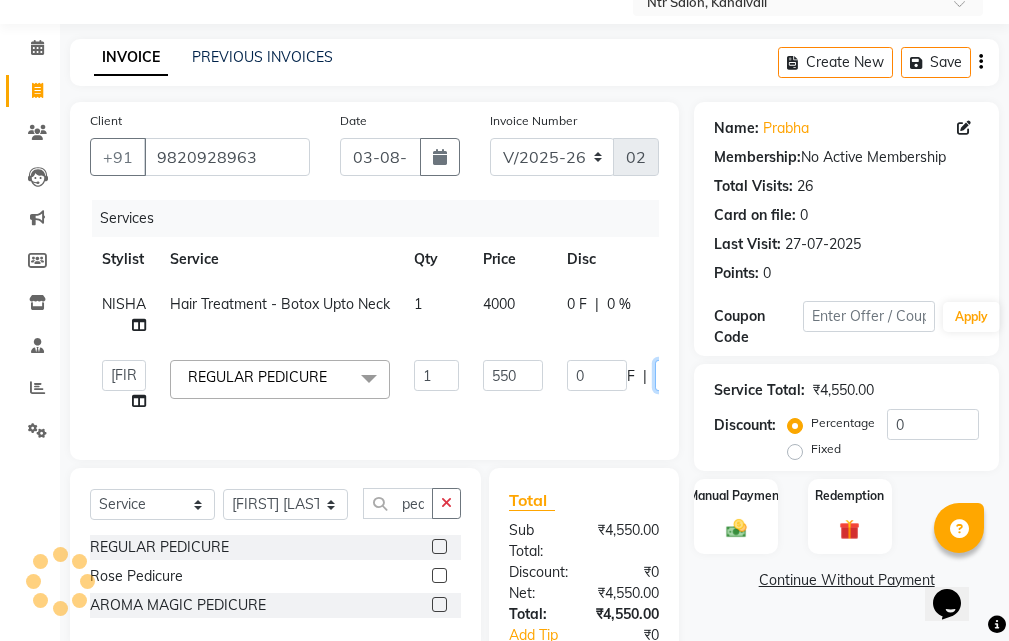 type on "20" 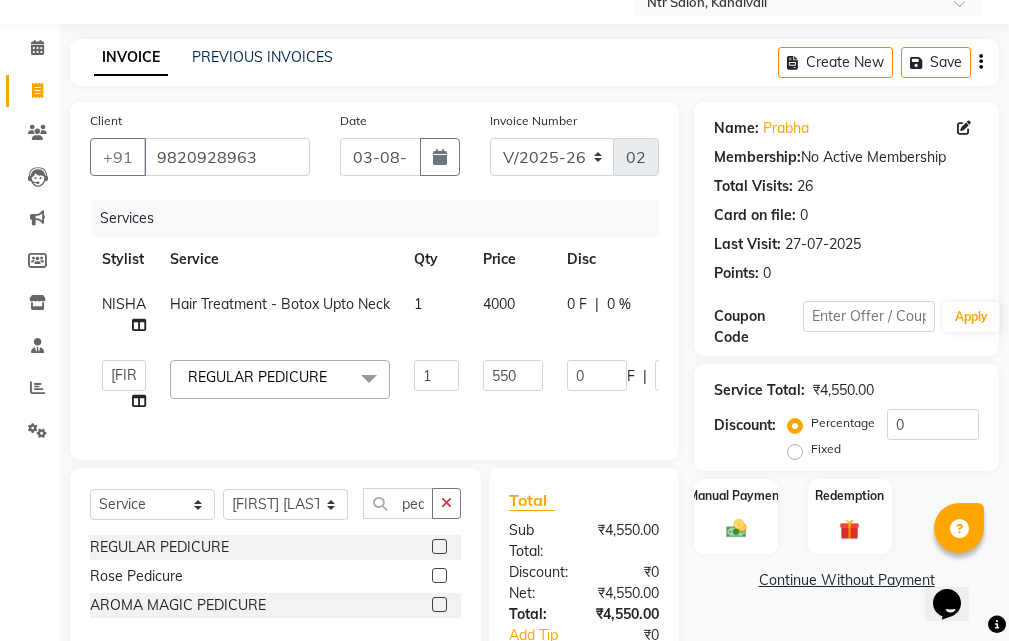 click on "Name: [FIRST]  Membership:  No Active Membership  Total Visits:  26 Card on file:  0 Last Visit:   27-07-2025 Points:   0  Coupon Code Apply Service Total:  ₹4,550.00  Discount:  Percentage   Fixed  0 Manual Payment Redemption  Continue Without Payment" 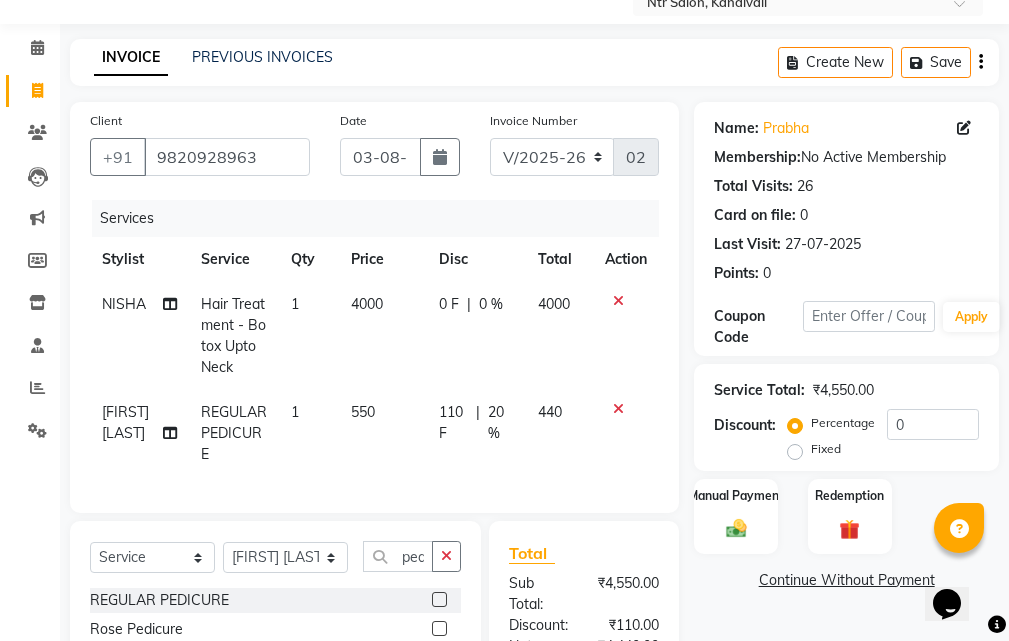 click on "0 %" 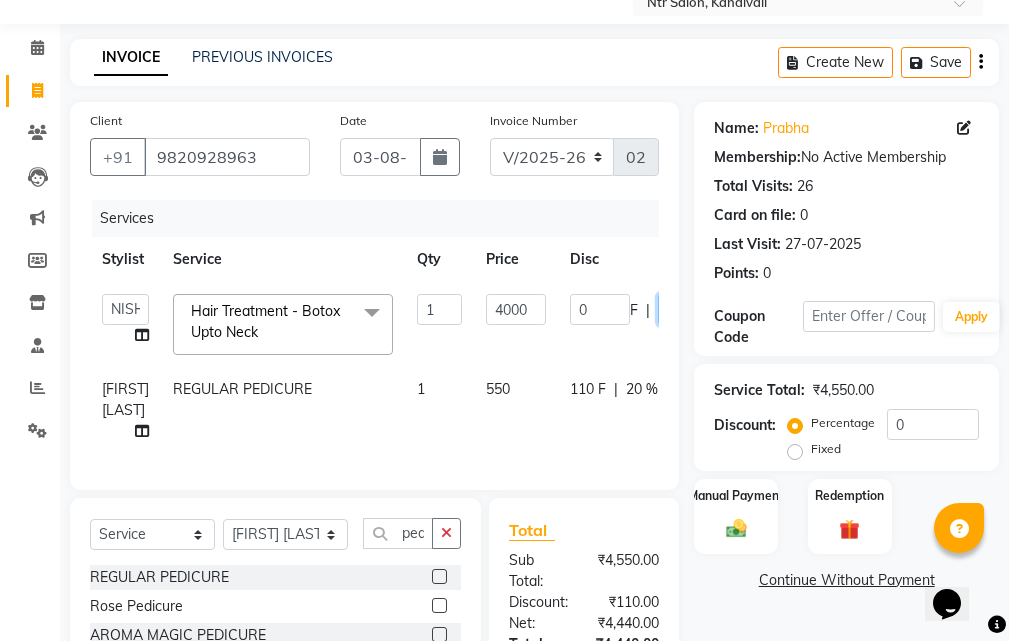click on "0" 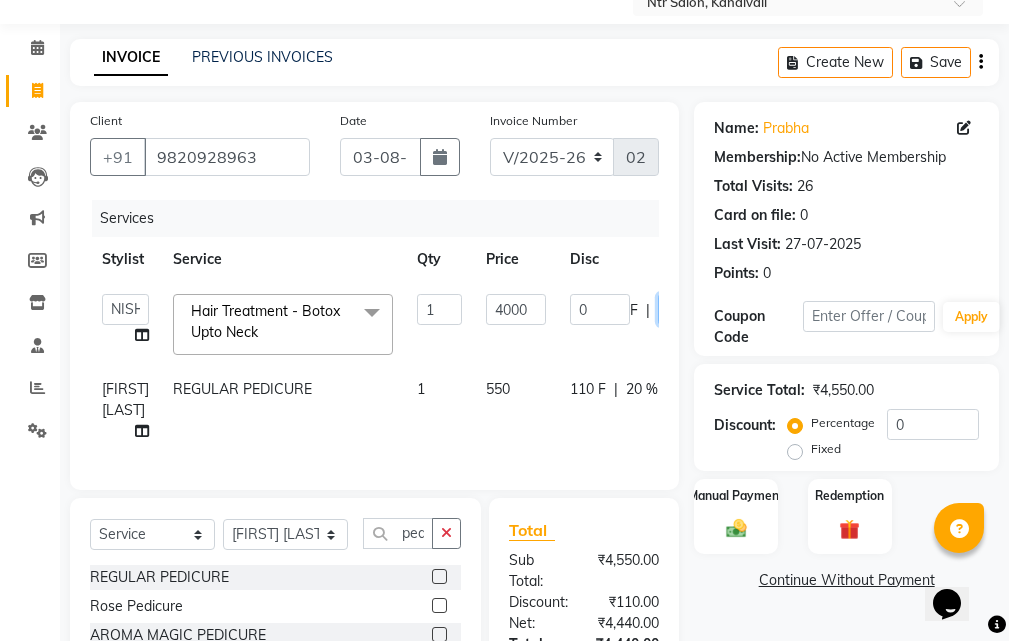 type 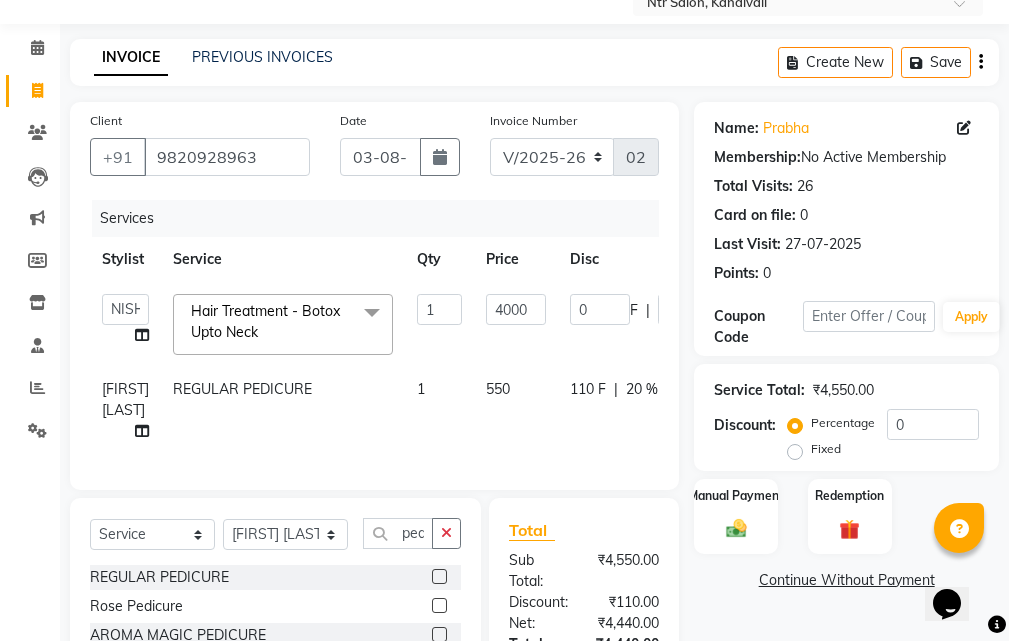 click on "Name: [FIRST]  Membership:  No Active Membership  Total Visits:  26 Card on file:  0 Last Visit:   27-07-2025 Points:   0  Coupon Code Apply Service Total:  ₹4,550.00  Discount:  Percentage   Fixed  0 Manual Payment Redemption  Continue Without Payment" 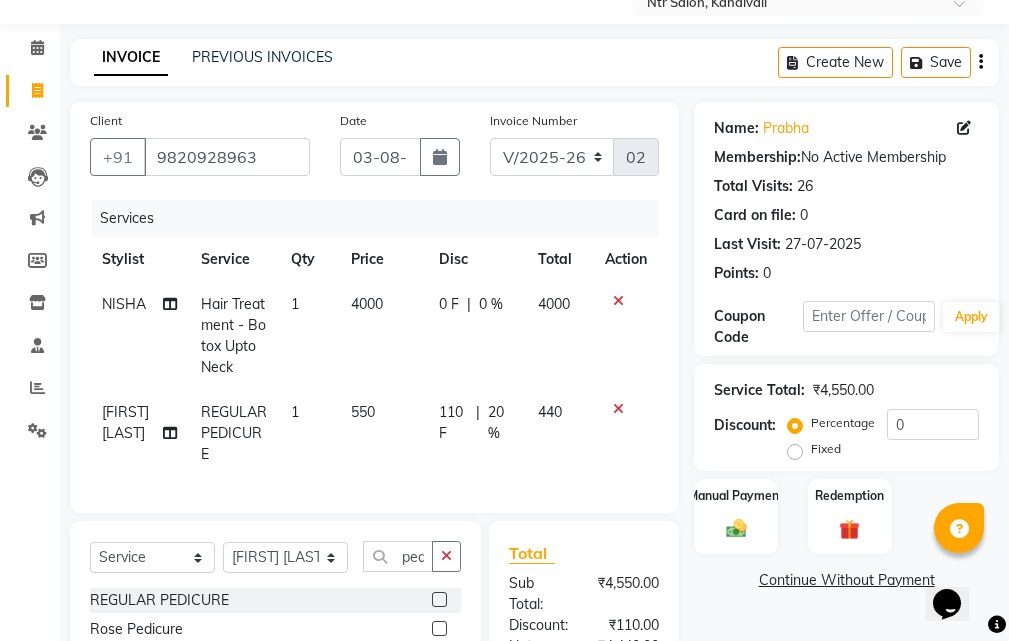 click on "0 F" 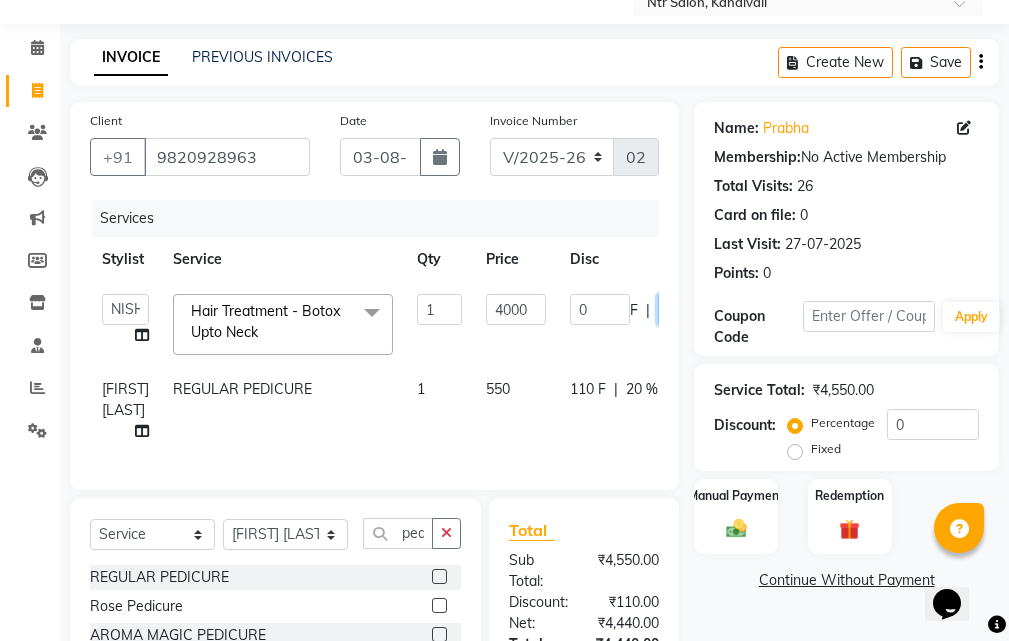 drag, startPoint x: 663, startPoint y: 264, endPoint x: 652, endPoint y: 261, distance: 11.401754 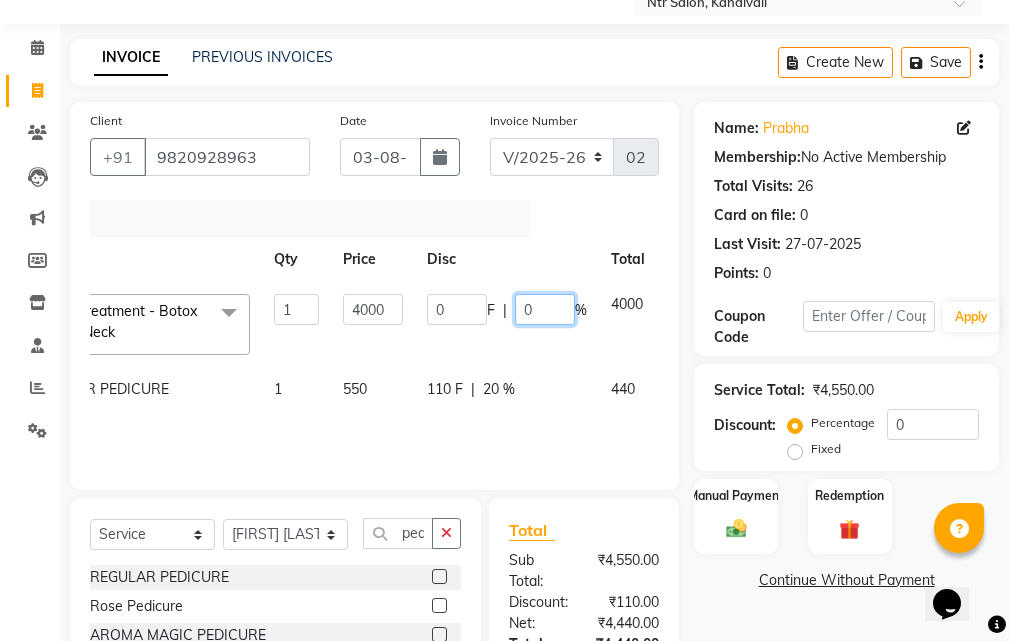 scroll, scrollTop: 0, scrollLeft: 159, axis: horizontal 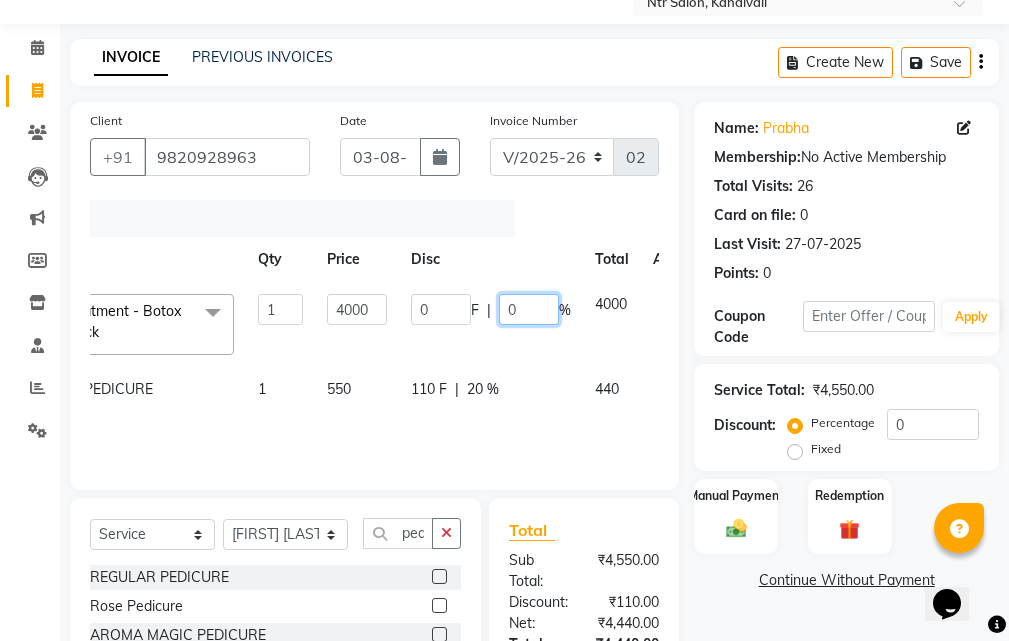 drag, startPoint x: 633, startPoint y: 257, endPoint x: 659, endPoint y: 272, distance: 30.016663 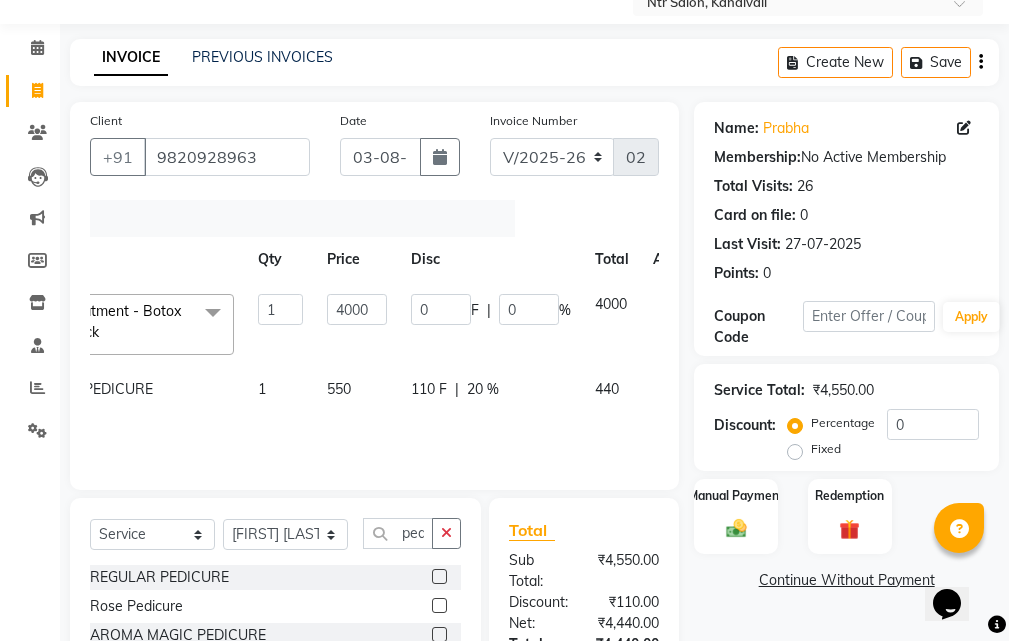 scroll, scrollTop: 0, scrollLeft: 15, axis: horizontal 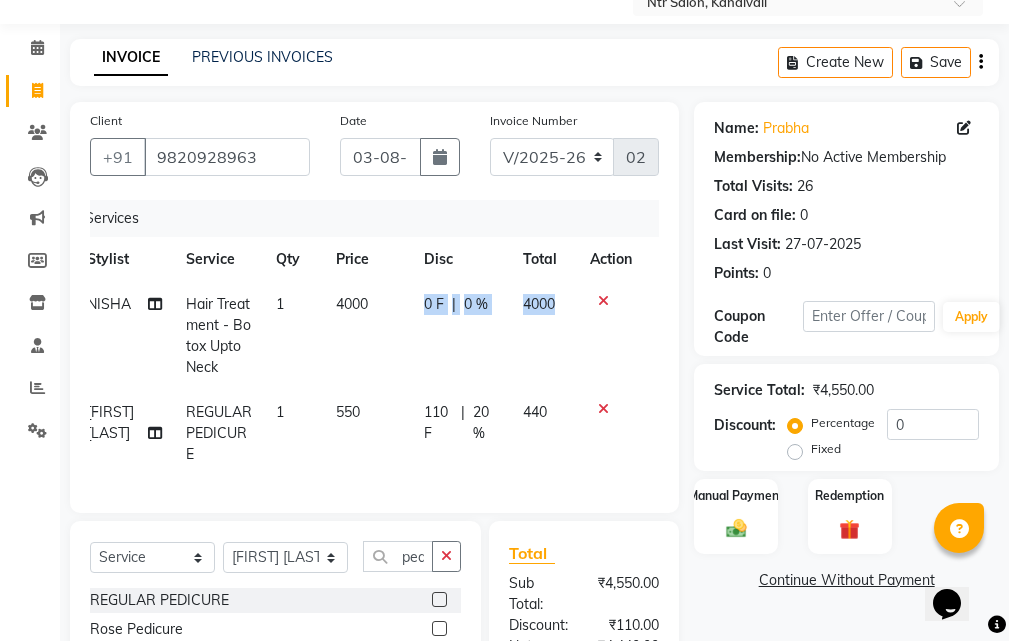 drag, startPoint x: 576, startPoint y: 257, endPoint x: 393, endPoint y: 249, distance: 183.17477 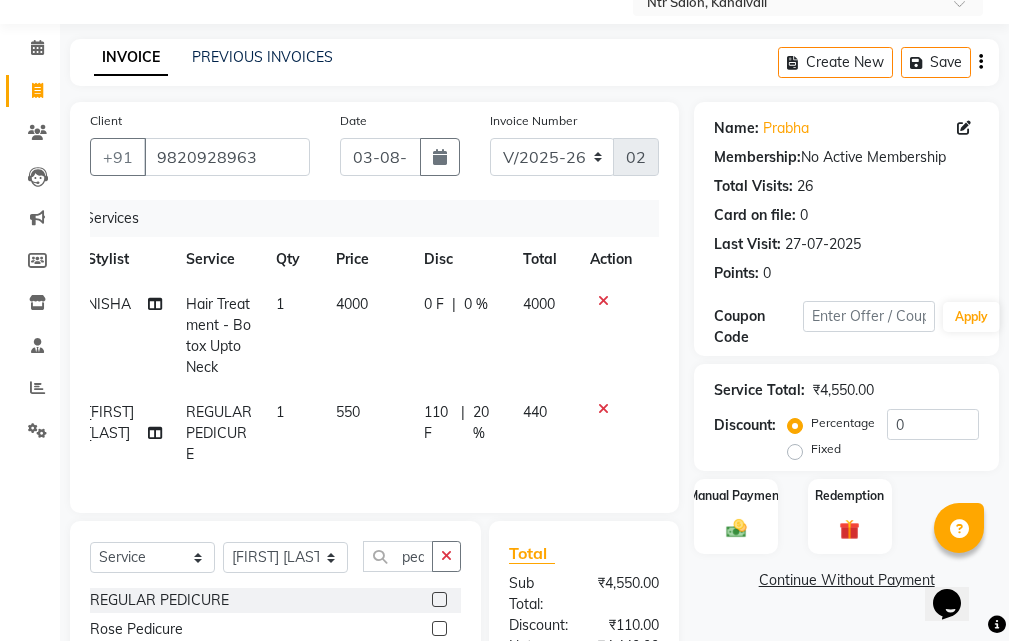drag, startPoint x: 365, startPoint y: 327, endPoint x: 355, endPoint y: 305, distance: 24.166092 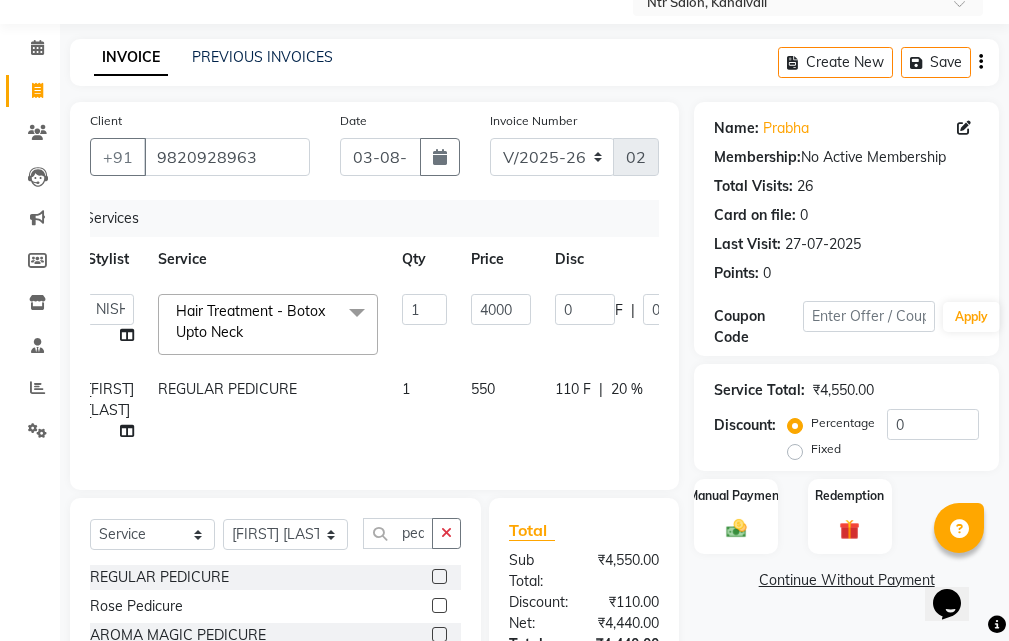 click on "0 F | 0 %" 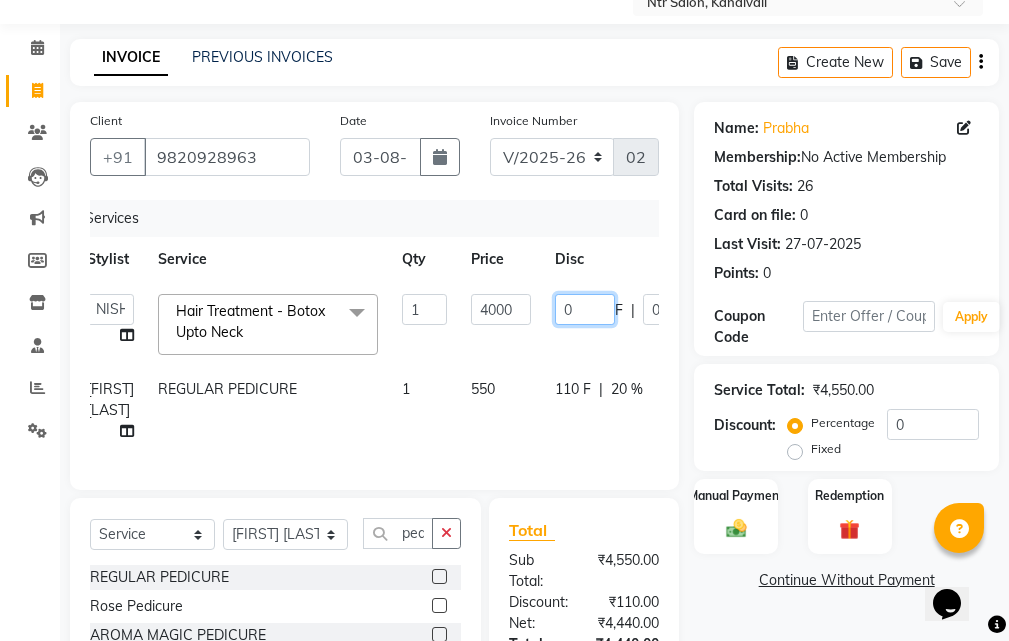 drag, startPoint x: 582, startPoint y: 267, endPoint x: 649, endPoint y: 256, distance: 67.89698 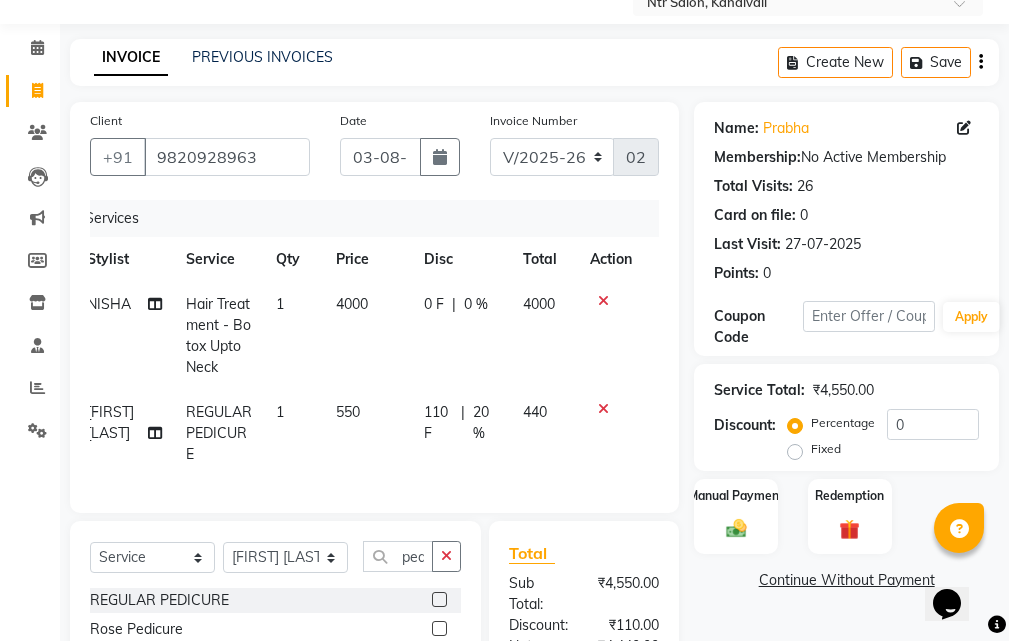 drag, startPoint x: 648, startPoint y: 256, endPoint x: 572, endPoint y: 249, distance: 76.321686 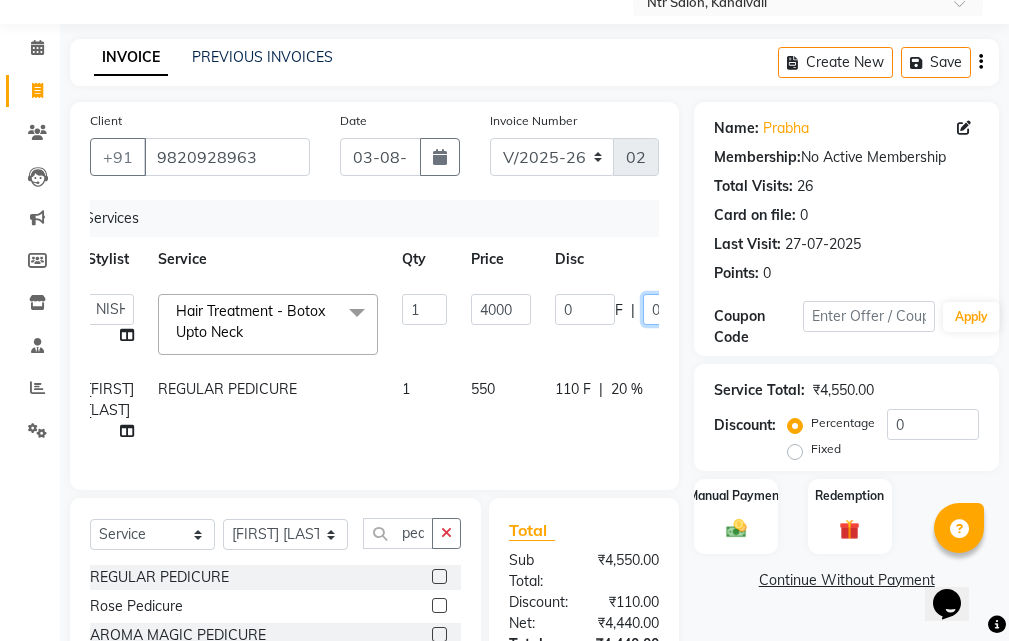 click on "0" 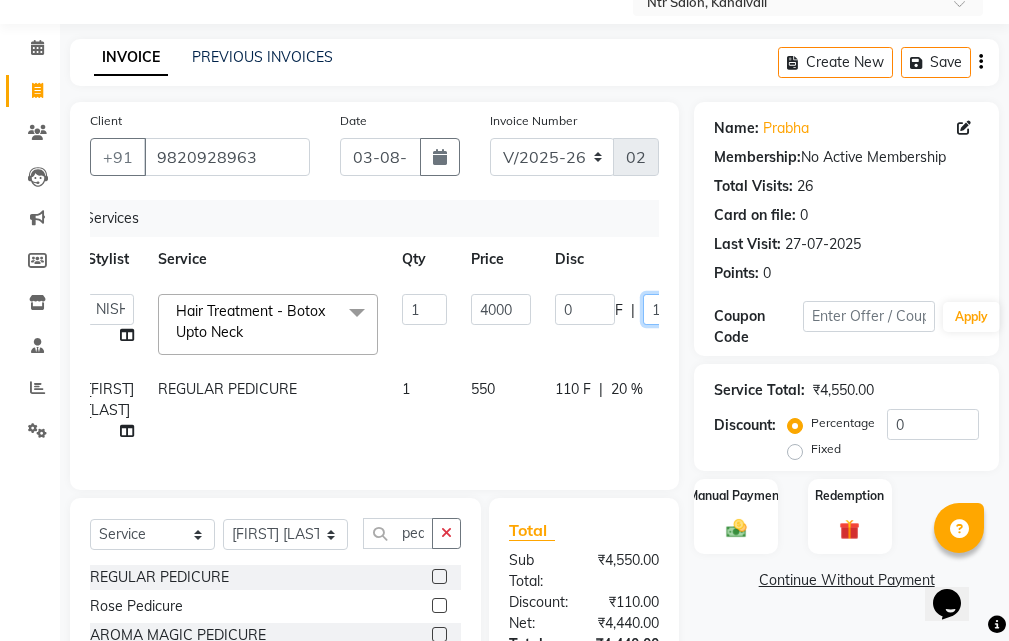 type on "15" 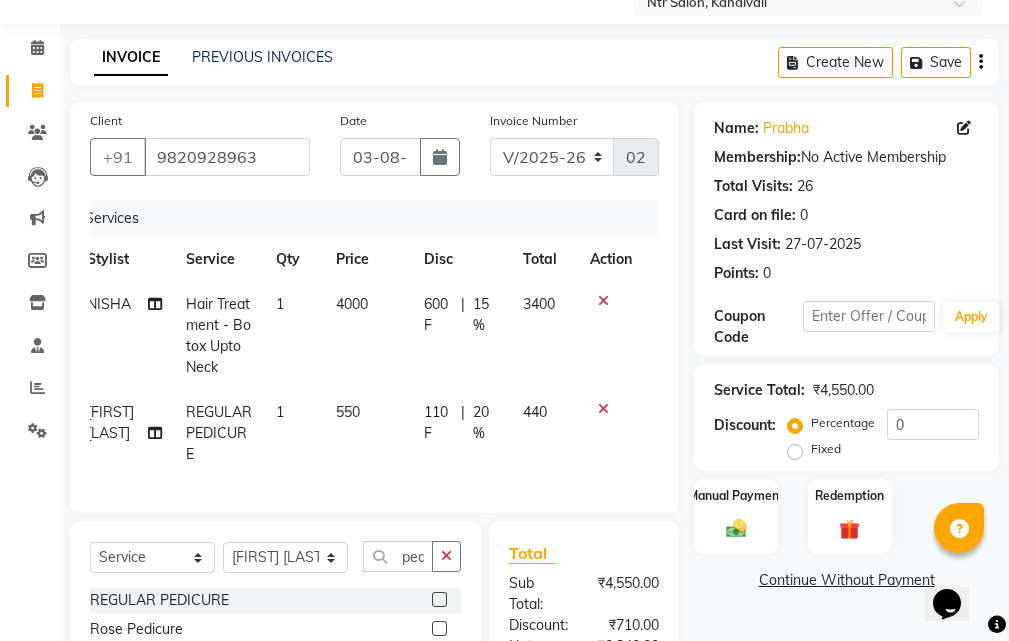 click on "[FIRST] Hair Treatment - Botox Upto Neck 1 4000 600 F | 15 % 3400" 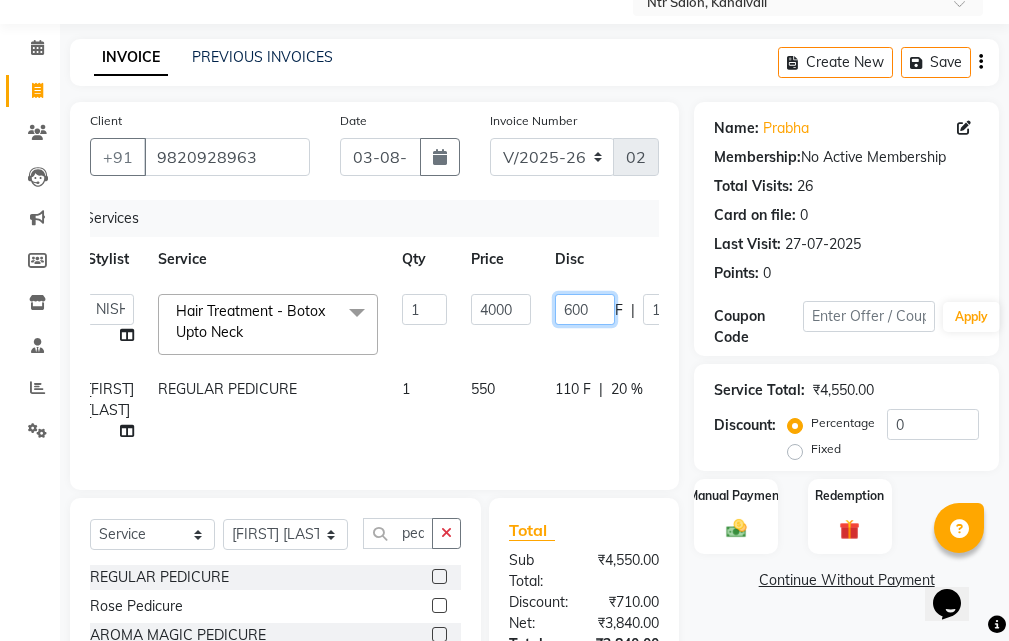 drag, startPoint x: 588, startPoint y: 267, endPoint x: 647, endPoint y: 258, distance: 59.682495 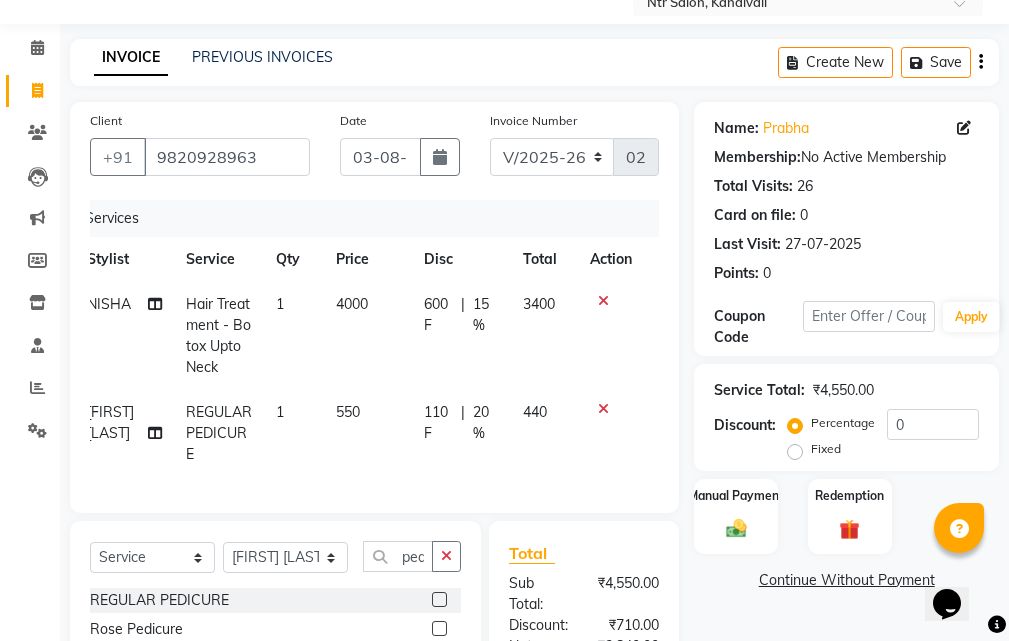 click on "Client +91 [PHONE] Date [DATE] Invoice Number V/2025 V/2025-26 0280 Services Stylist Service Qty Price Disc Total Action [FIRST] Hair Treatment - Botox Upto Neck 1 4000 600 F | 15 % 3400 [FIRST] [LAST] REGULAR PEDICURE 1 550 110 F | 20 % 440" 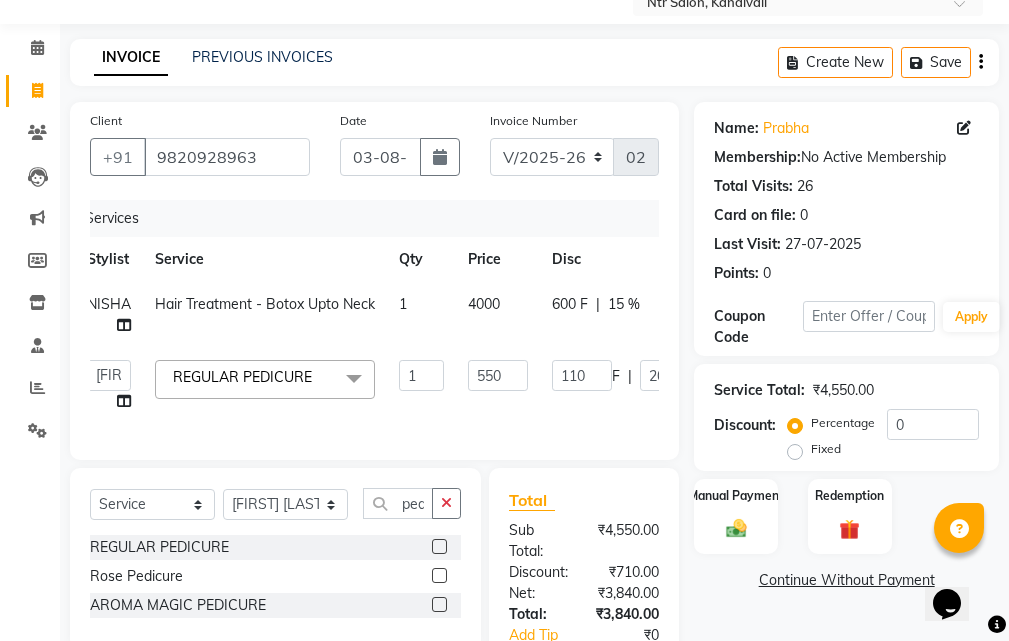 click on "600 F | 15 %" 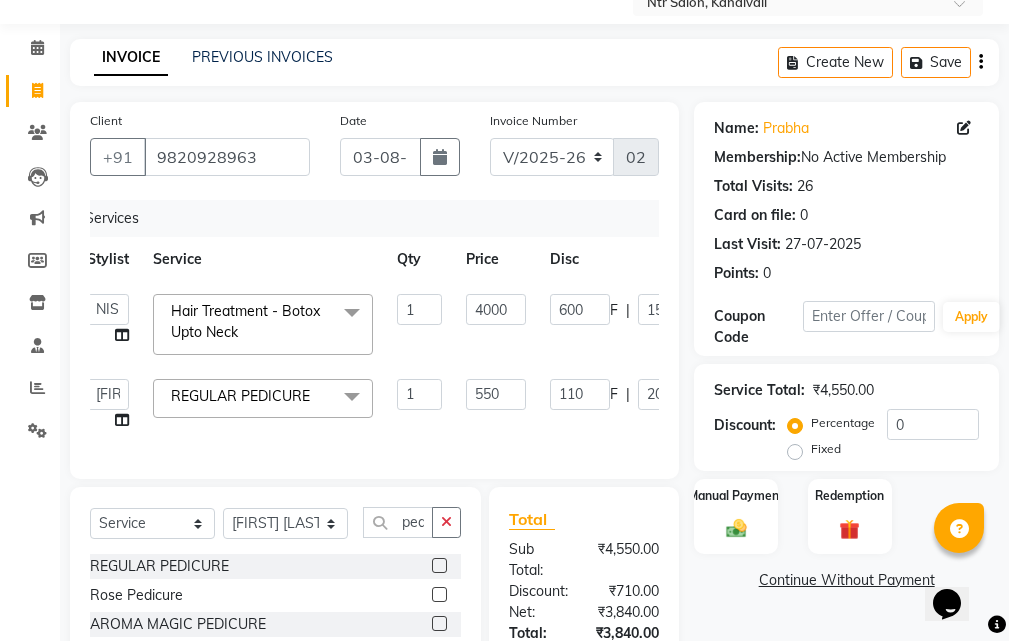drag, startPoint x: 588, startPoint y: 267, endPoint x: 632, endPoint y: 256, distance: 45.35416 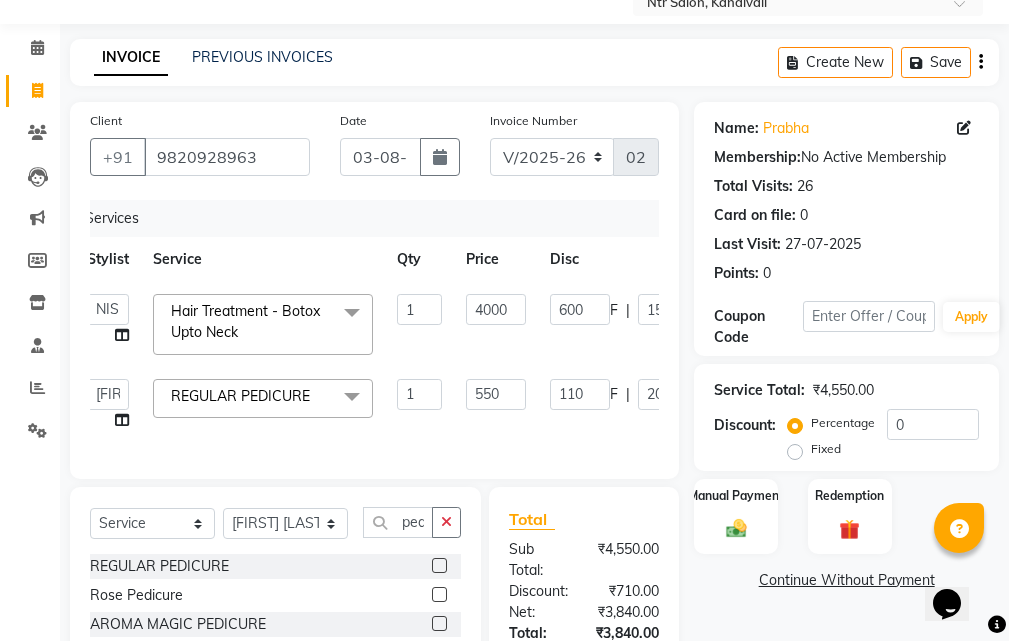 click on "600 F | 15 %" 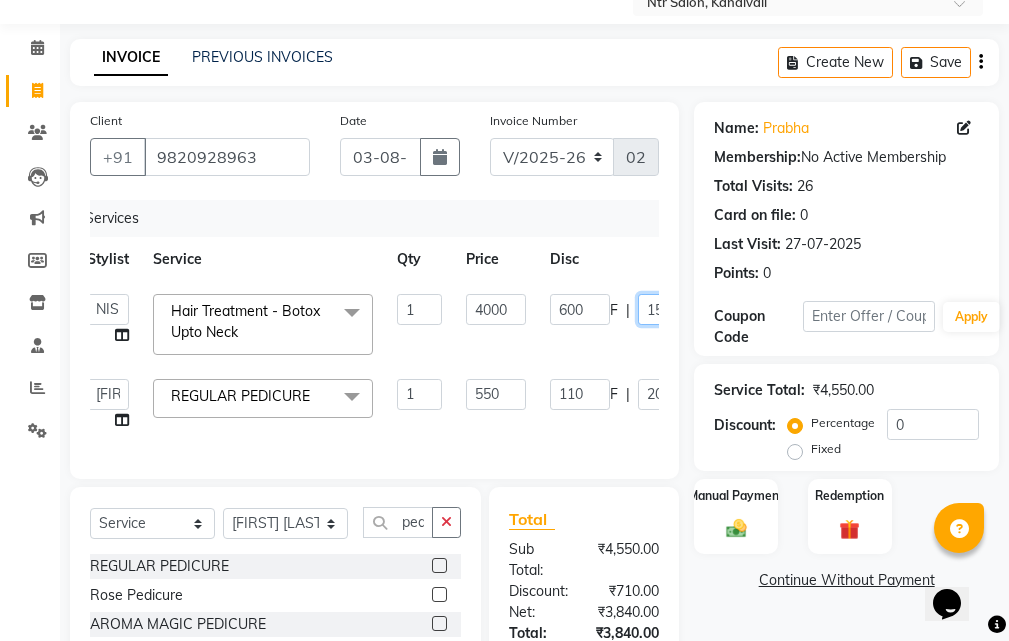 drag, startPoint x: 632, startPoint y: 256, endPoint x: 643, endPoint y: 251, distance: 12.083046 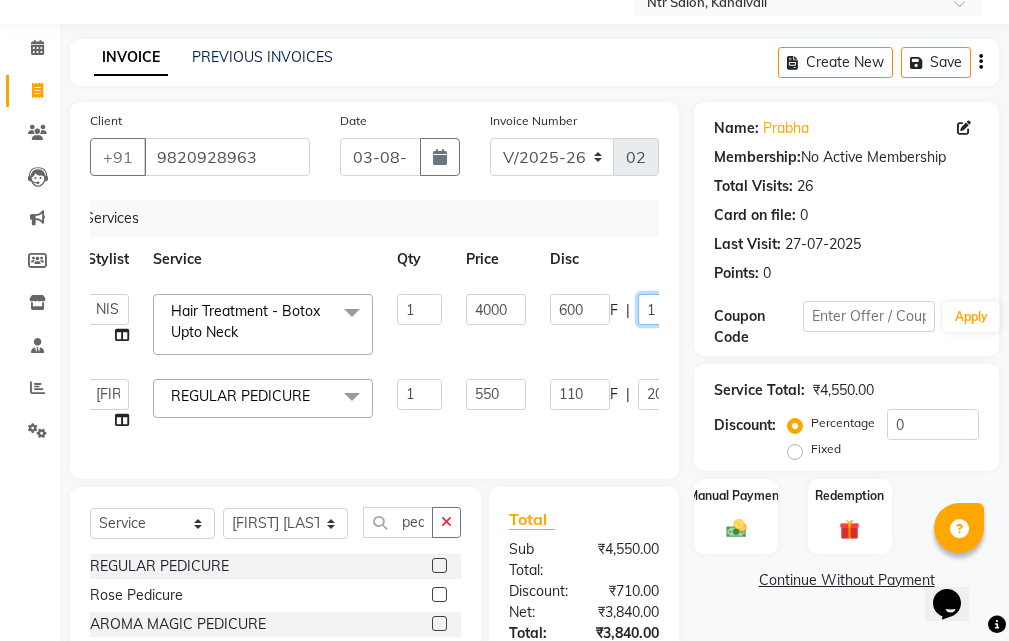 type on "18" 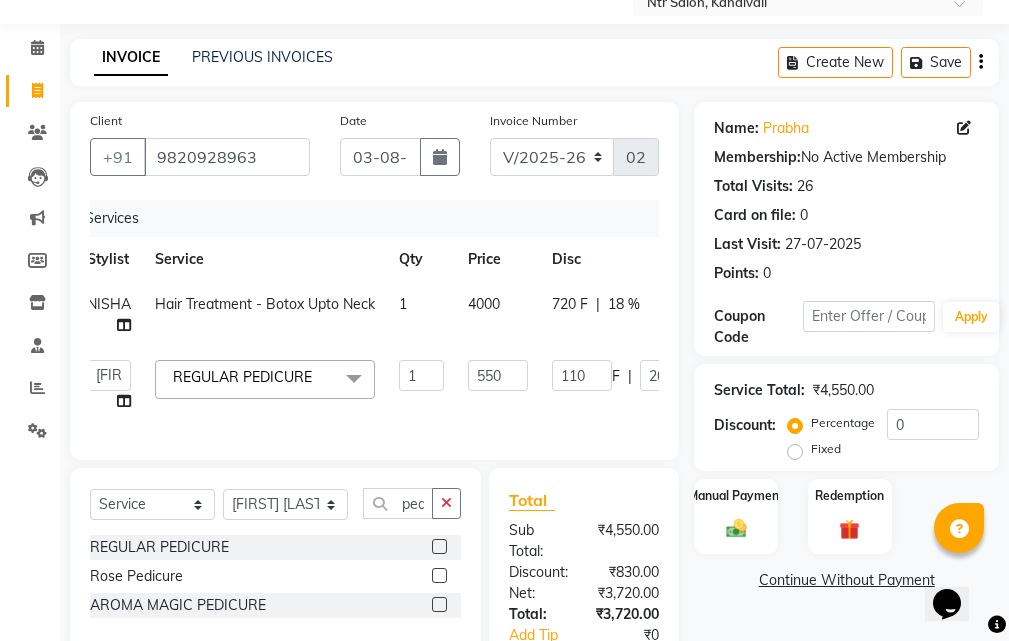 click on "720 F | 18 %" 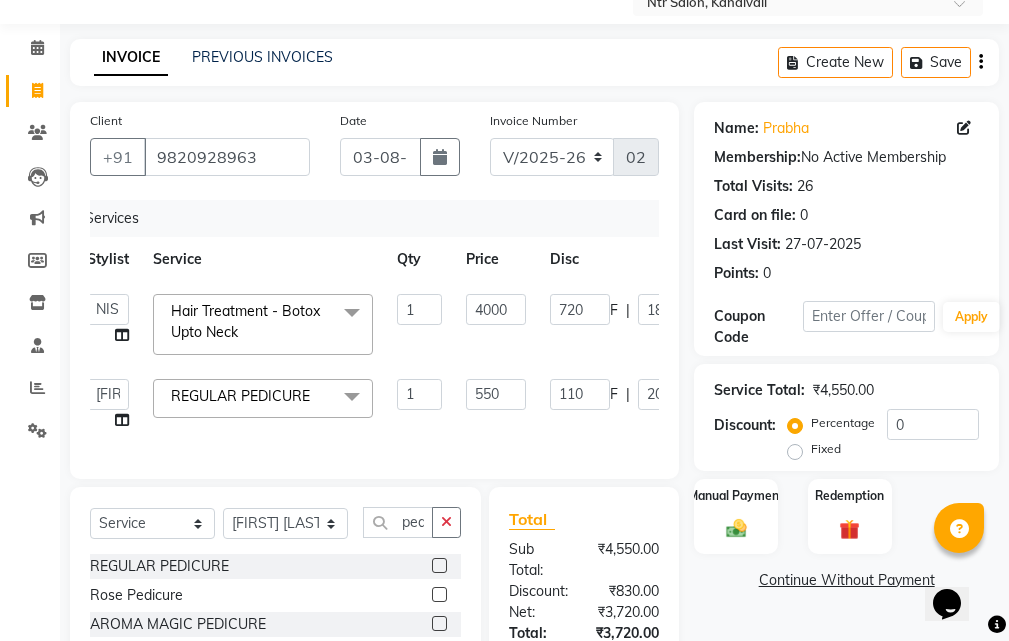 click on "720 F | 18 %" 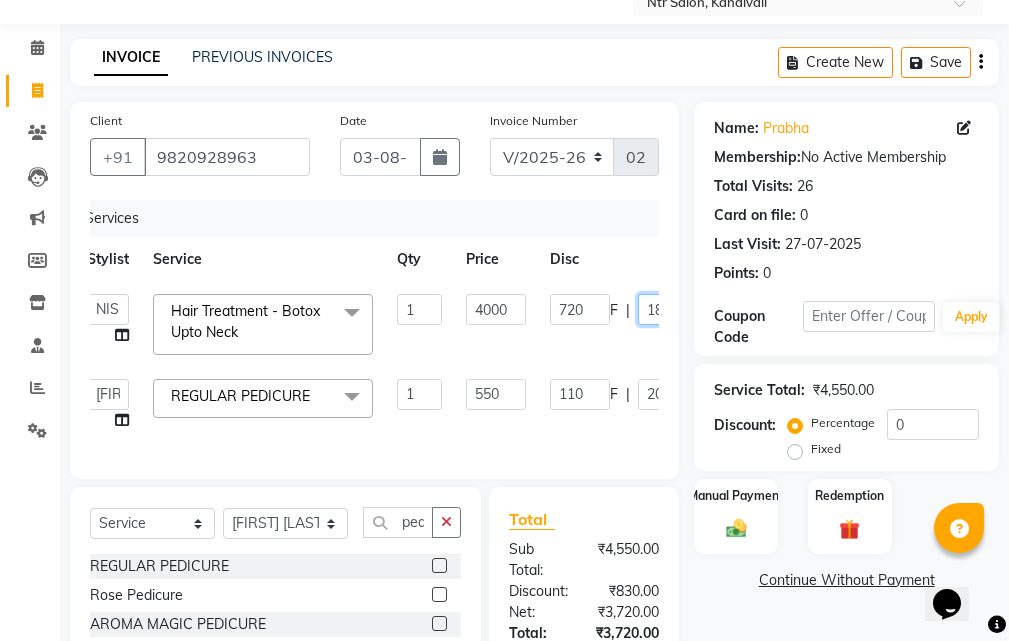 click on "720 F | 18 %" 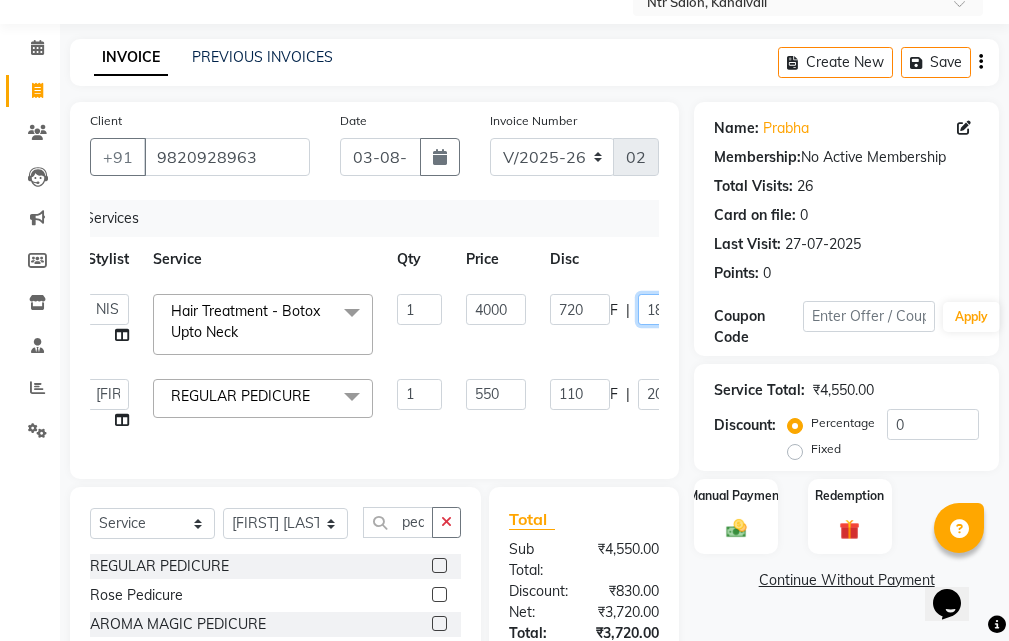 click on "18" 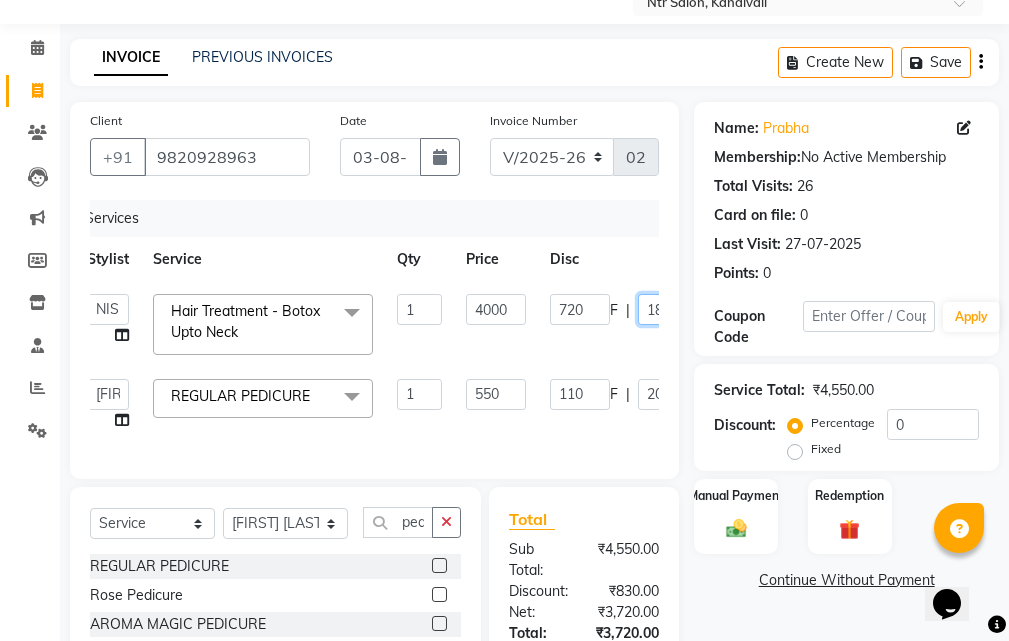 type on "1" 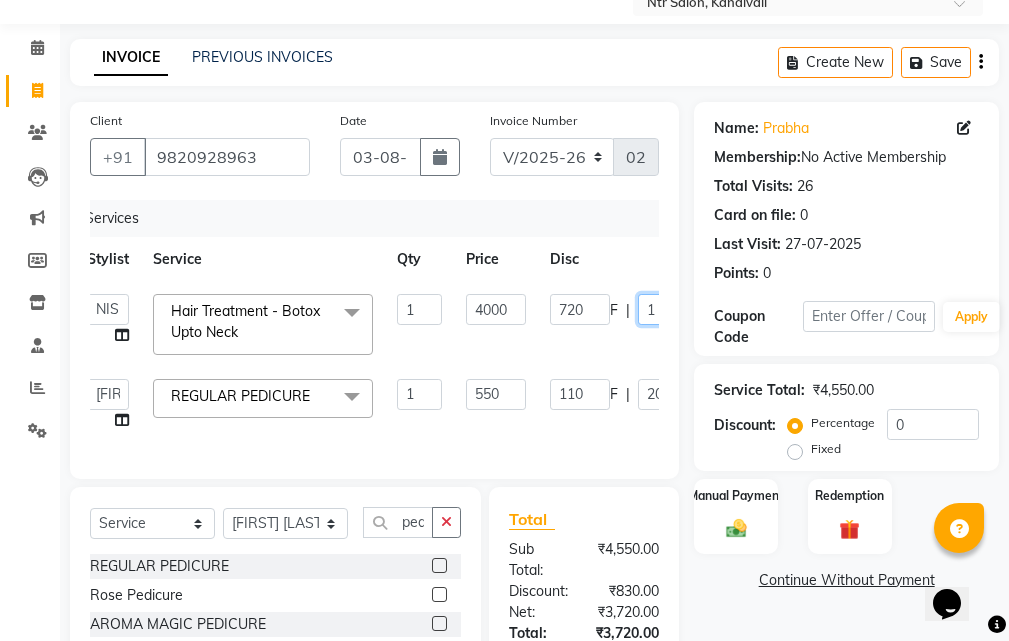 type 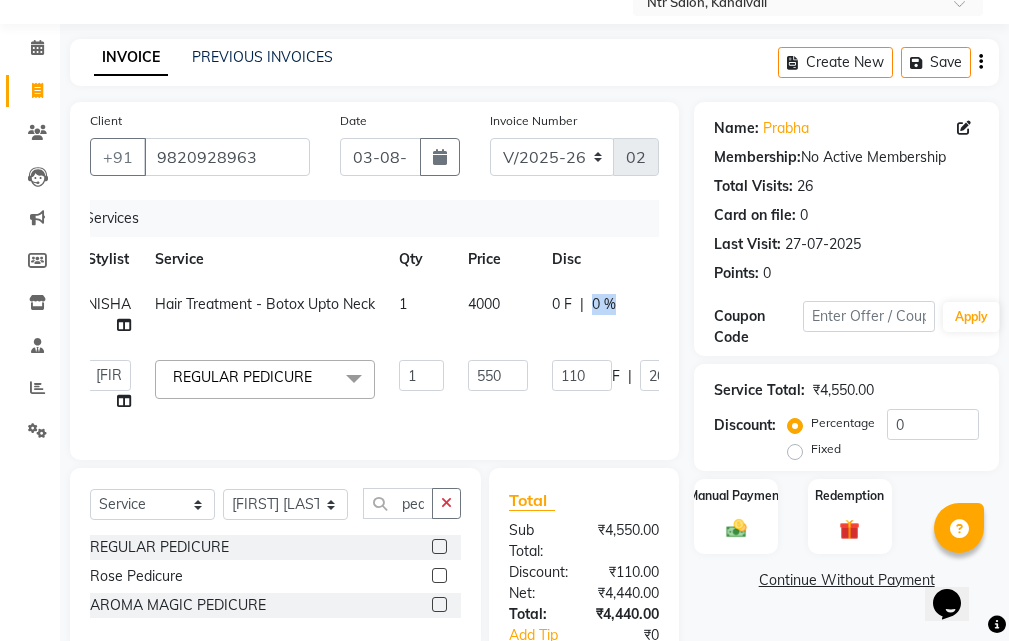 drag, startPoint x: 549, startPoint y: 260, endPoint x: 602, endPoint y: 265, distance: 53.235325 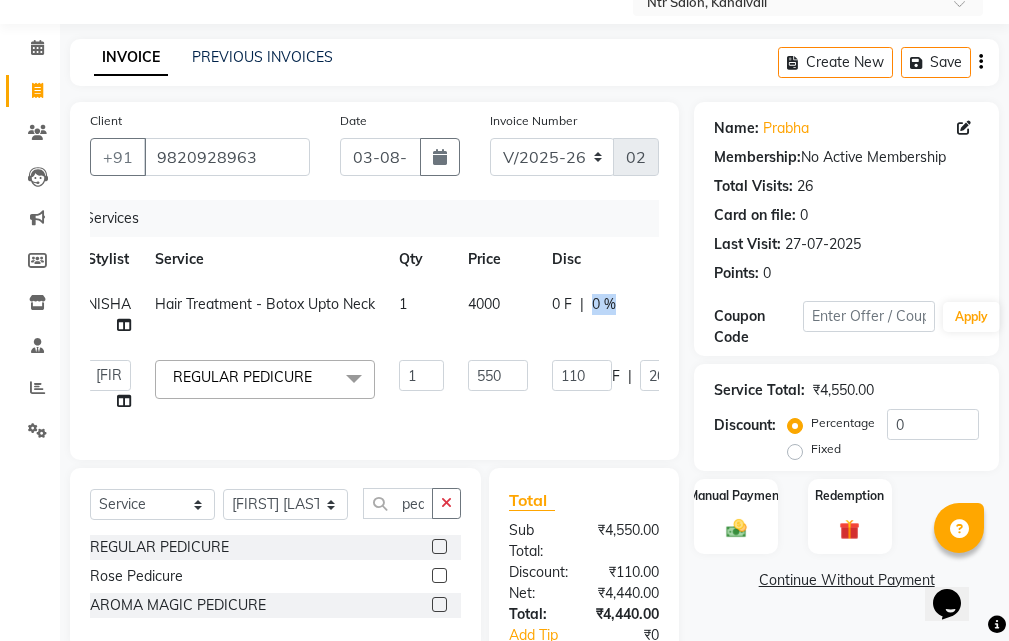 click on "0 F | 0 %" 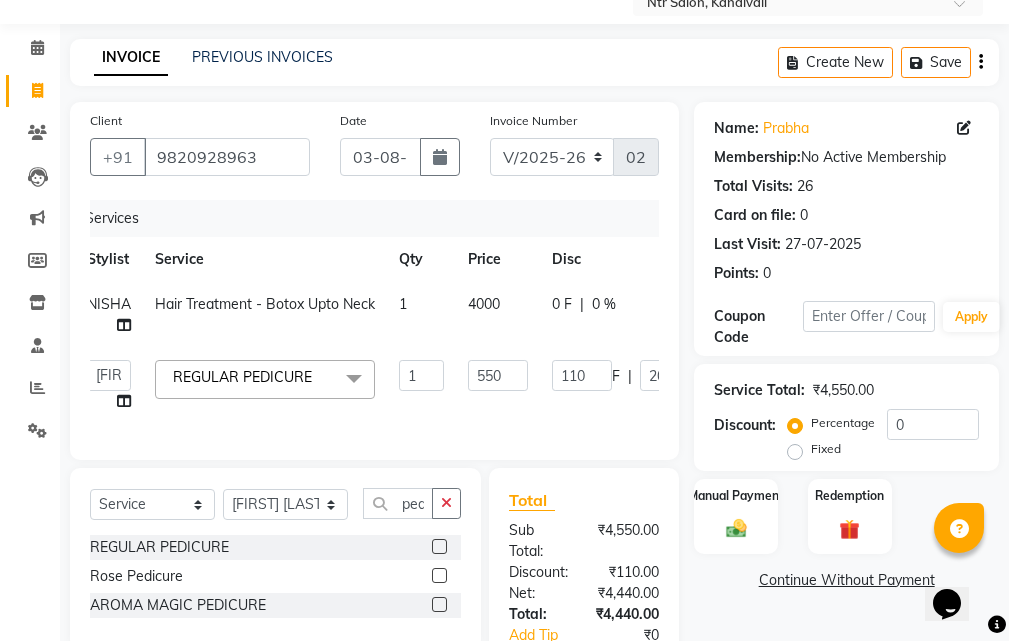 select on "34856" 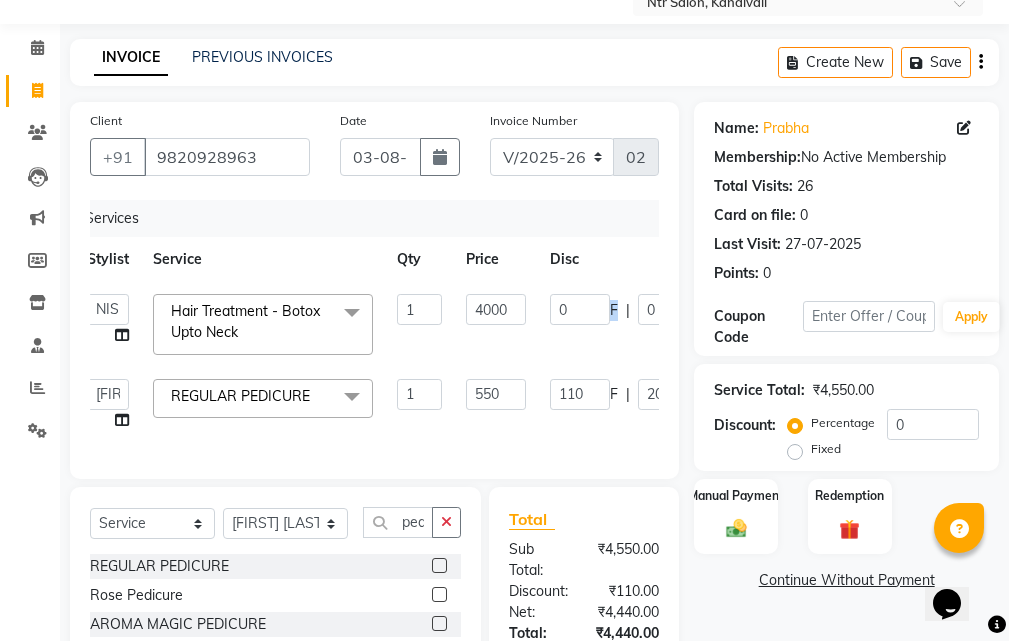 drag, startPoint x: 578, startPoint y: 259, endPoint x: 644, endPoint y: 261, distance: 66.0303 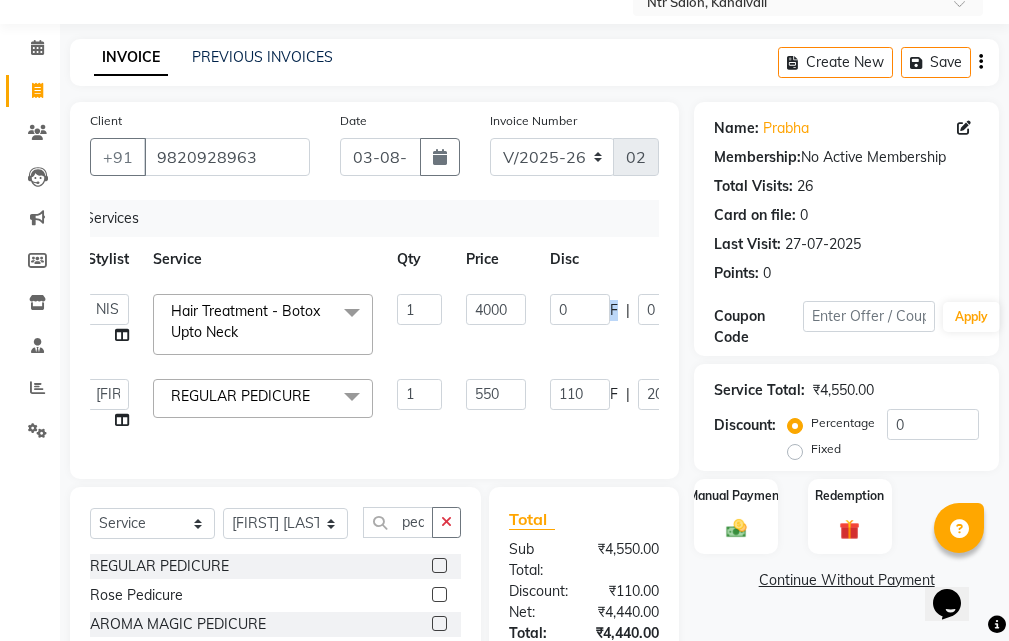 click on "0 F | 0 %" 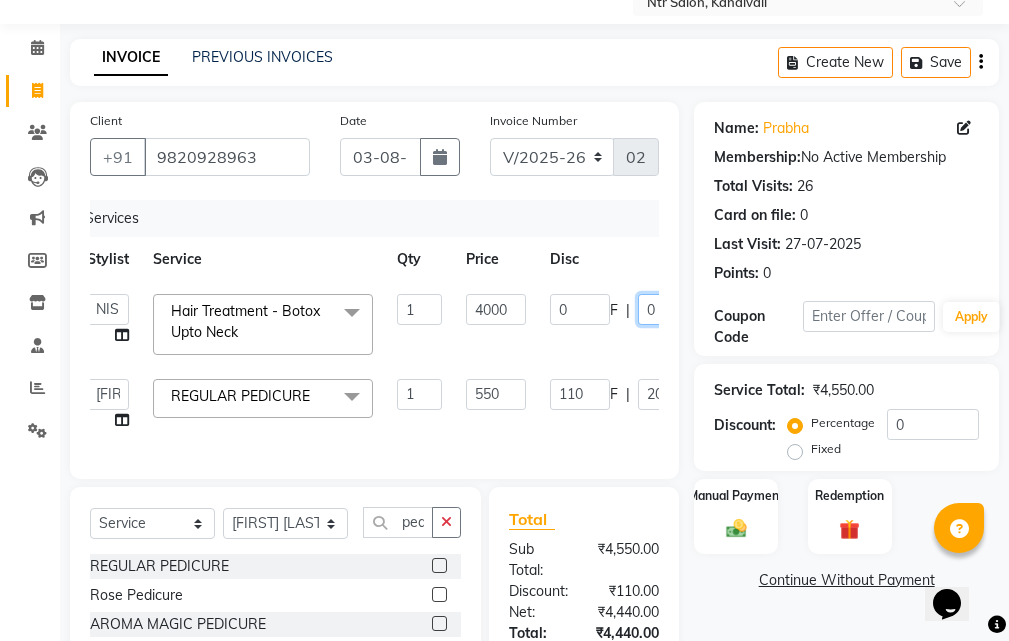 click on "0" 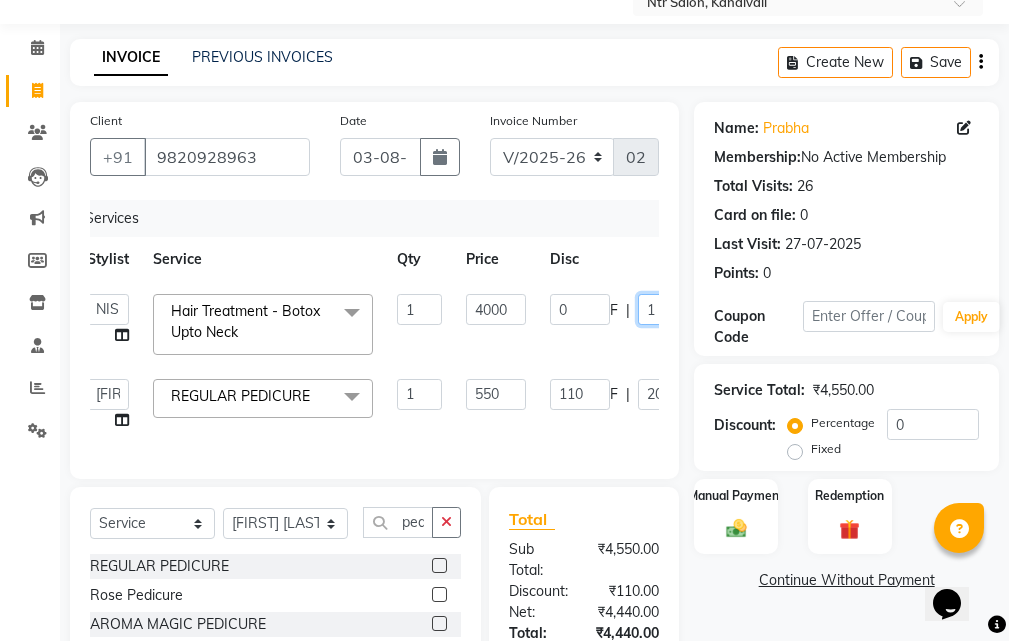 type on "18" 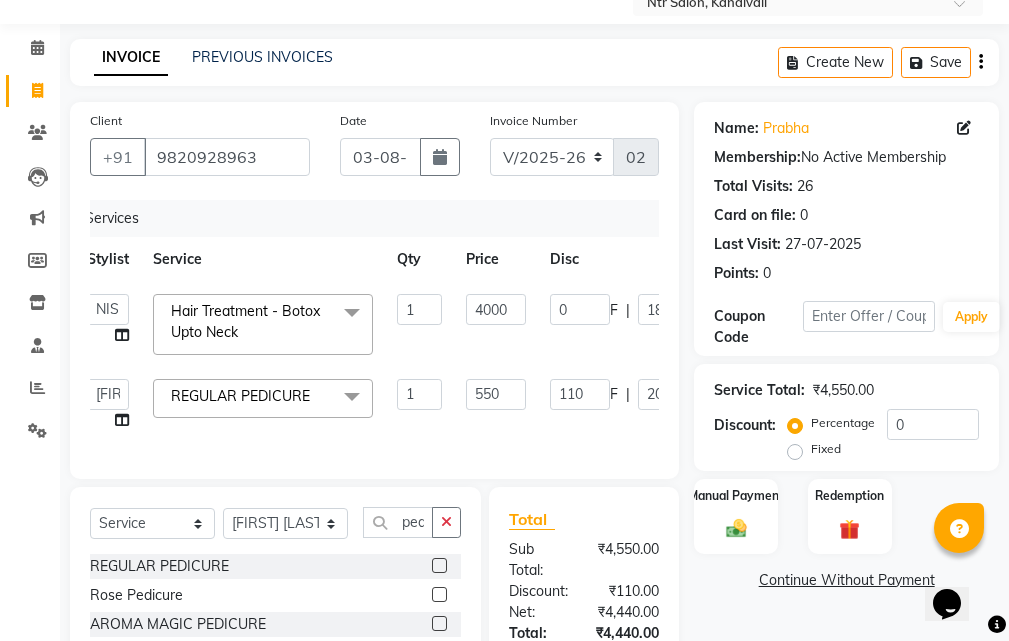 click on "0 F | 18 %" 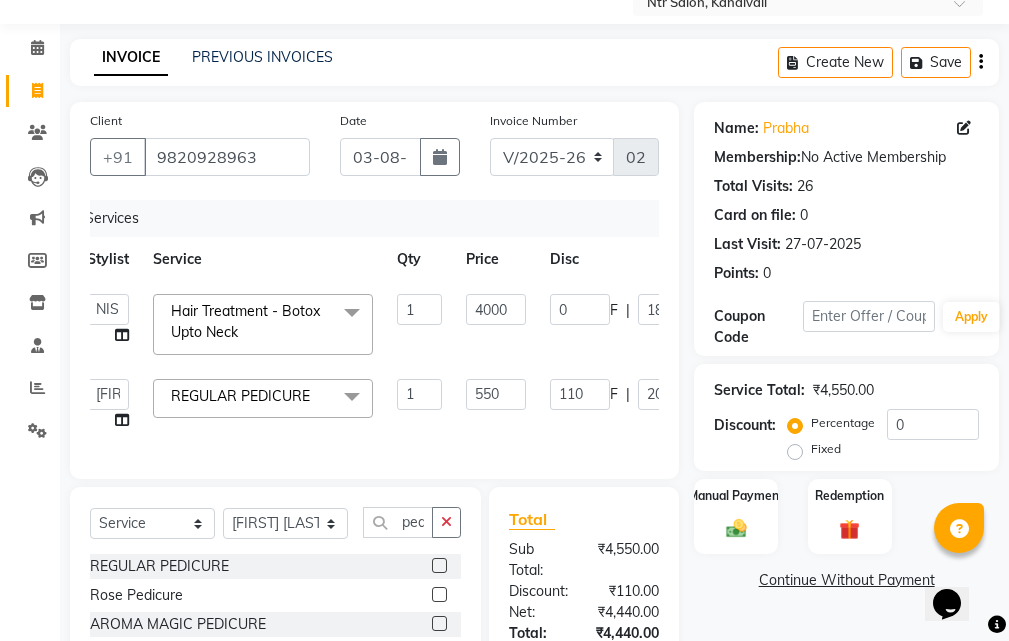 select on "34856" 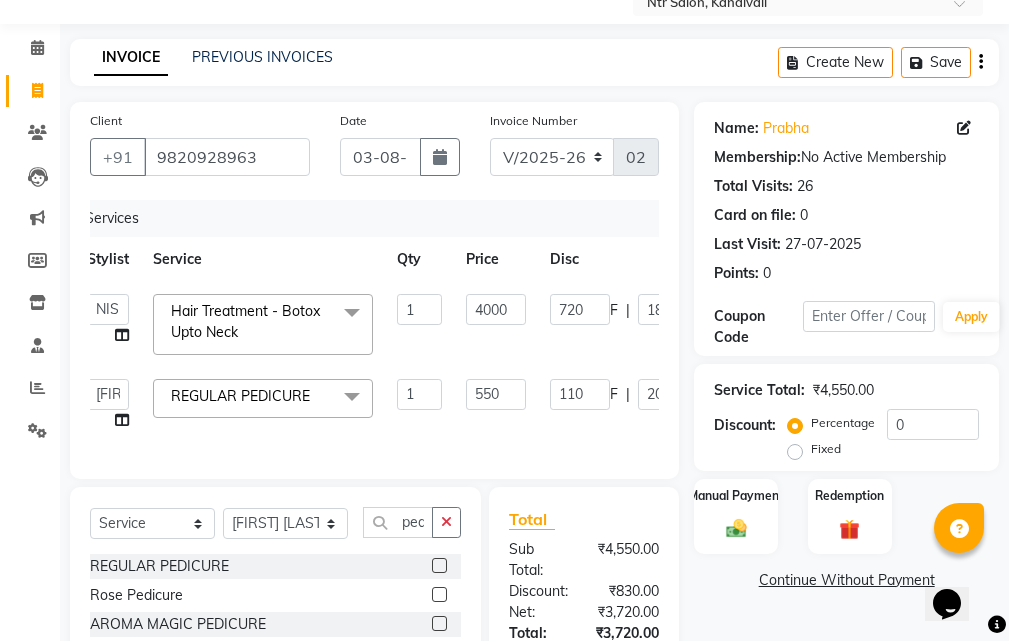 click on "720 F | 18 %" 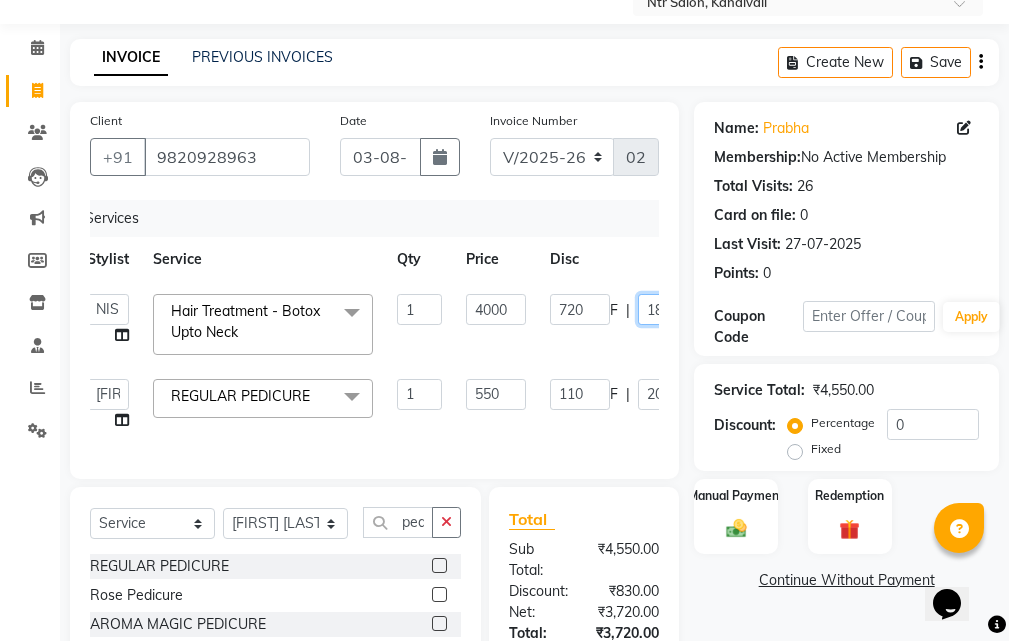 drag, startPoint x: 629, startPoint y: 275, endPoint x: 651, endPoint y: 253, distance: 31.112698 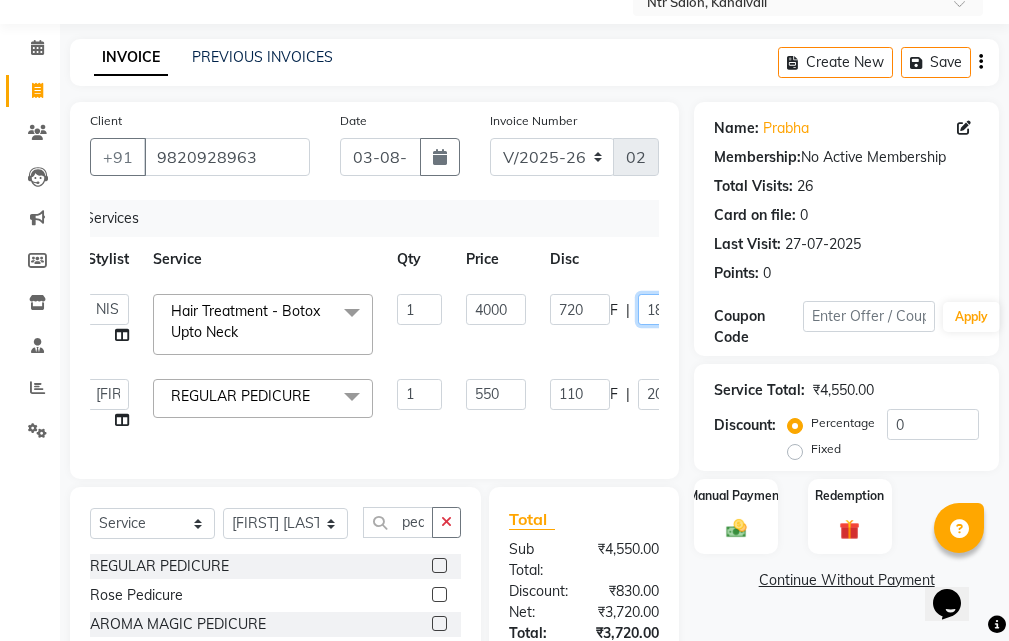 click on "720 F | 18 %" 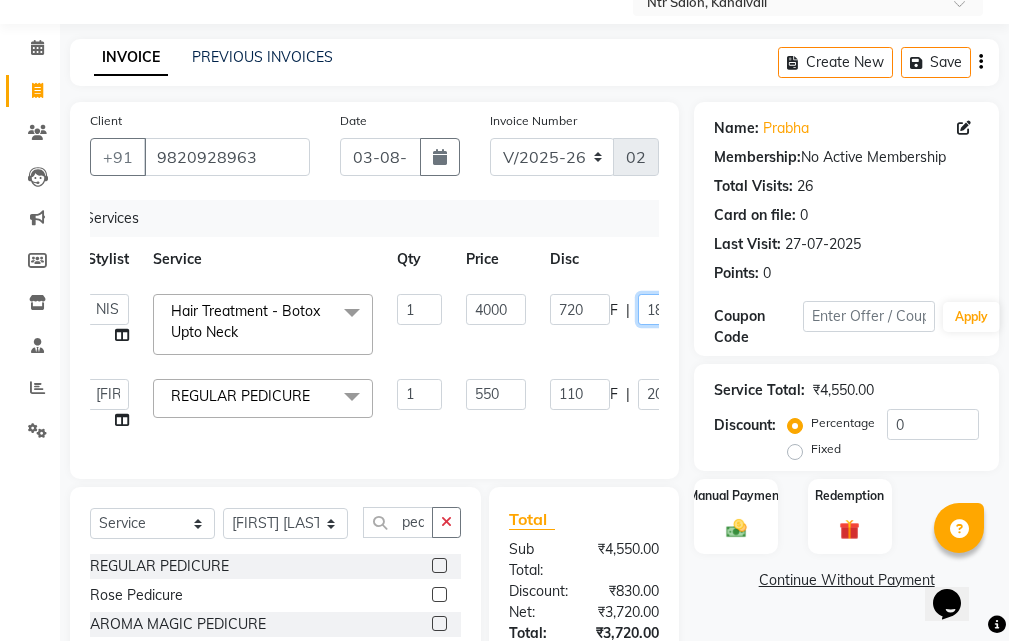 drag, startPoint x: 645, startPoint y: 253, endPoint x: 684, endPoint y: 255, distance: 39.051247 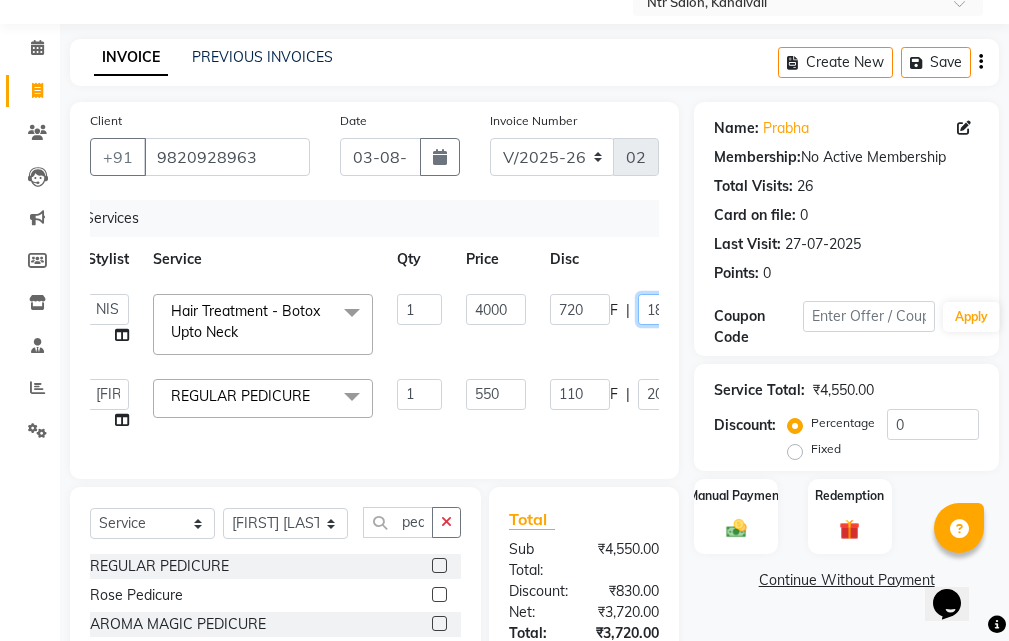 click on "Client +91 [PHONE] Date [DATE] Invoice Number V/2025 V/2025-26 0280 Services Stylist Service Qty Price Disc Total Action  [FIRST] [LAST]   [FIRST]   [FIRST] [LAST]  Hair Treatment - Botox Upto Neck&nbsp;x Bleach (Gold) - Face & Neck FACIAL ORGANIC BRIDAL FUNKY COLOUR PER STREAK BIKINI WAX BOTOX PROTIEN  KERA SHAMPOO BOTOX PROTIEN KERA CONDITIONER LISS UNLIMITED MASK ABSOLUT REPAIR SHAMPOO Rica lower lip WHITHENING  FACIAL Bleach (Oxy Regular) - Feet Bleach (Oxy Regular) - Face & Neck Bleach (Oxy Regular) - Half Back Bleach (Oxy Regular) - Stomach Bleach (Oxy Regular) - Full Arms Bleach (Oxy Regular) - Full Back Bleach (Oxy Regular) - Full Body Cleanups  - Regular Cleanups  - Tan Clear Cleanups  - Clear Glow BRIGHTENING TIGHTNING VITAMIN C CLEANUP 03+ SHINE AND GLOW Face Pack  - Off Brightening Mask Face Pack  - Collagen Mask Oxy D - Tan Mask PEEL OFF MASK O3+HYDROXY MASK Facial-FRUIT FACIAL Facial  - Tan Clear Facial  - Pearl Facial  - Diamond Facial  - ORGANIC Facial  - Vitamin - C Facial  - O3+ Shine & Glow Facial  - O3+ Bridal HYDRA FACIAL BRIGHTENING TIGHTENING WINE FACIAL Full Body Service  - Body Massage 1 4000" 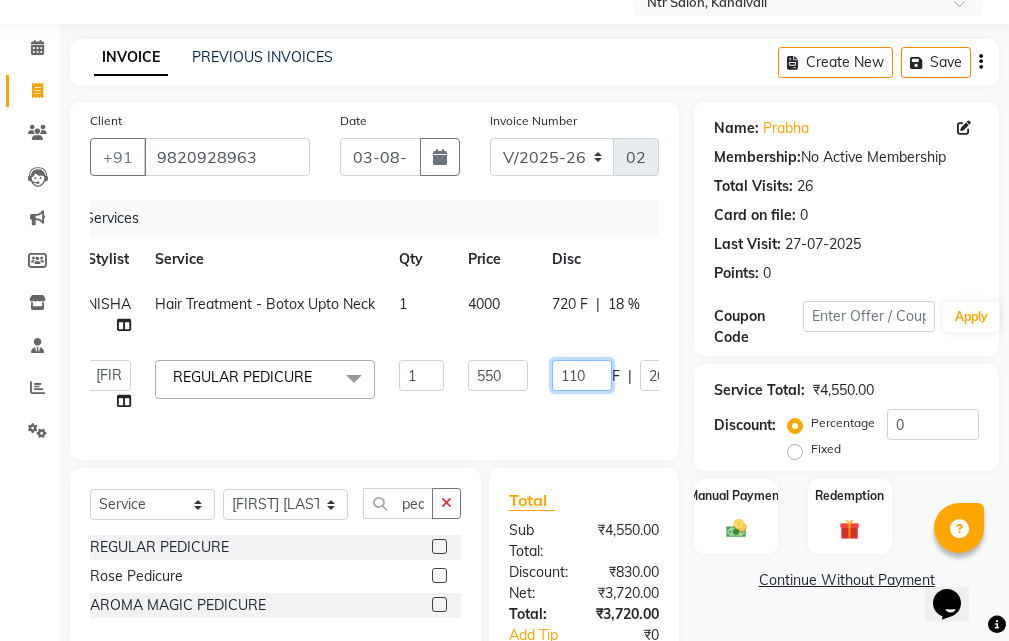click on "110" 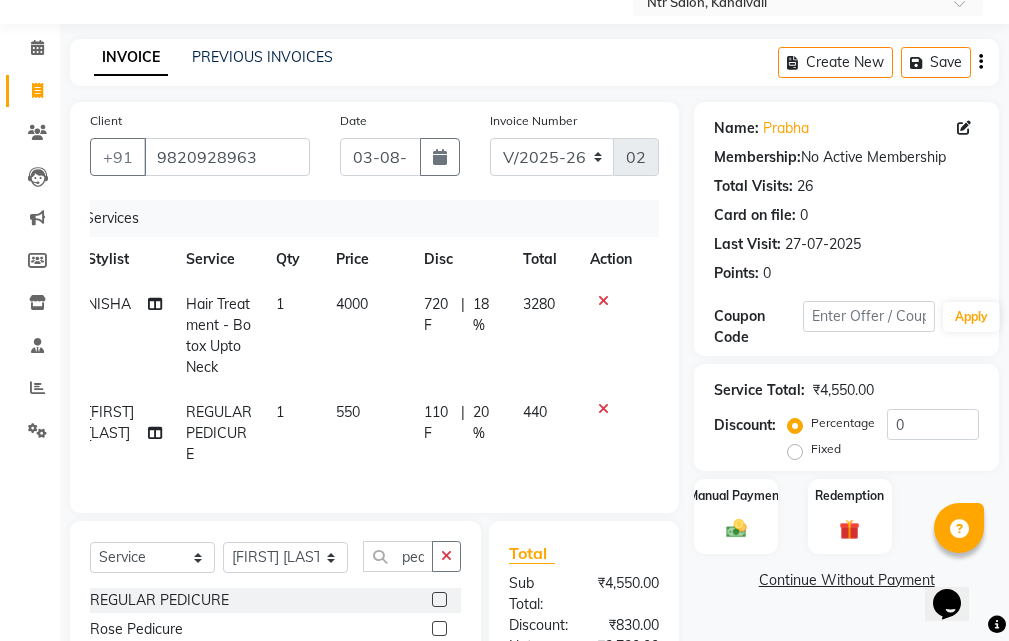 drag, startPoint x: 619, startPoint y: 315, endPoint x: 573, endPoint y: 336, distance: 50.566788 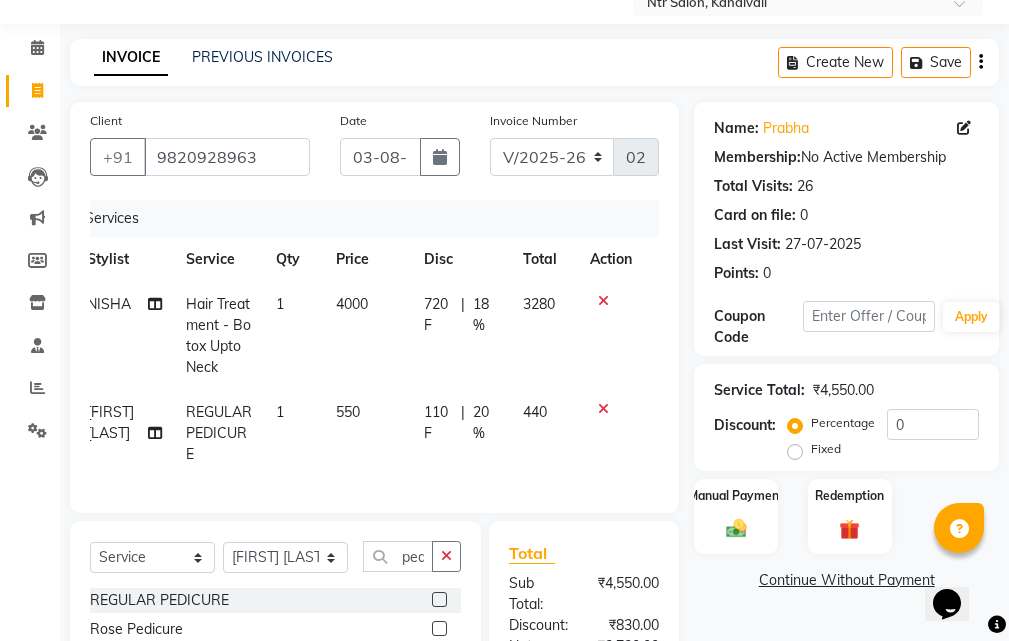 click on "440" 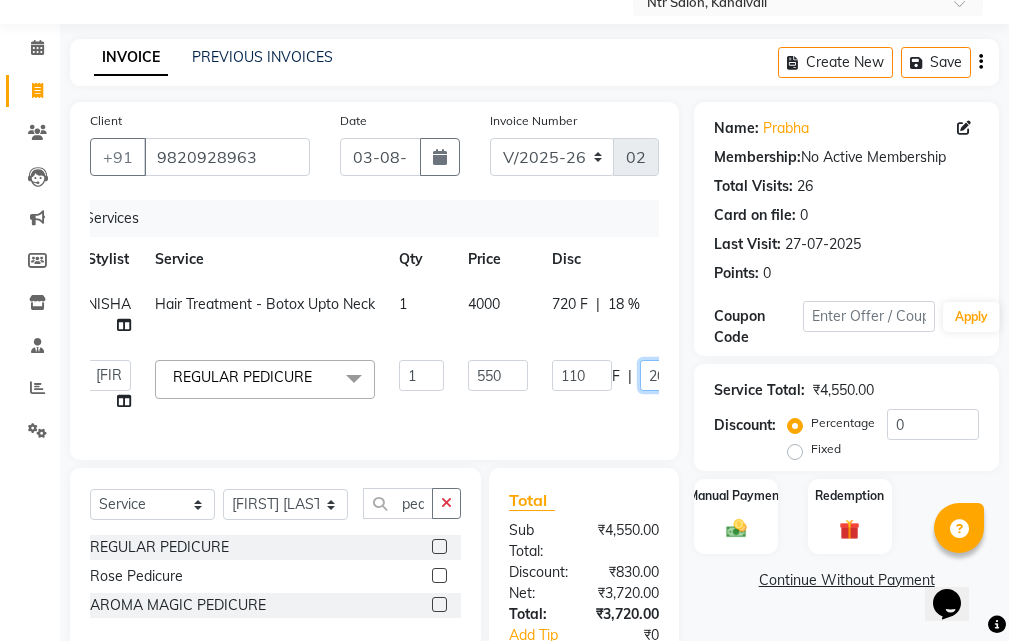 click on "20" 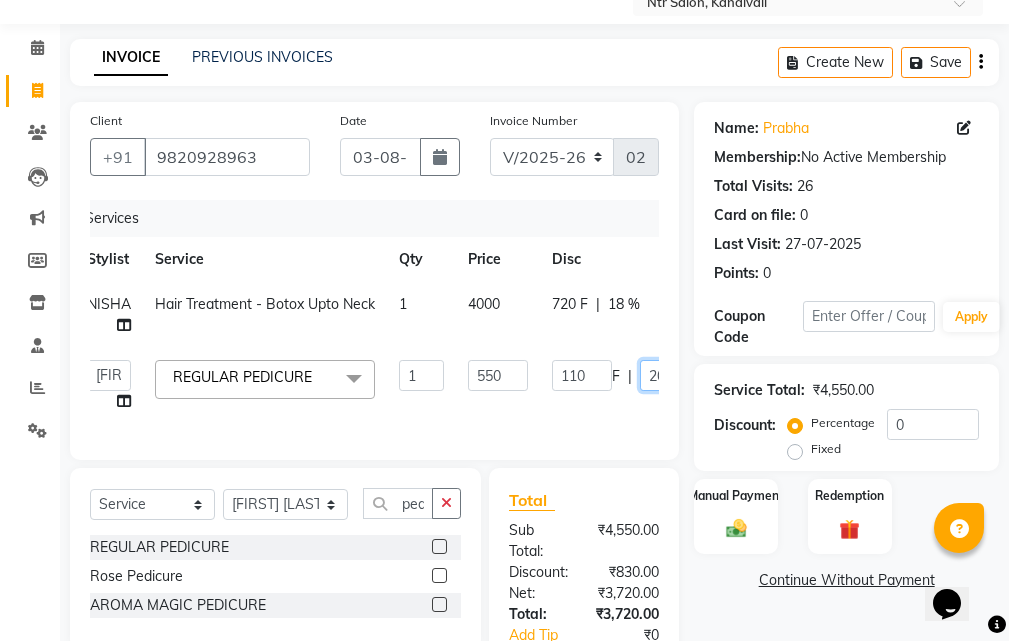 type on "2" 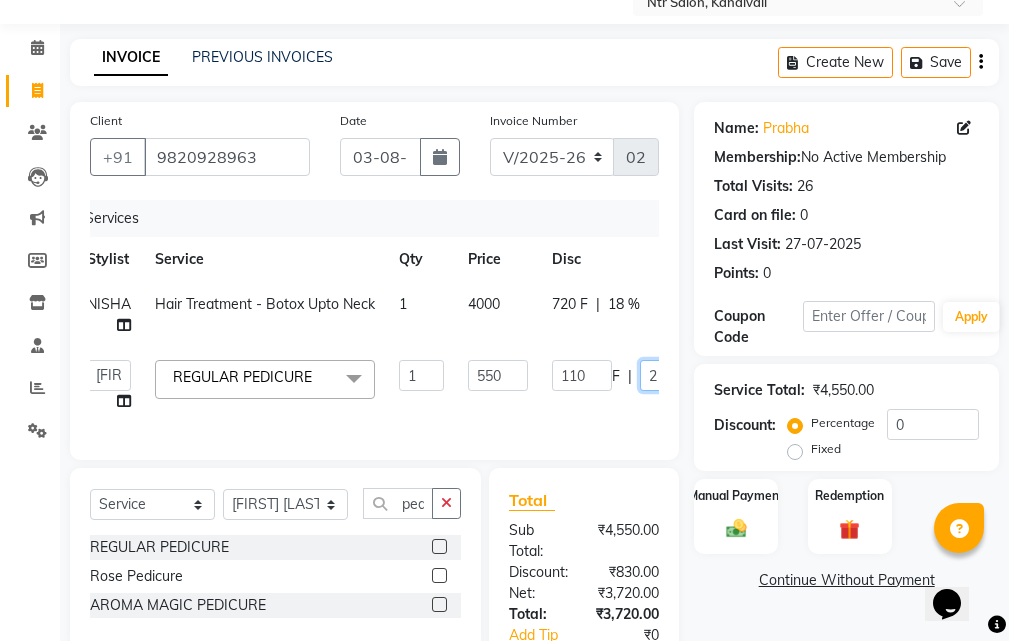type on "25" 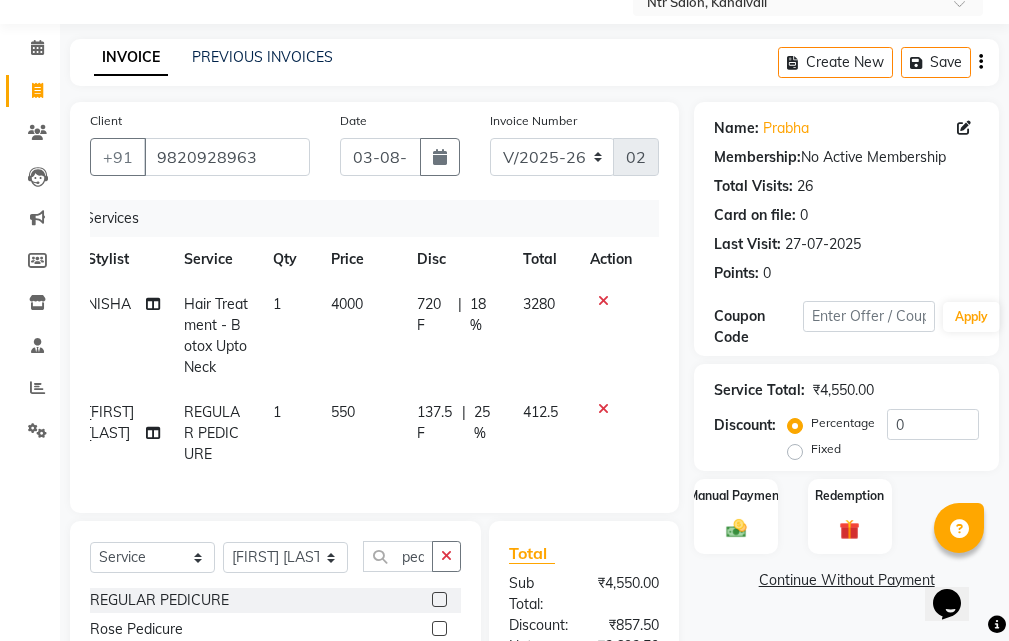 click on "Services Stylist Service Qty Price Disc Total Action [FIRST] Hair Treatment - Botox Upto Neck 1 4000 720 F | 18 % 3280 [FIRST] [LAST] REGULAR PEDICURE 1 550 137.5 F | 25 % 412.5" 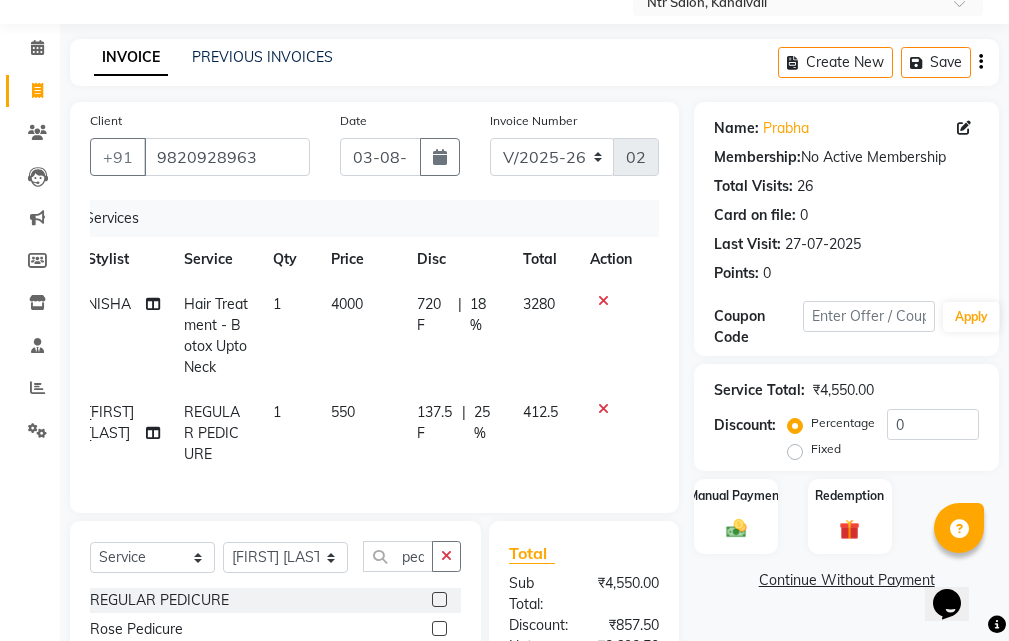 scroll, scrollTop: 135, scrollLeft: 0, axis: vertical 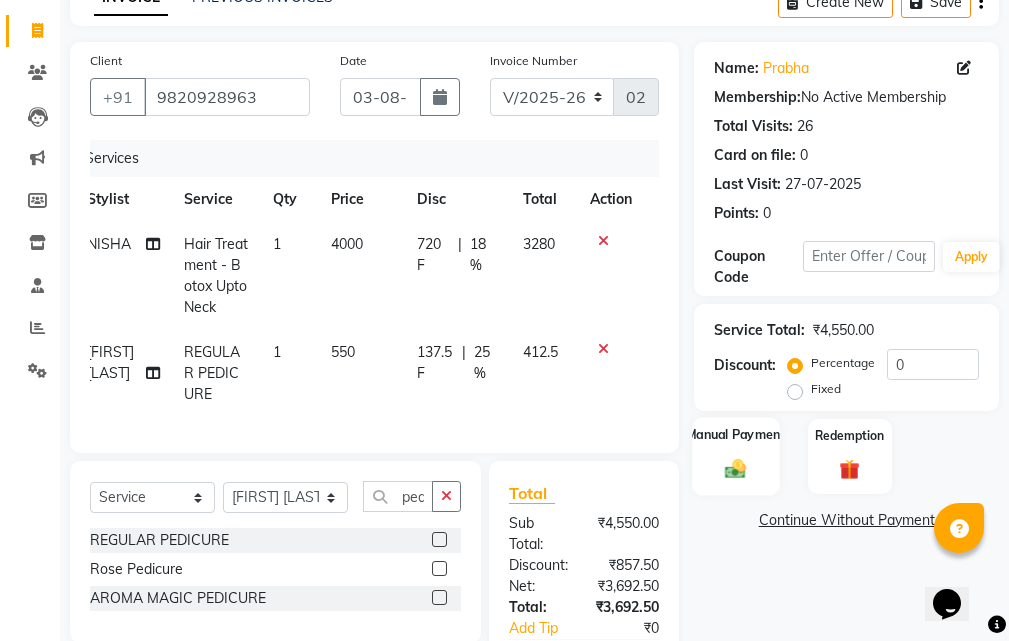 click 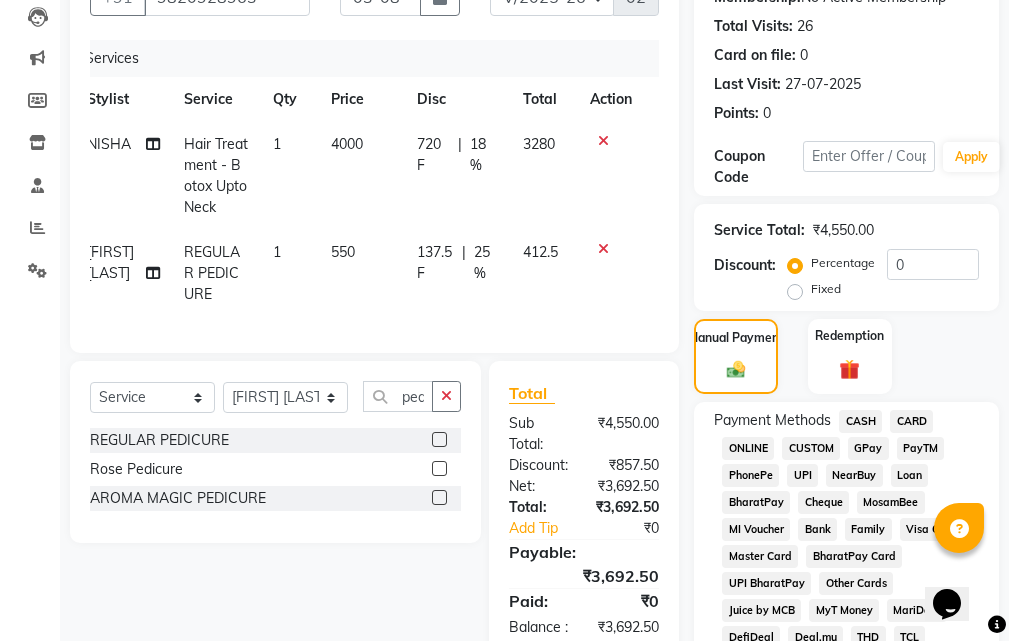 scroll, scrollTop: 335, scrollLeft: 0, axis: vertical 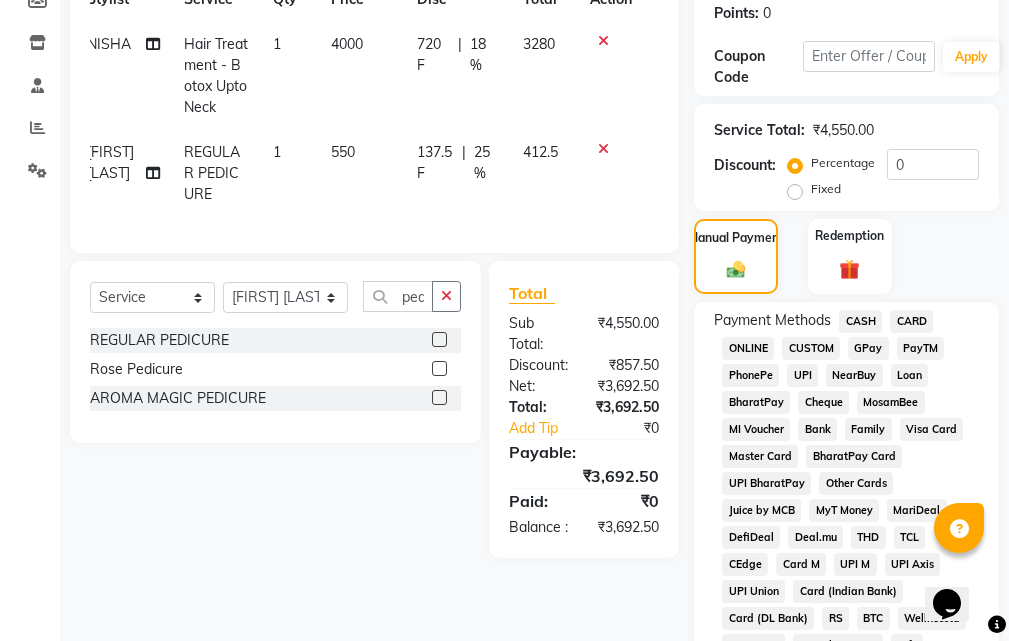 click on "GPay" 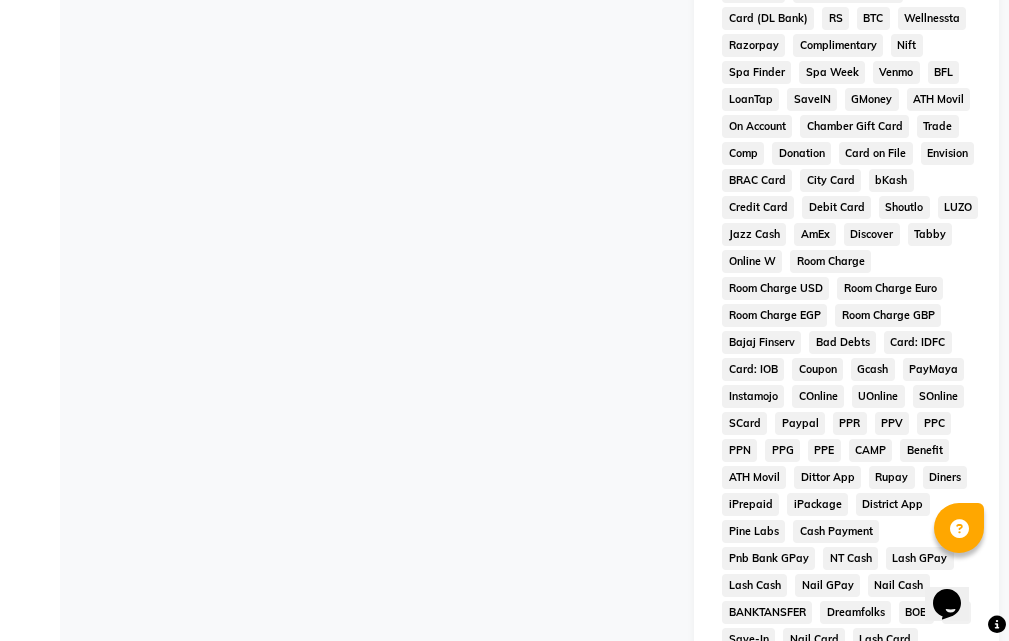 scroll, scrollTop: 1020, scrollLeft: 0, axis: vertical 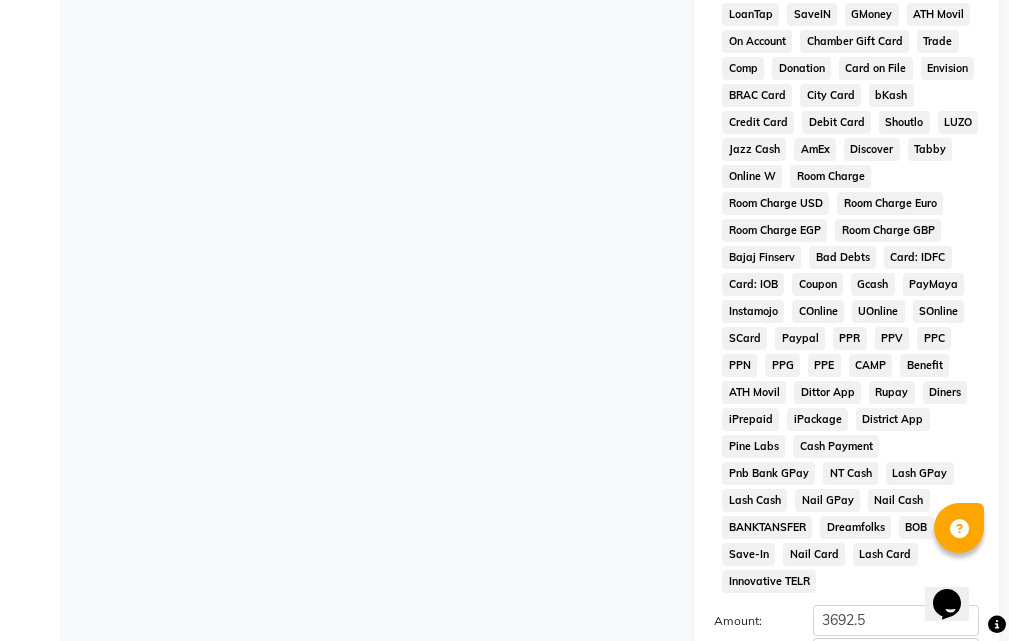 click on "Add Payment" 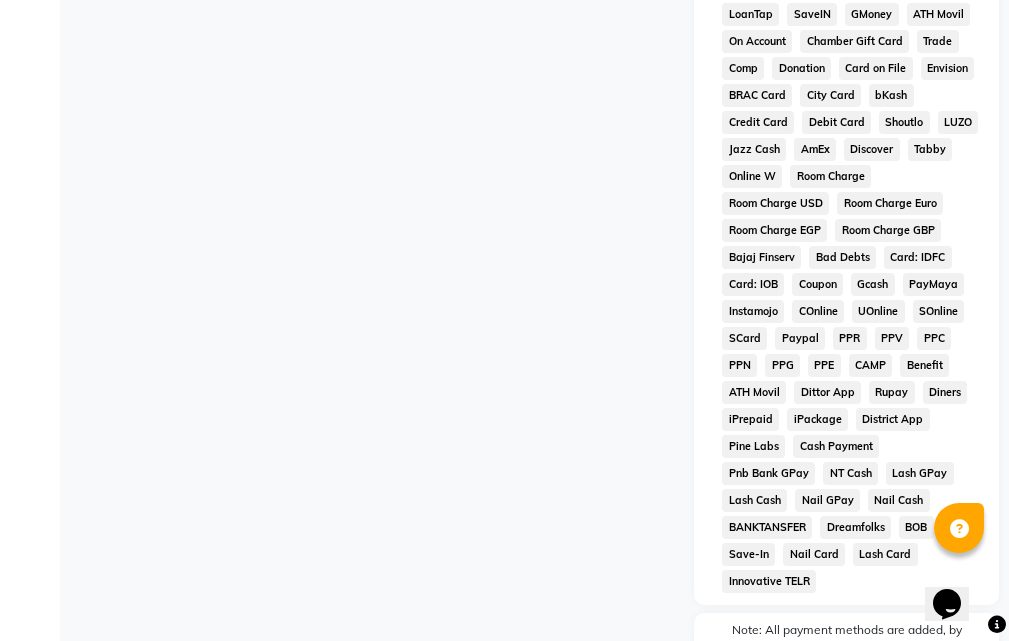 drag, startPoint x: 849, startPoint y: 605, endPoint x: 822, endPoint y: 594, distance: 29.15476 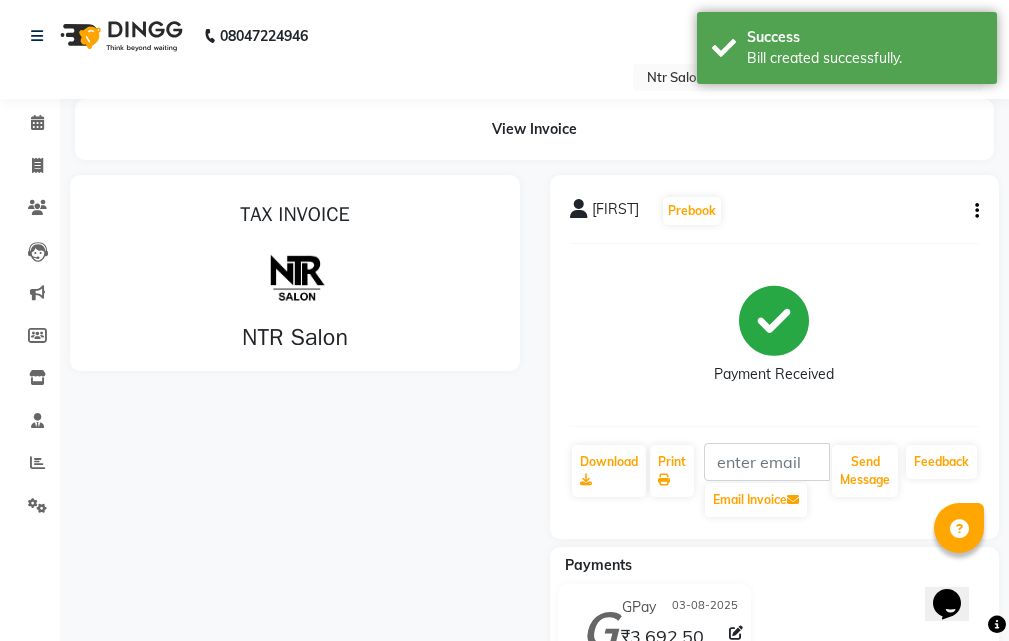 scroll, scrollTop: 0, scrollLeft: 0, axis: both 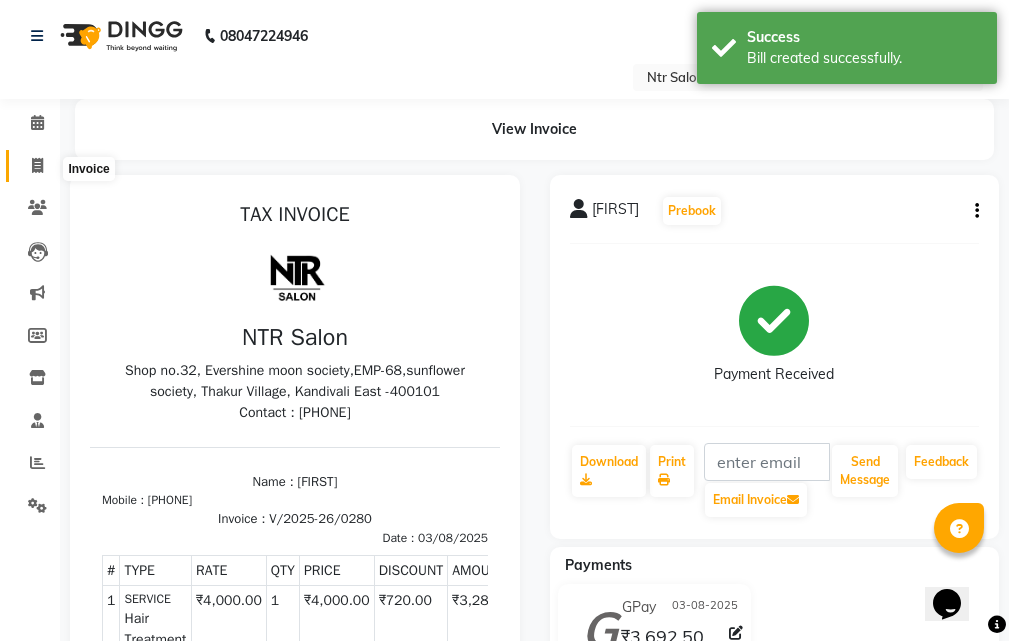 click 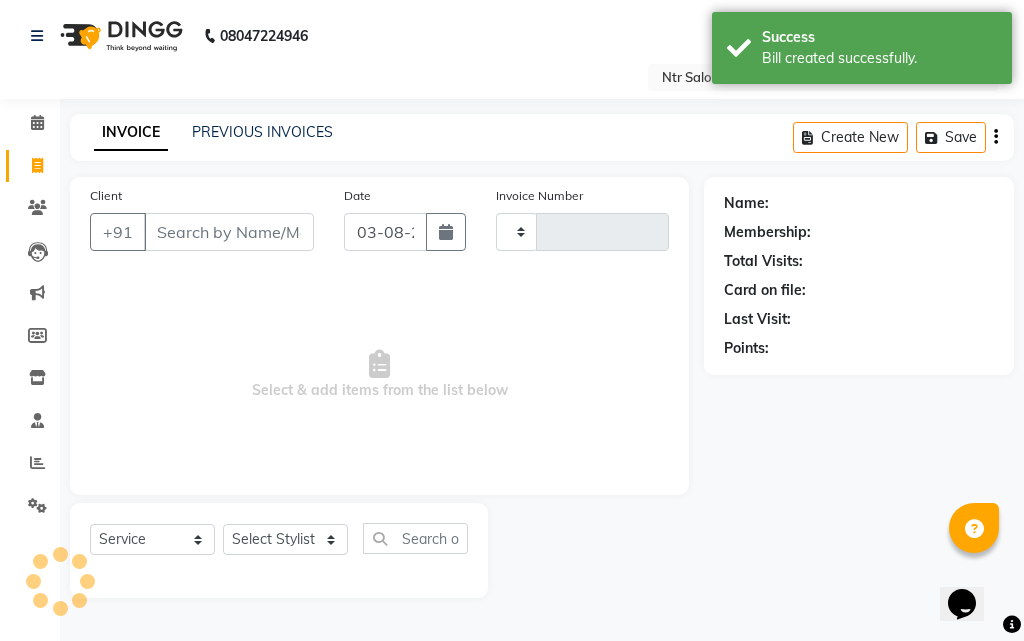 type on "0281" 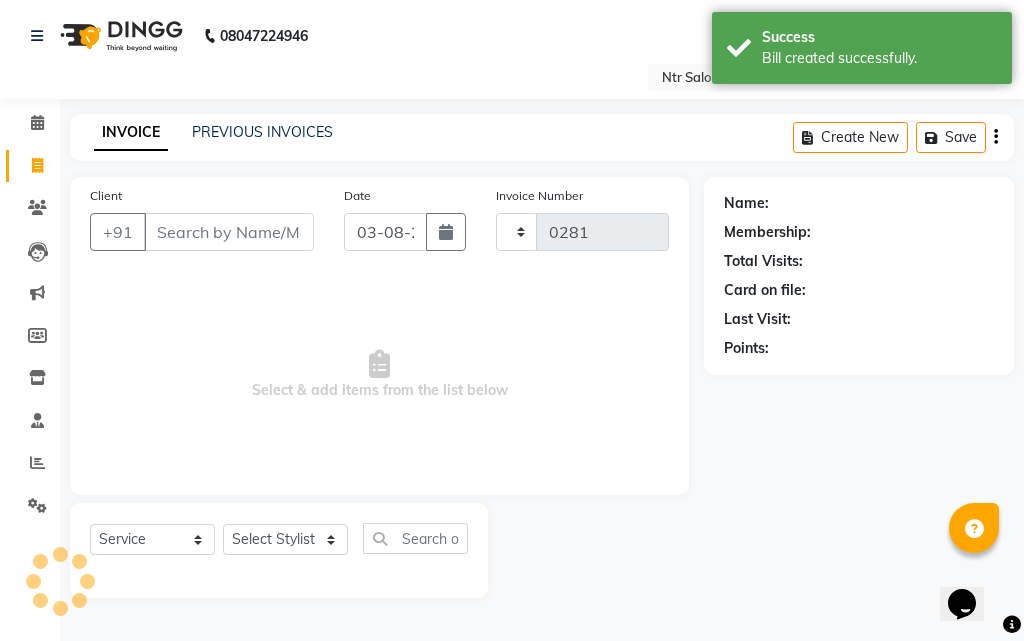 select on "5173" 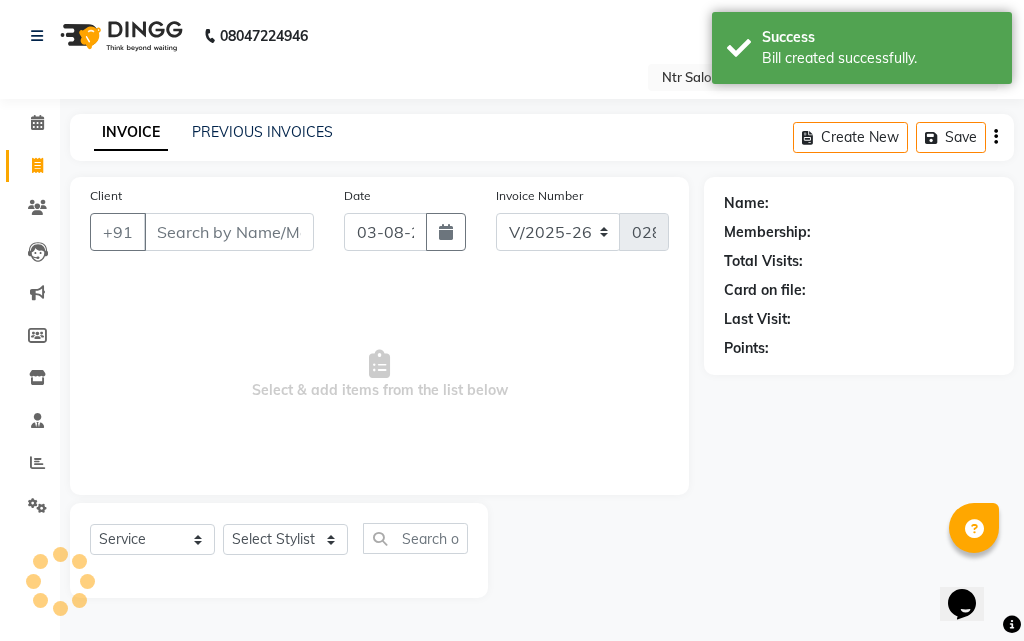 drag, startPoint x: 236, startPoint y: 203, endPoint x: 279, endPoint y: 211, distance: 43.737854 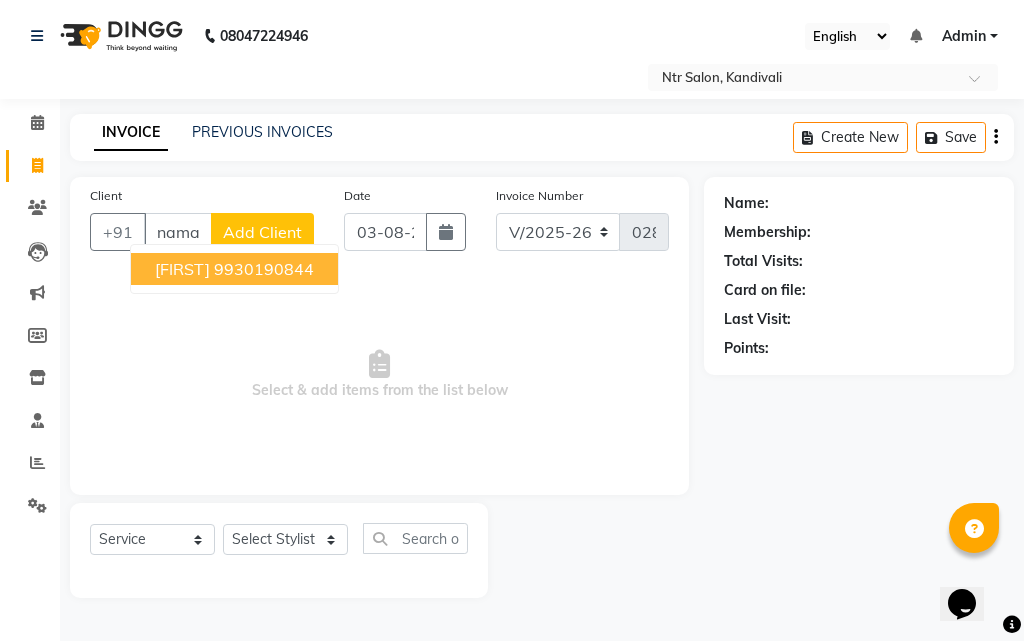 click on "9930190844" at bounding box center (264, 269) 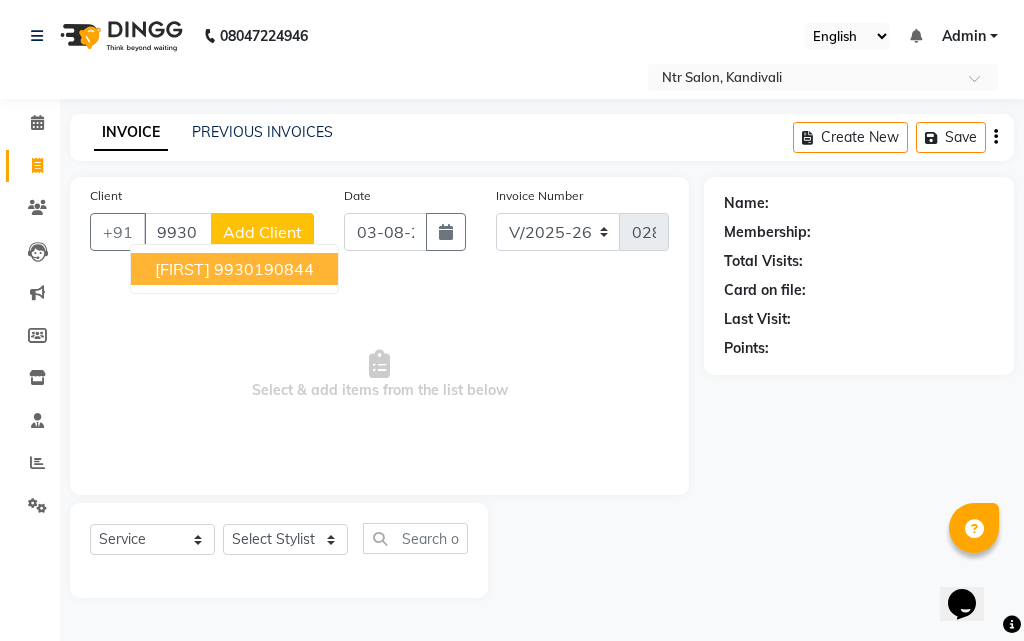 type on "9930190844" 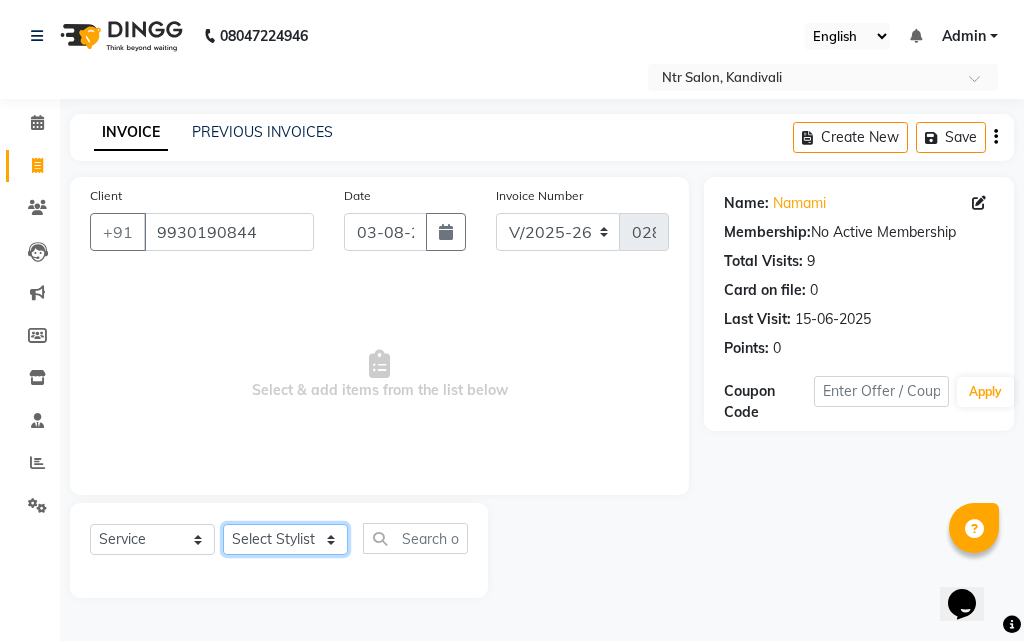 click on "Select Stylist [FIRST] [LAST] [FIRST] [FIRST] [LAST]" 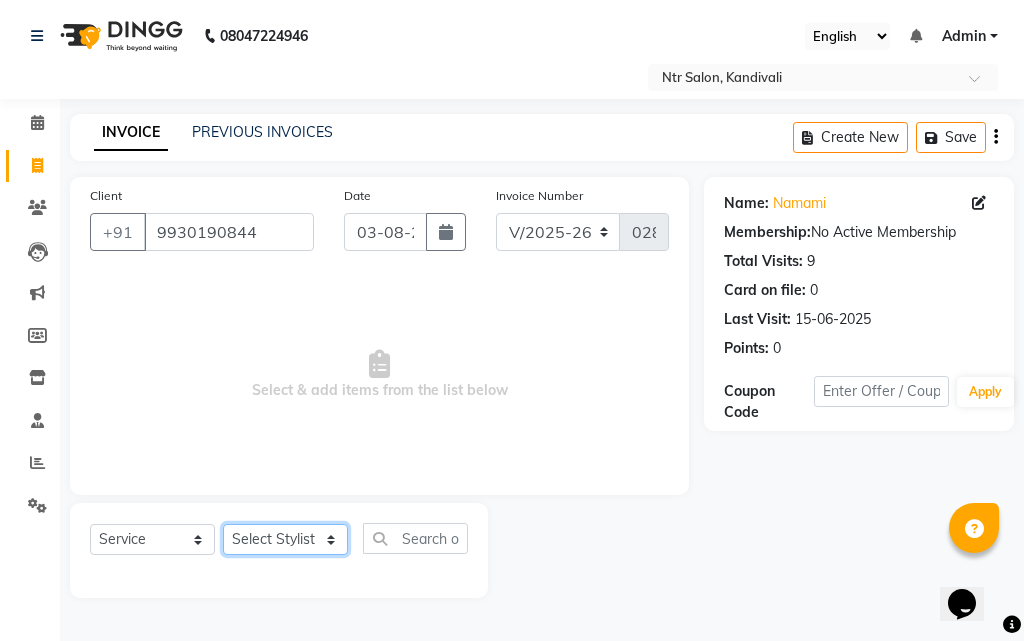select on "41229" 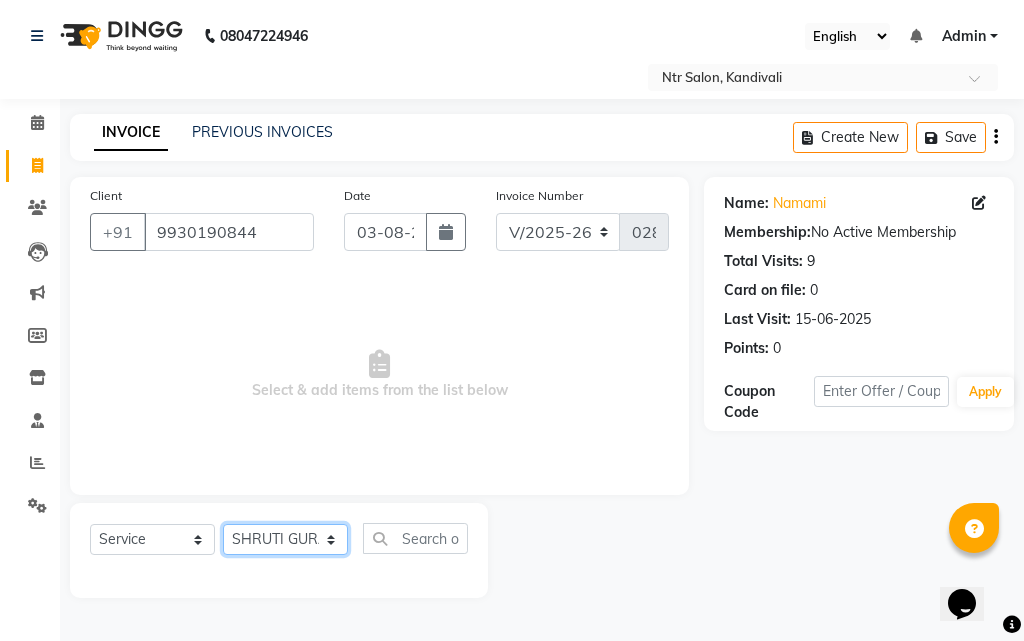 click on "Select Stylist [FIRST] [LAST] [FIRST] [FIRST] [LAST]" 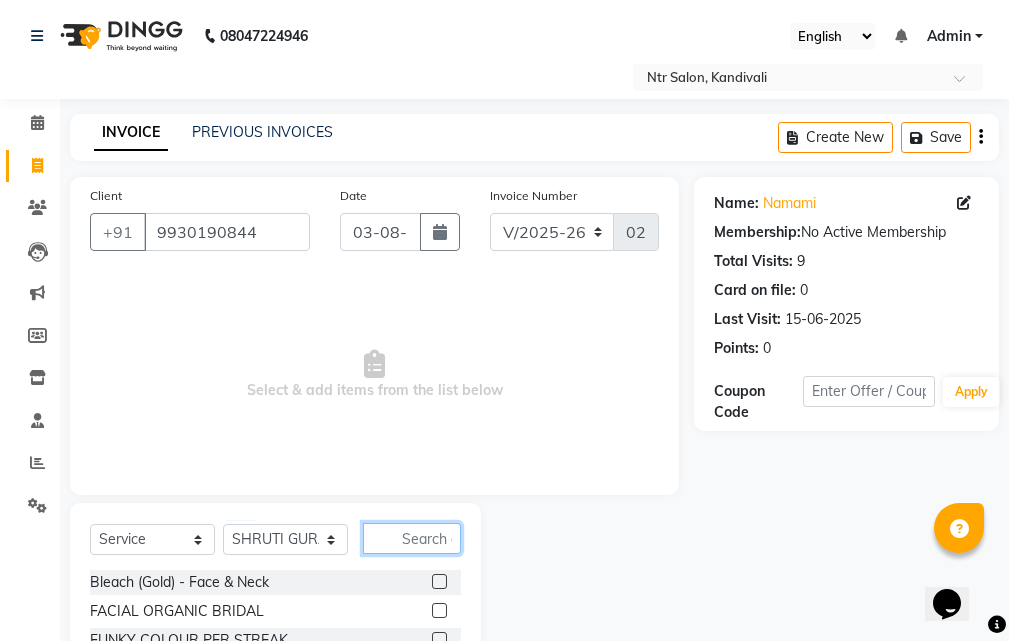 drag, startPoint x: 427, startPoint y: 488, endPoint x: 461, endPoint y: 464, distance: 41.617306 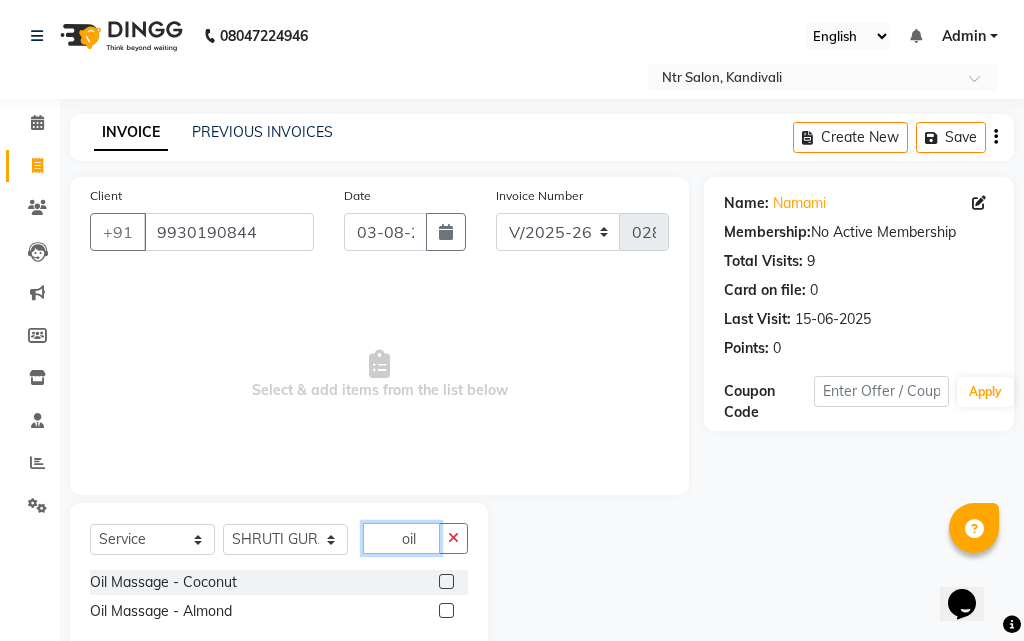 type on "oil" 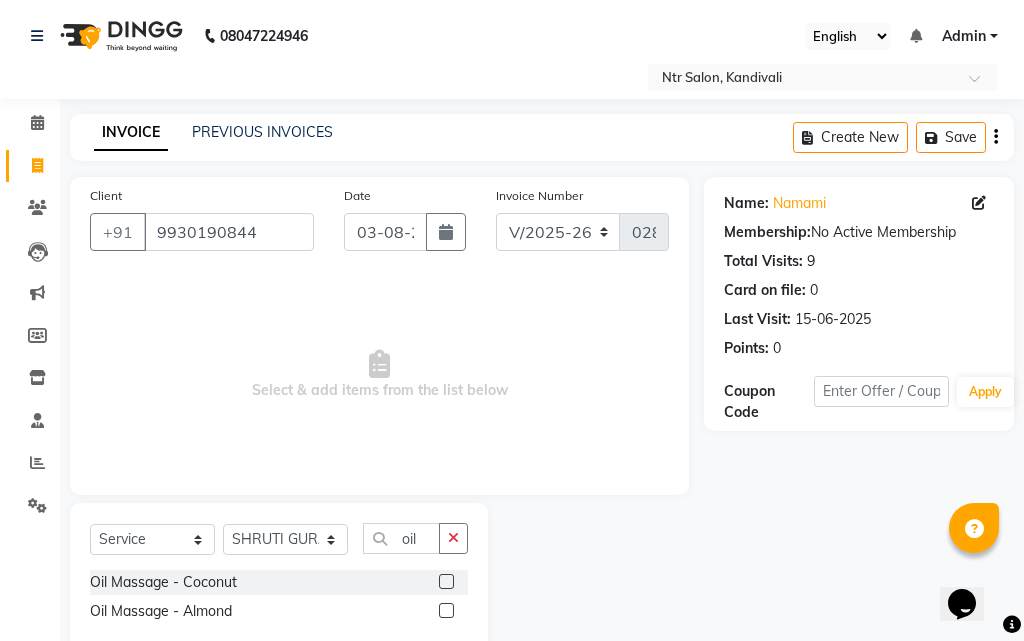 click 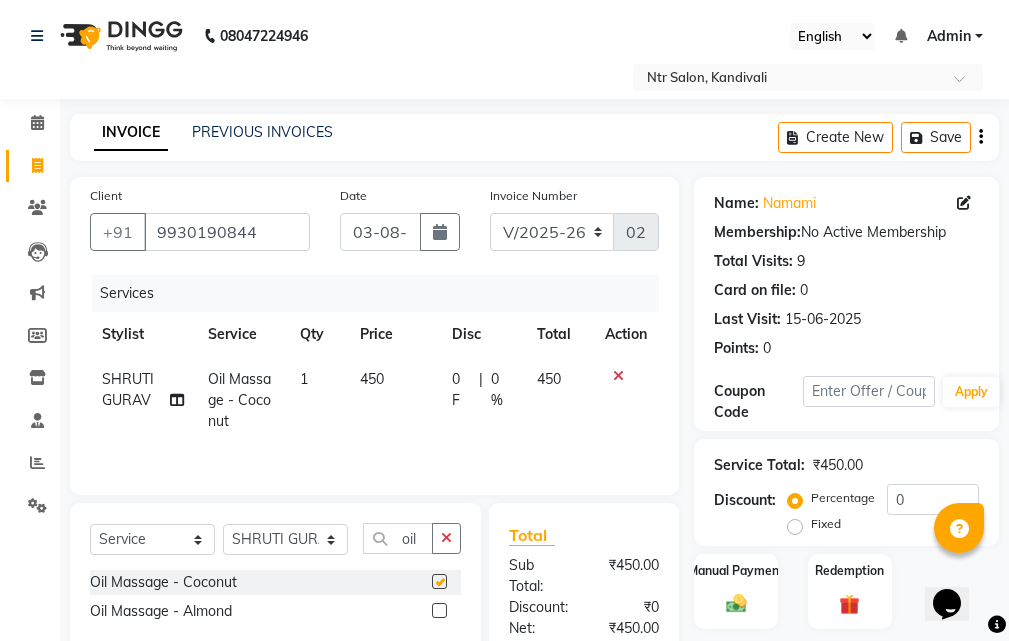 checkbox on "false" 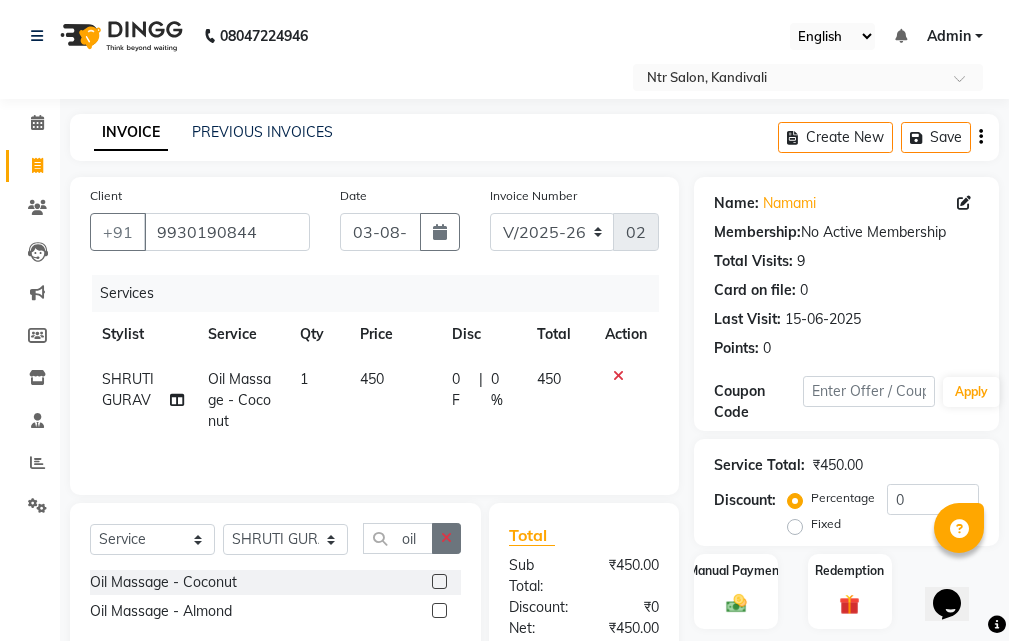 click 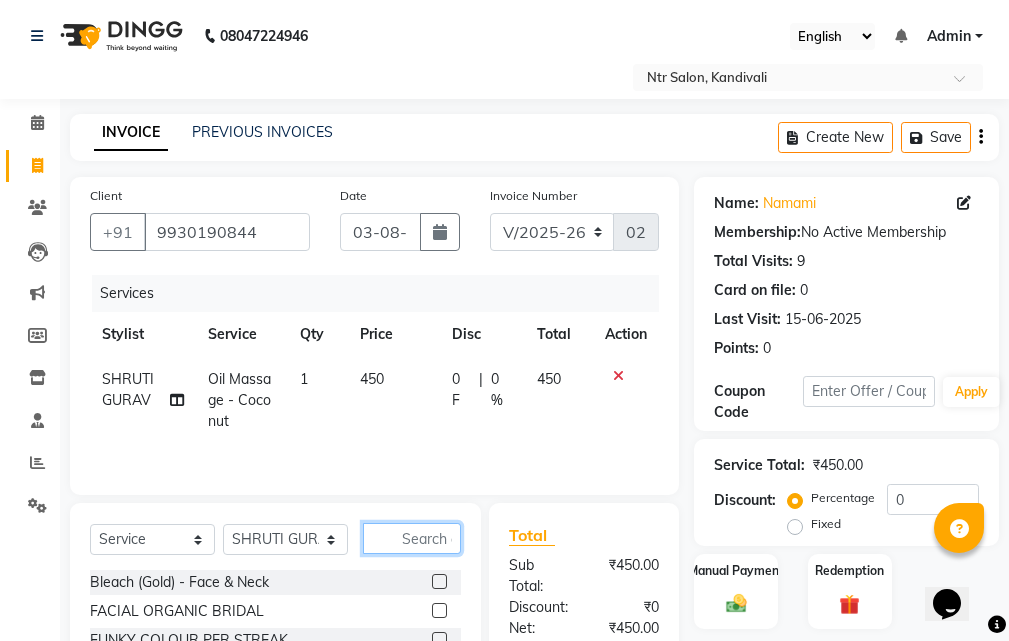 click 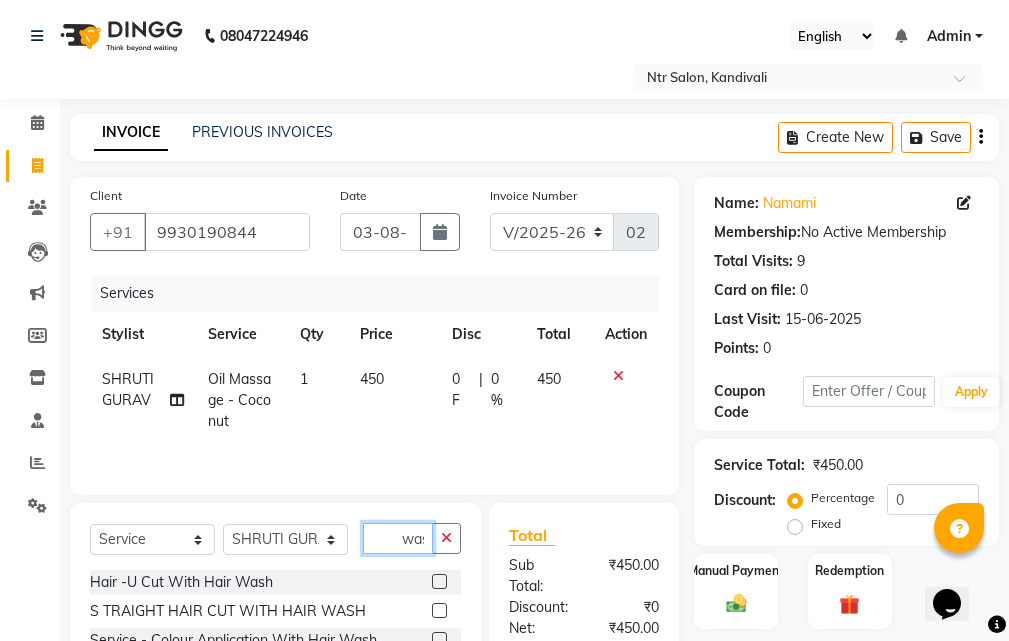 type on "wash" 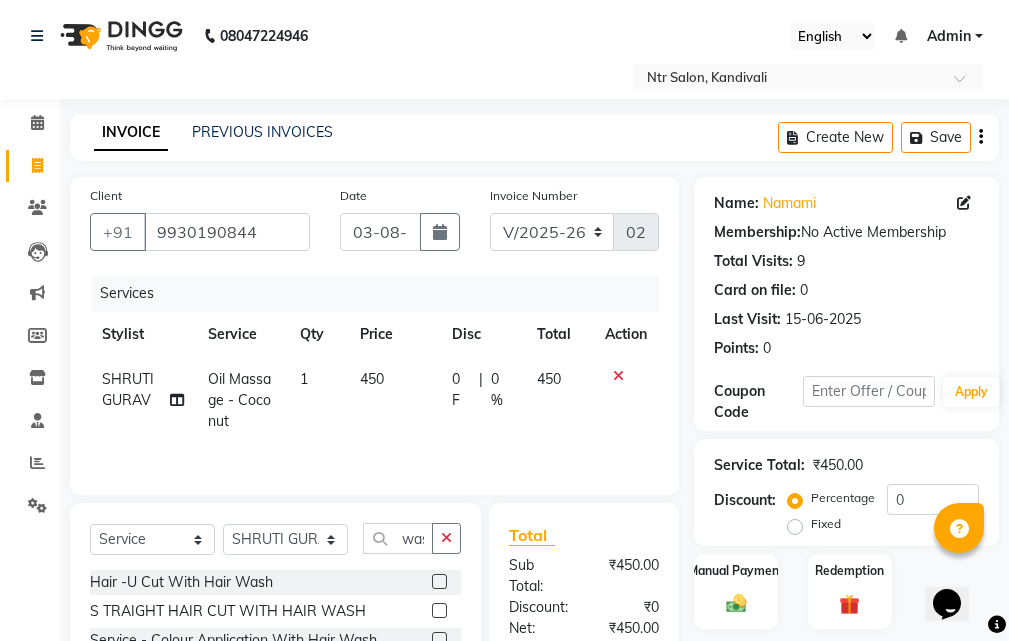 click 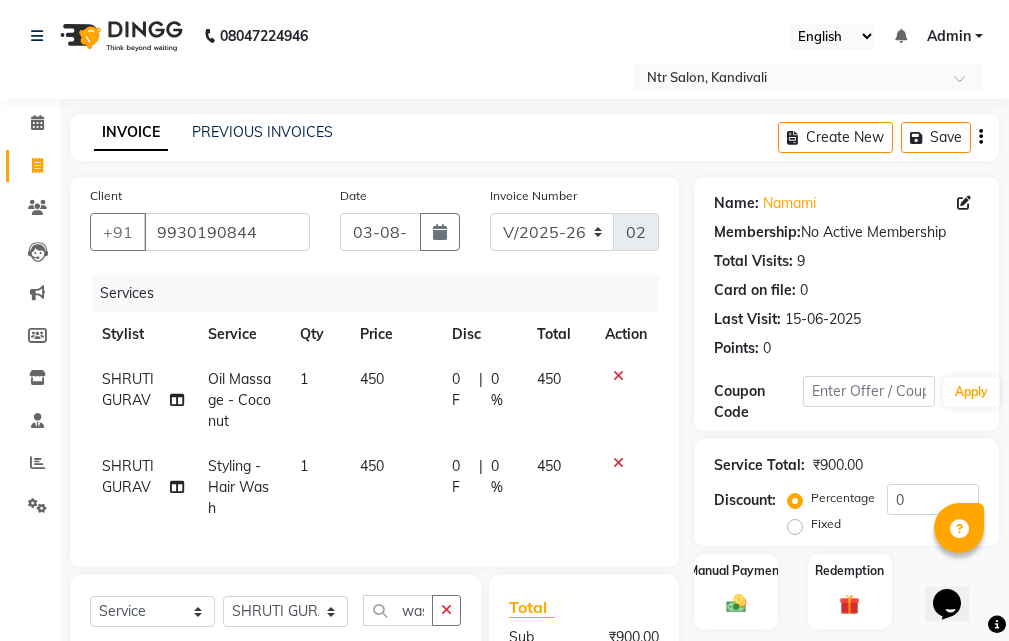 checkbox on "false" 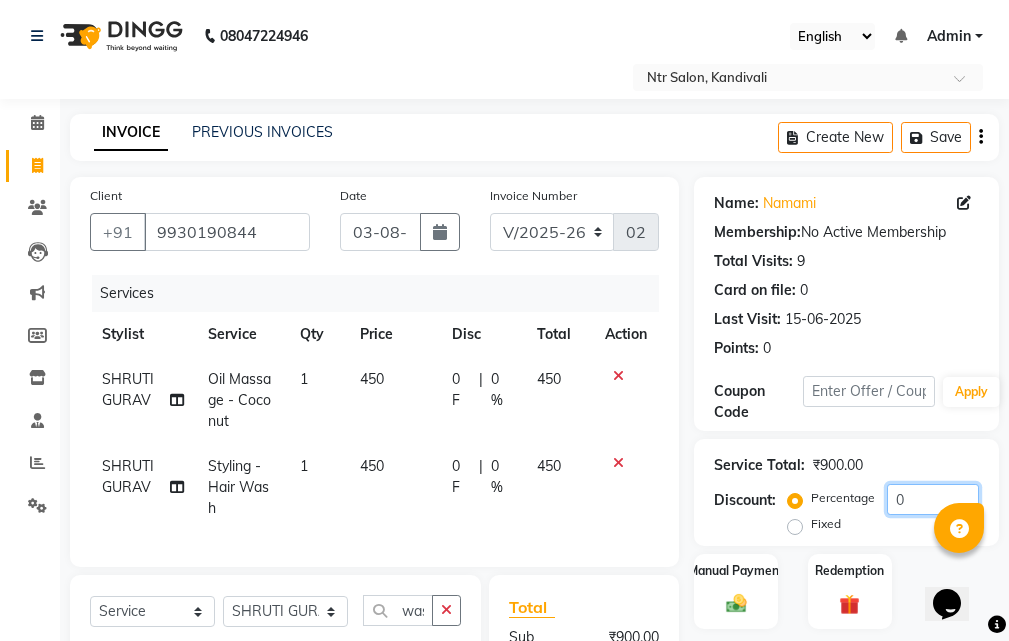 click on "0" 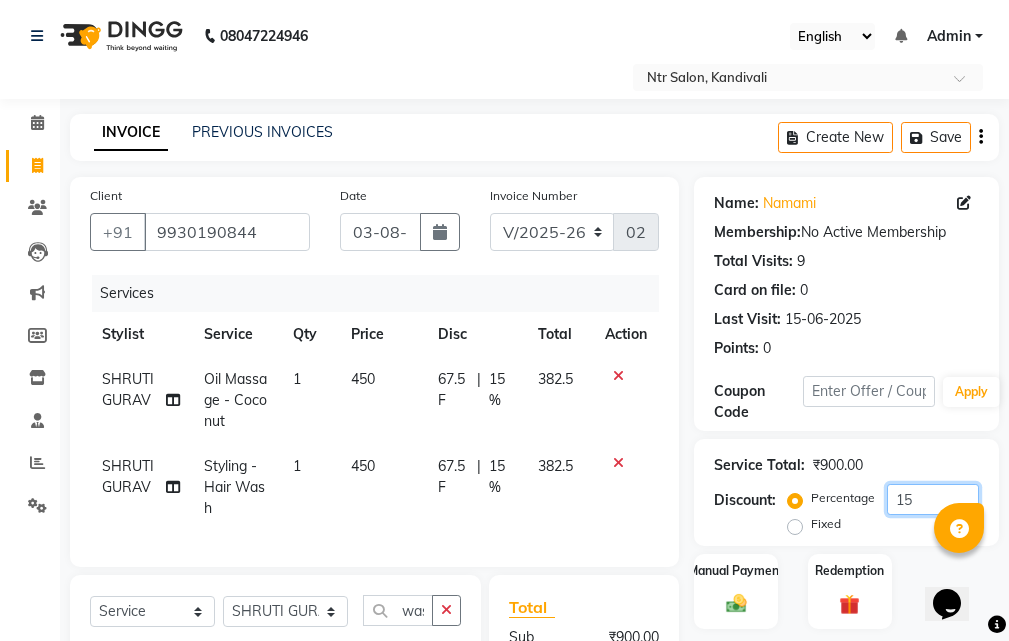 scroll, scrollTop: 148, scrollLeft: 0, axis: vertical 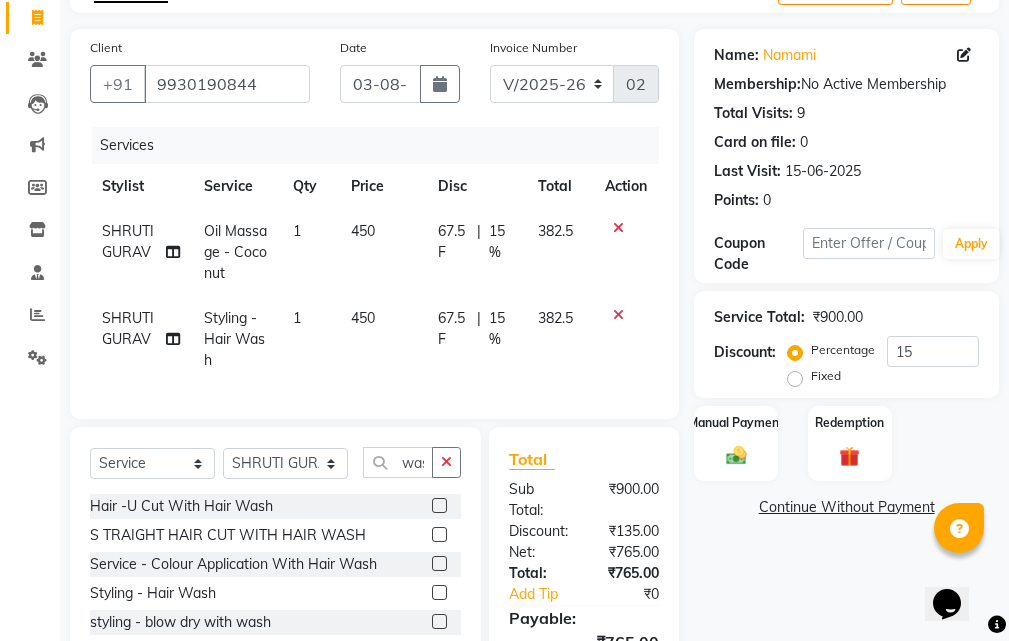 click on "Name: [NAME]  Membership:  No Active Membership  Total Visits:  9 Card on file:  0 Last Visit:   15-06-2025 Points:   0  Coupon Code Apply Service Total:  ₹900.00  Discount:  Percentage   Fixed  15 Manual Payment Redemption  Continue Without Payment" 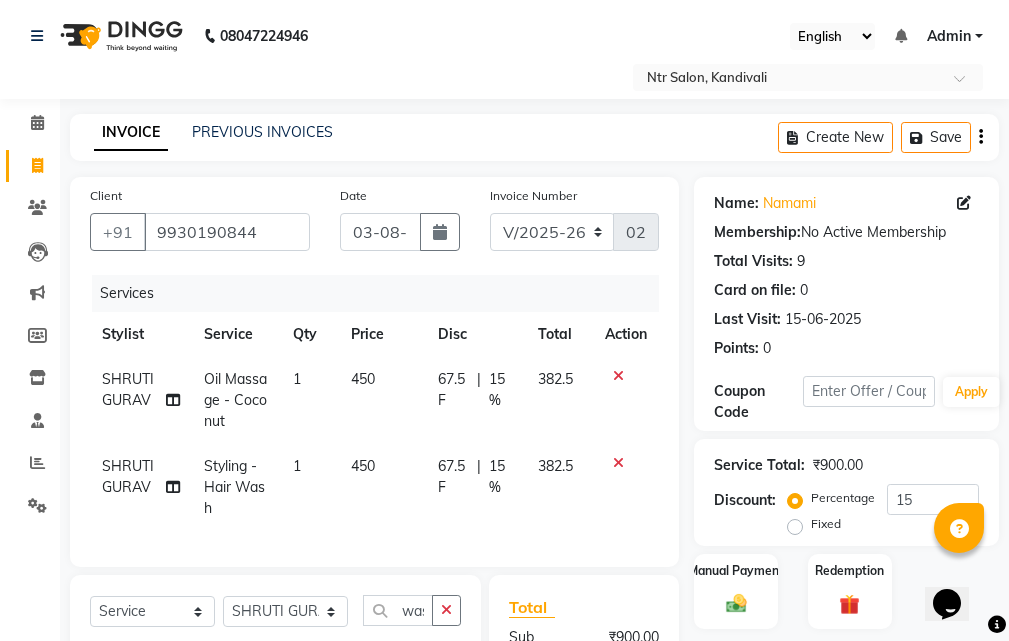 scroll, scrollTop: 100, scrollLeft: 0, axis: vertical 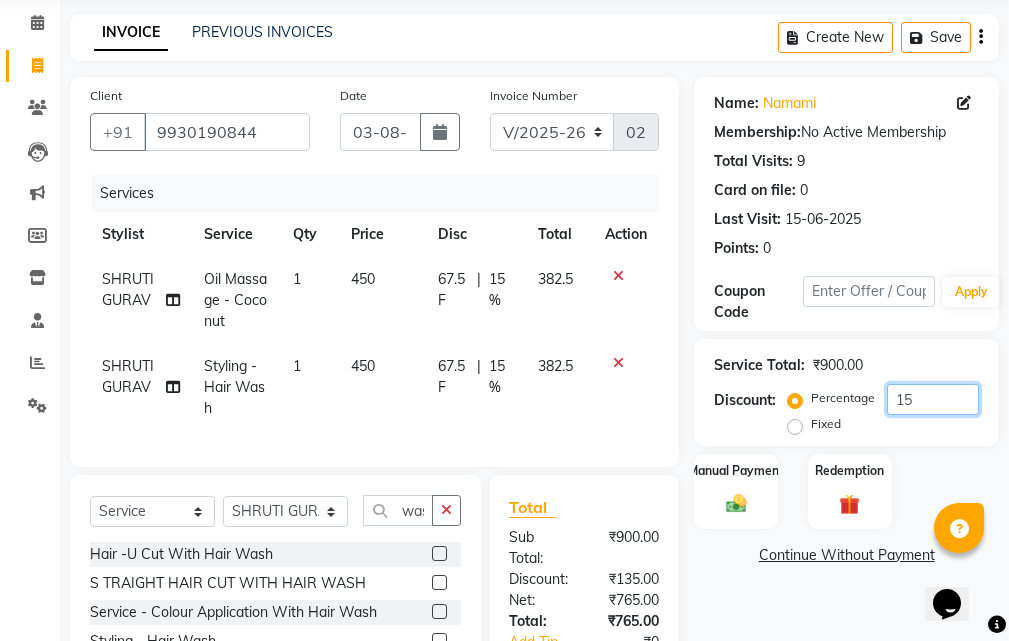 click on "15" 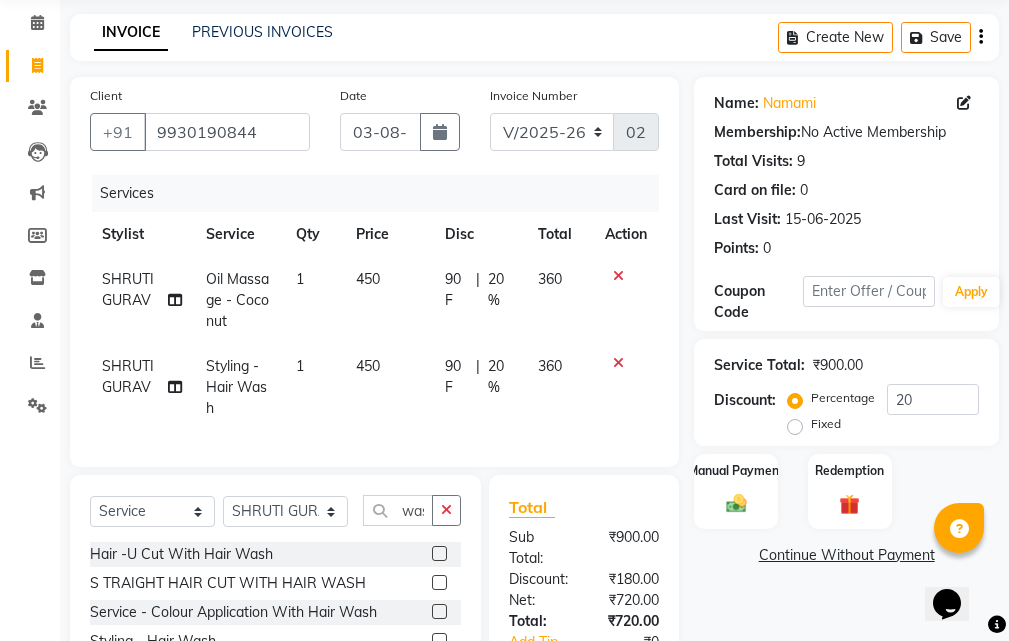 click on "Name: [NAME]  Membership:  No Active Membership  Total Visits:  9 Card on file:  0 Last Visit:   15-06-2025 Points:   0  Coupon Code Apply Service Total:  ₹900.00  Discount:  Percentage   Fixed  20 Manual Payment Redemption  Continue Without Payment" 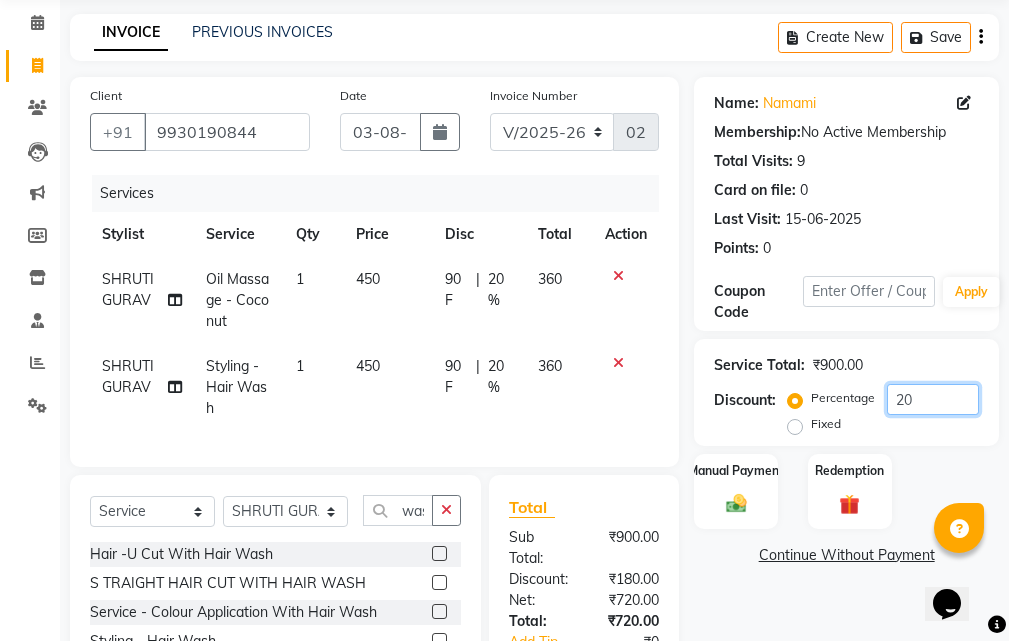 click on "20" 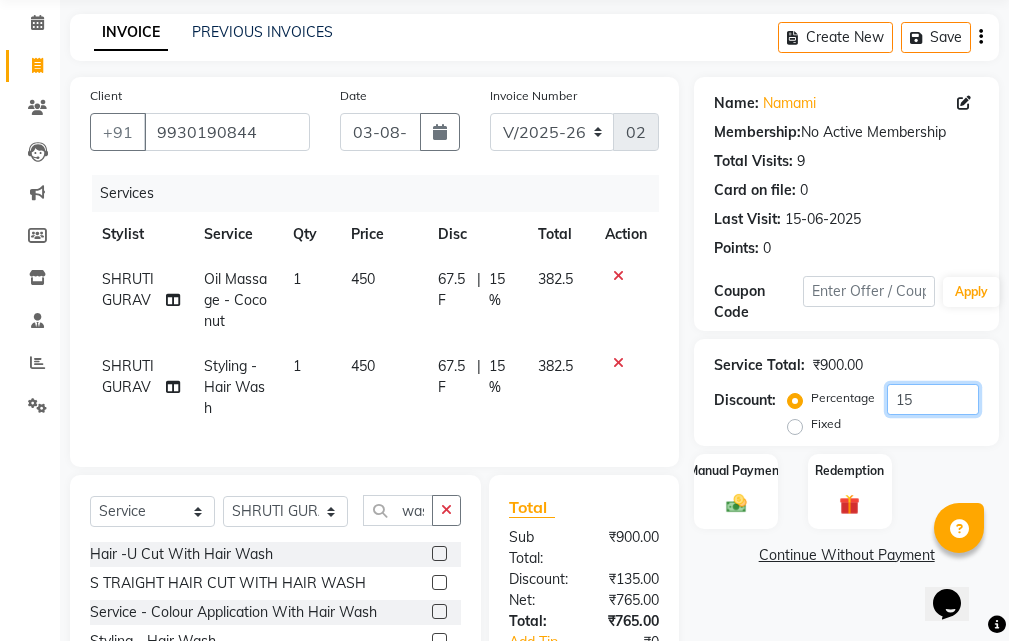 type on "15" 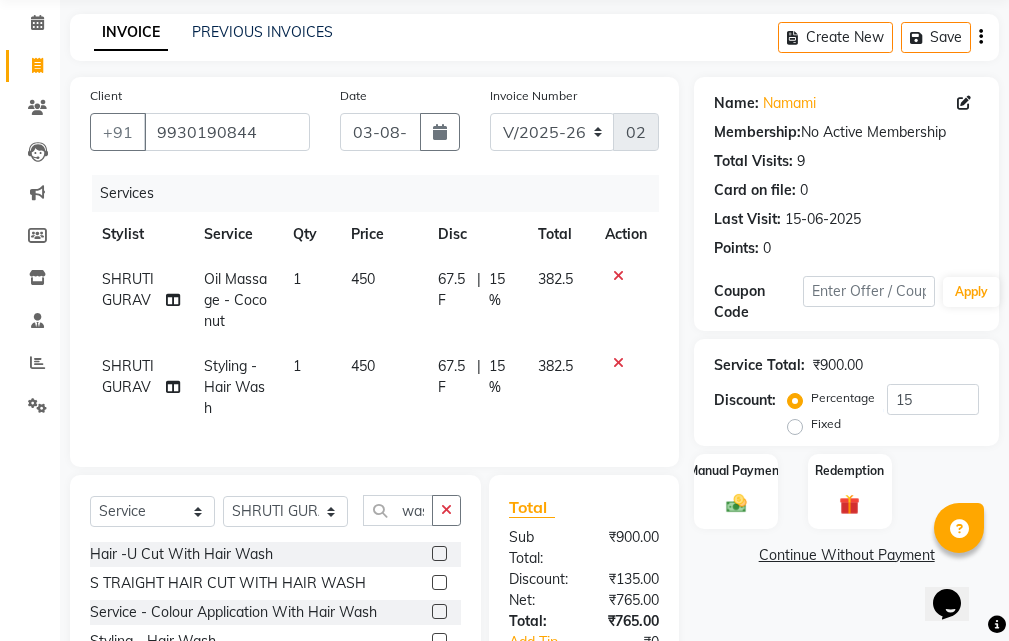 click on "Name: [NAME]  Membership:  No Active Membership  Total Visits:  9 Card on file:  0 Last Visit:   15-06-2025 Points:   0  Coupon Code Apply Service Total:  ₹900.00  Discount:  Percentage   Fixed  15 Manual Payment Redemption  Continue Without Payment" 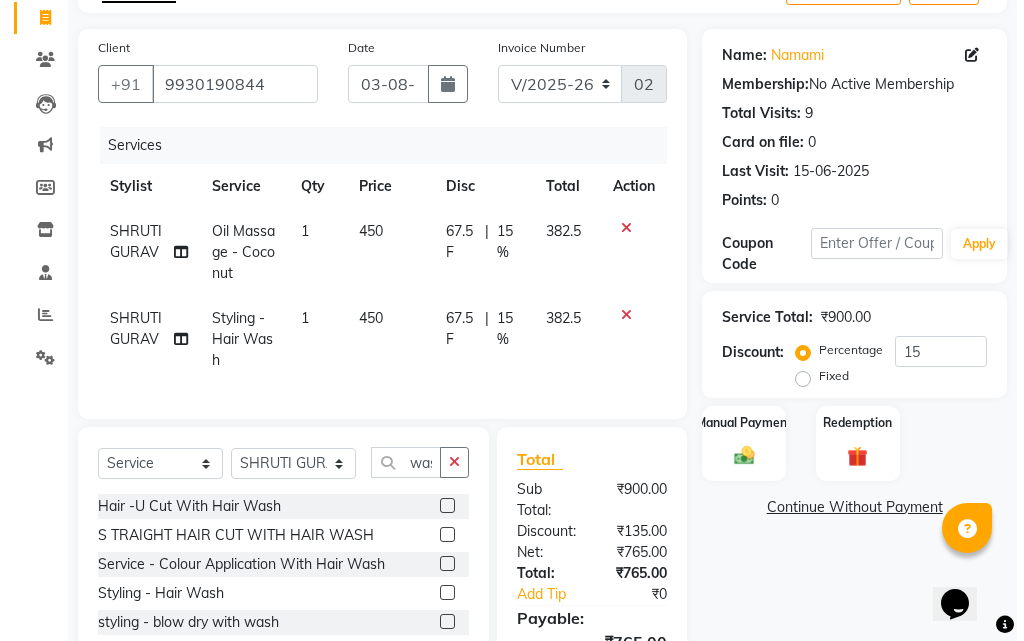 scroll, scrollTop: 0, scrollLeft: 0, axis: both 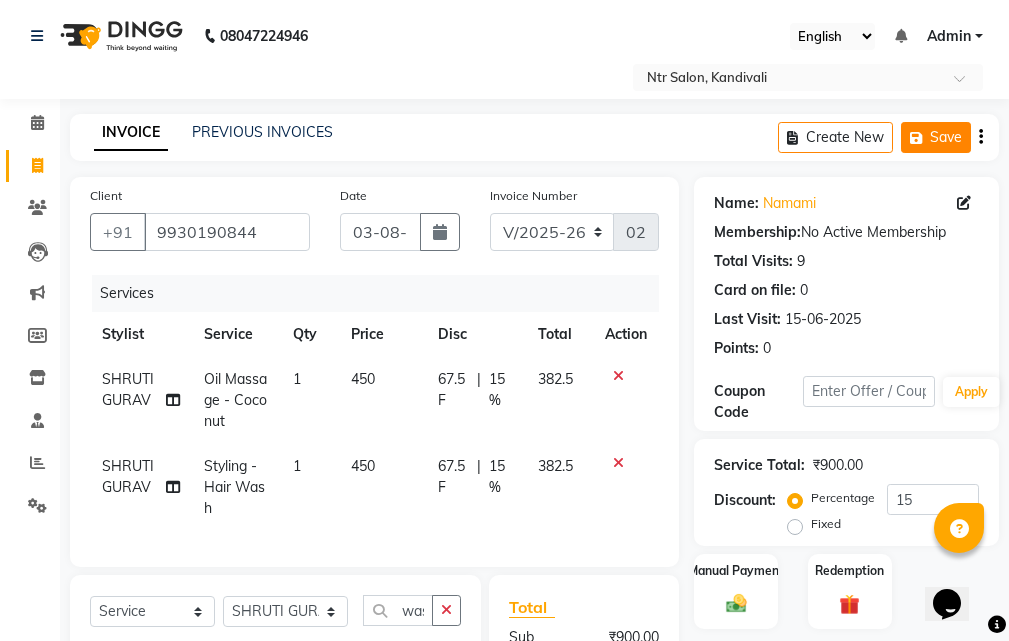 click on "Save" 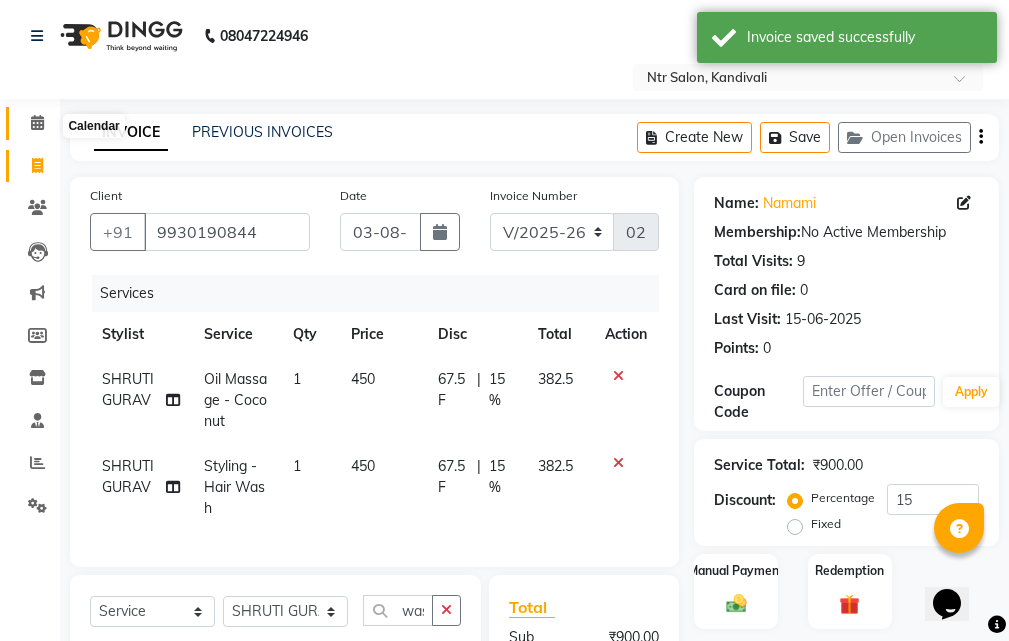 click 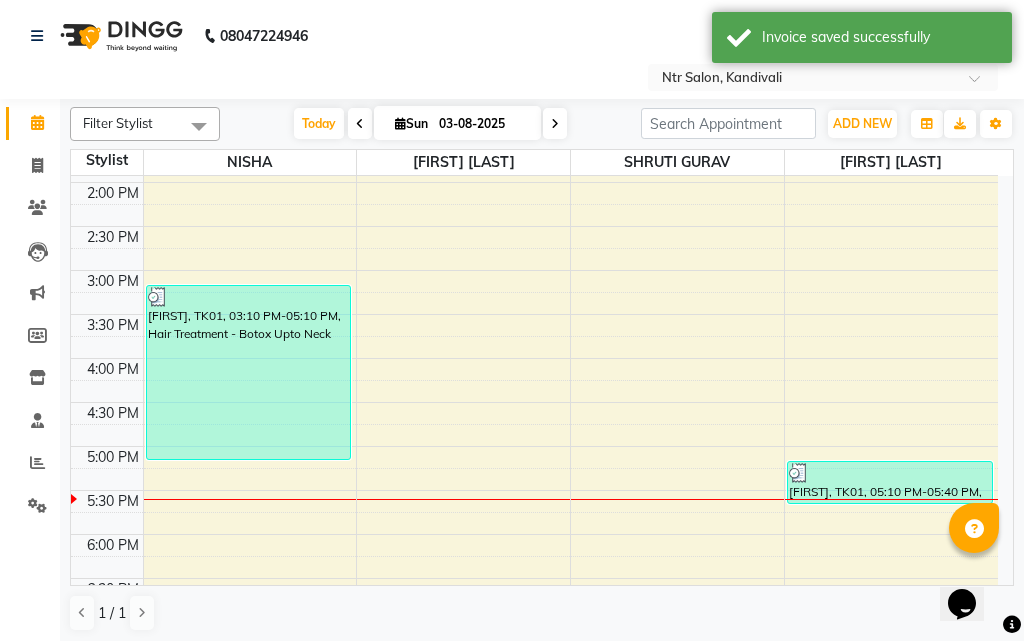 scroll, scrollTop: 246, scrollLeft: 0, axis: vertical 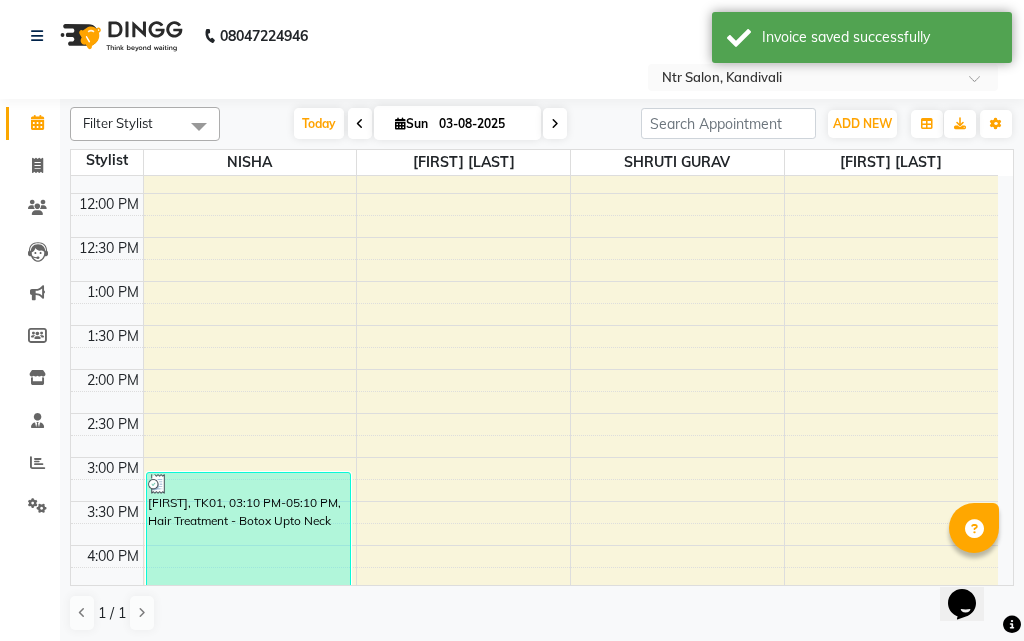 click at bounding box center (360, 123) 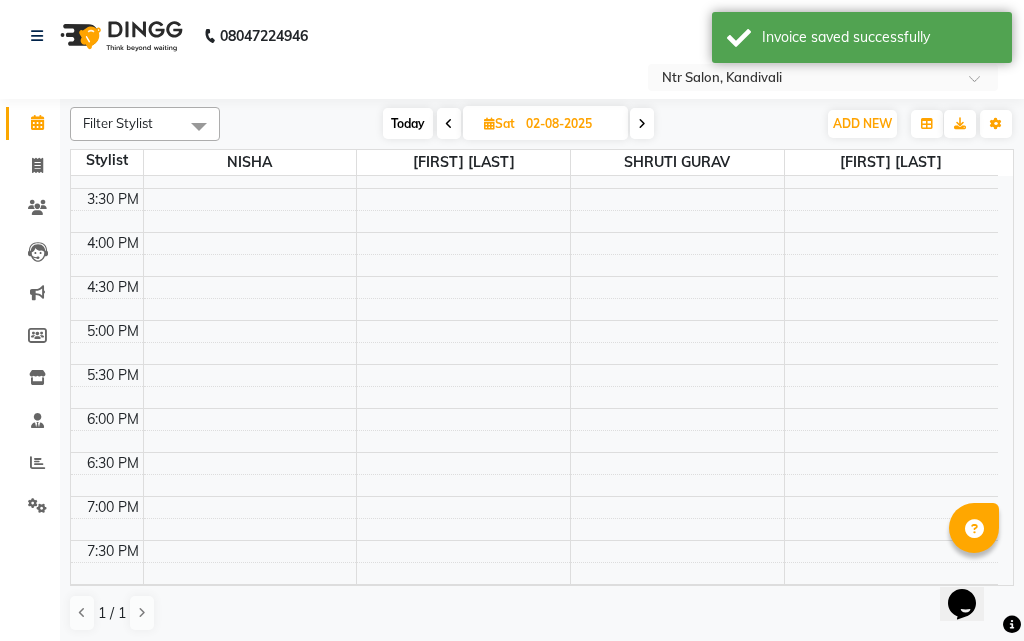 scroll, scrollTop: 646, scrollLeft: 0, axis: vertical 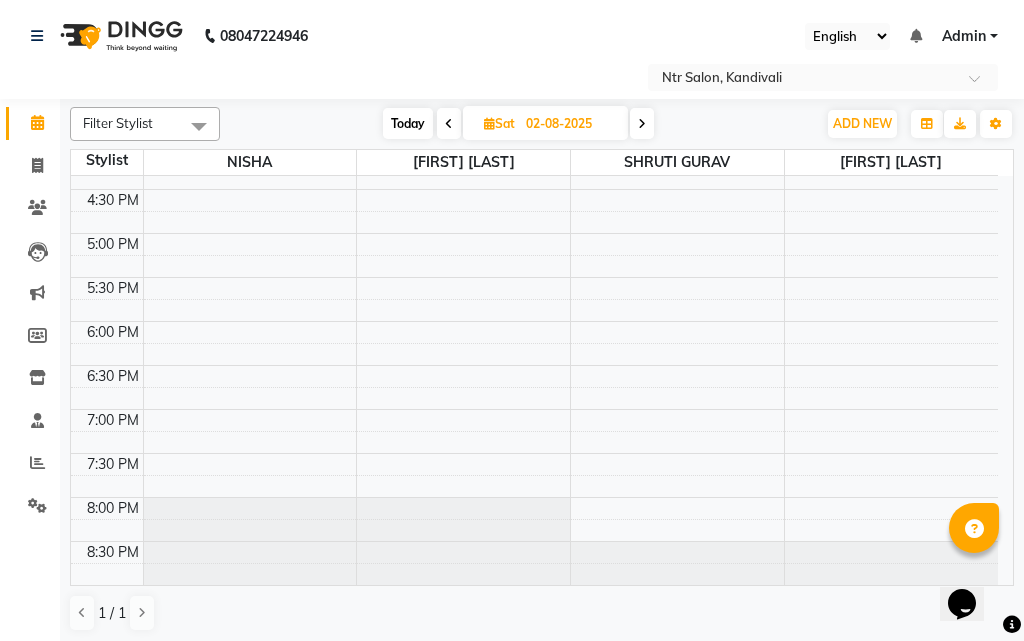click at bounding box center [642, 124] 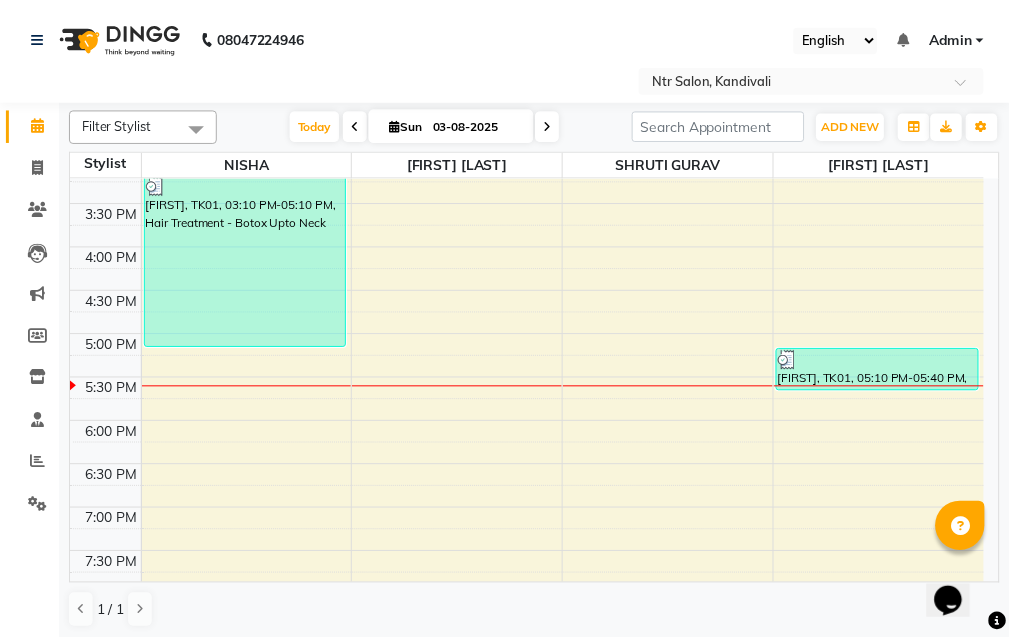 scroll, scrollTop: 446, scrollLeft: 0, axis: vertical 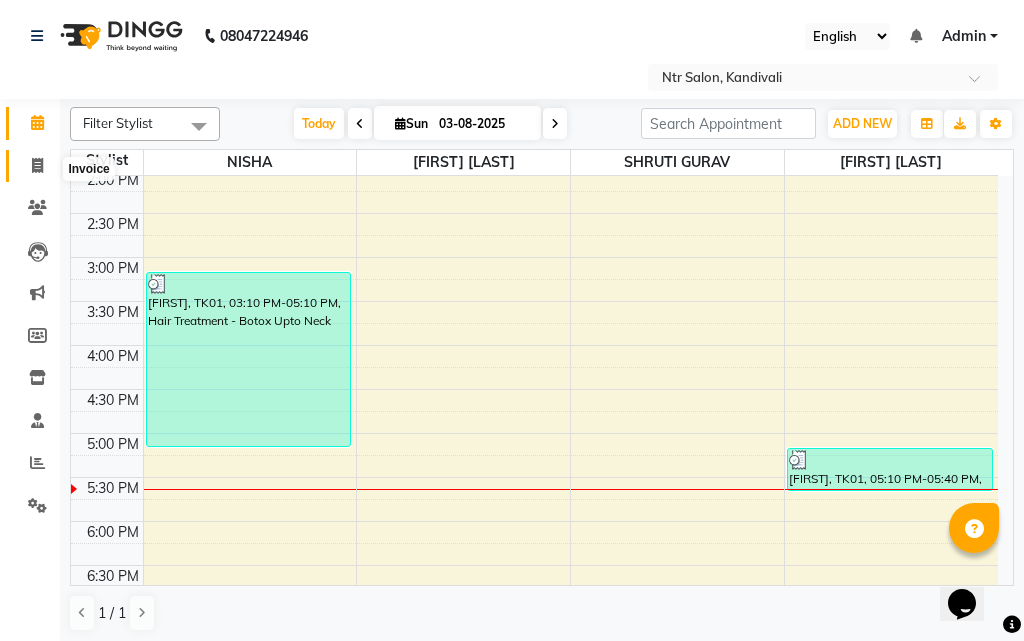 click 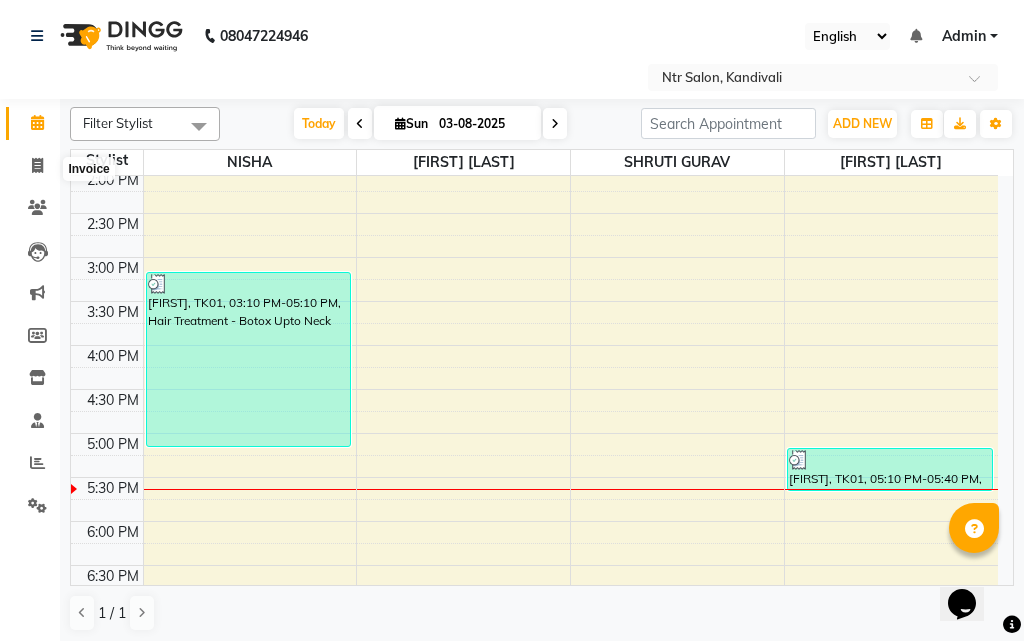 select on "service" 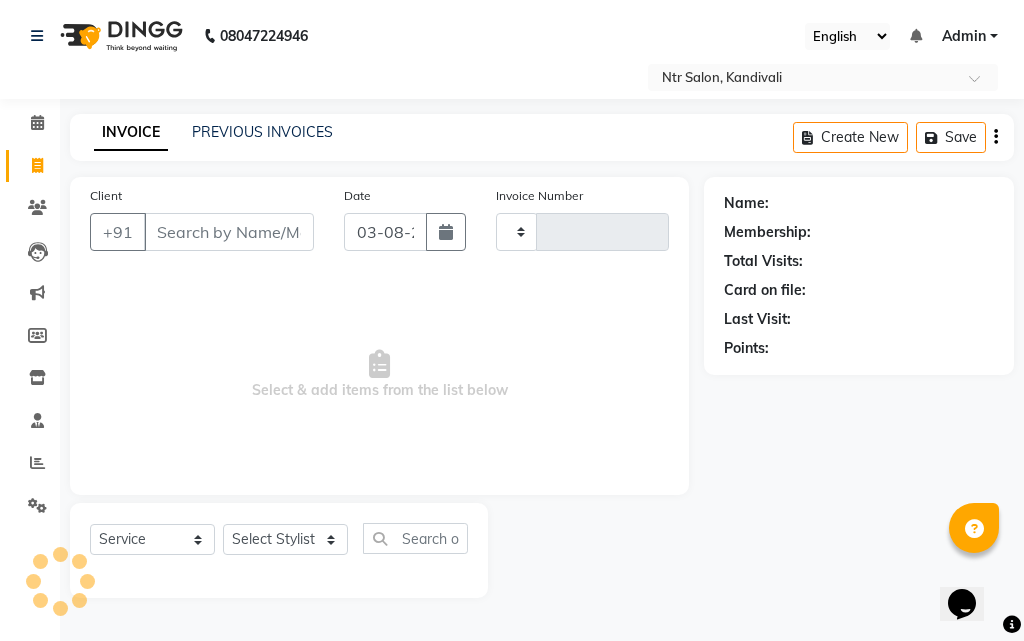 type on "0281" 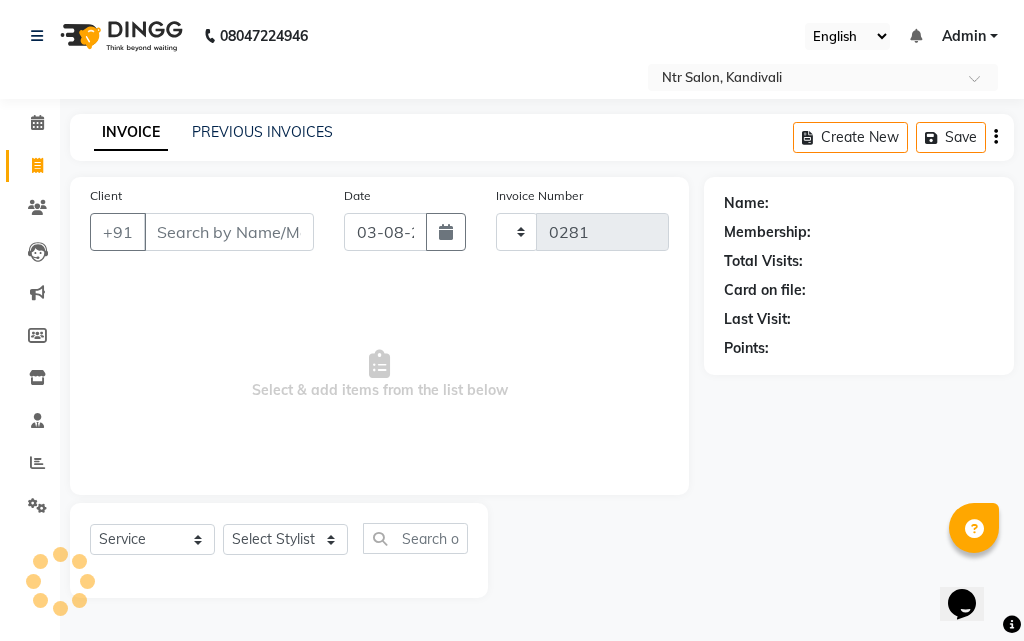 select on "5173" 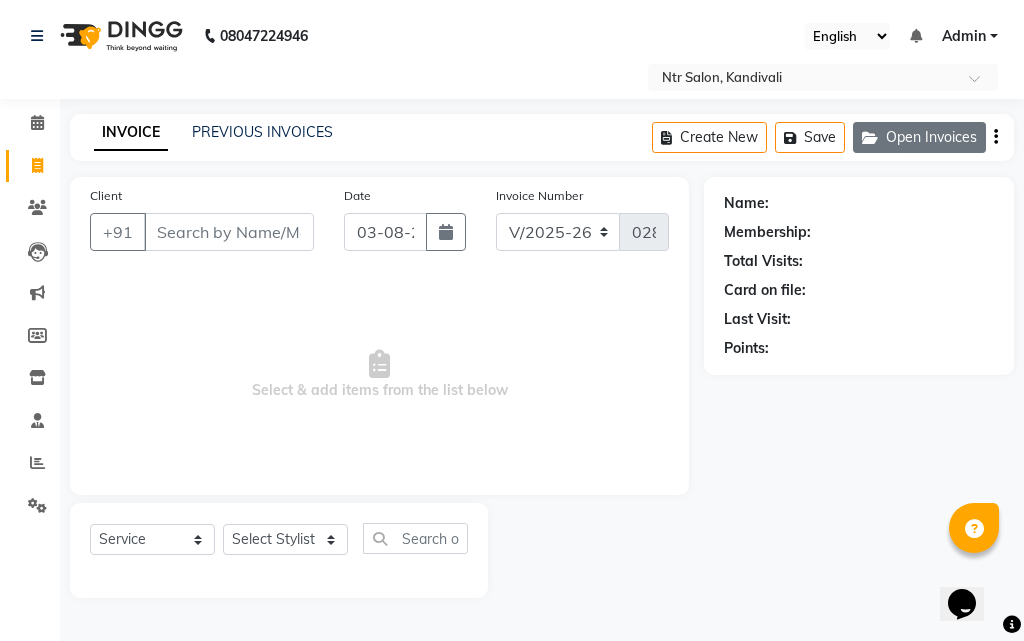 click on "Open Invoices" 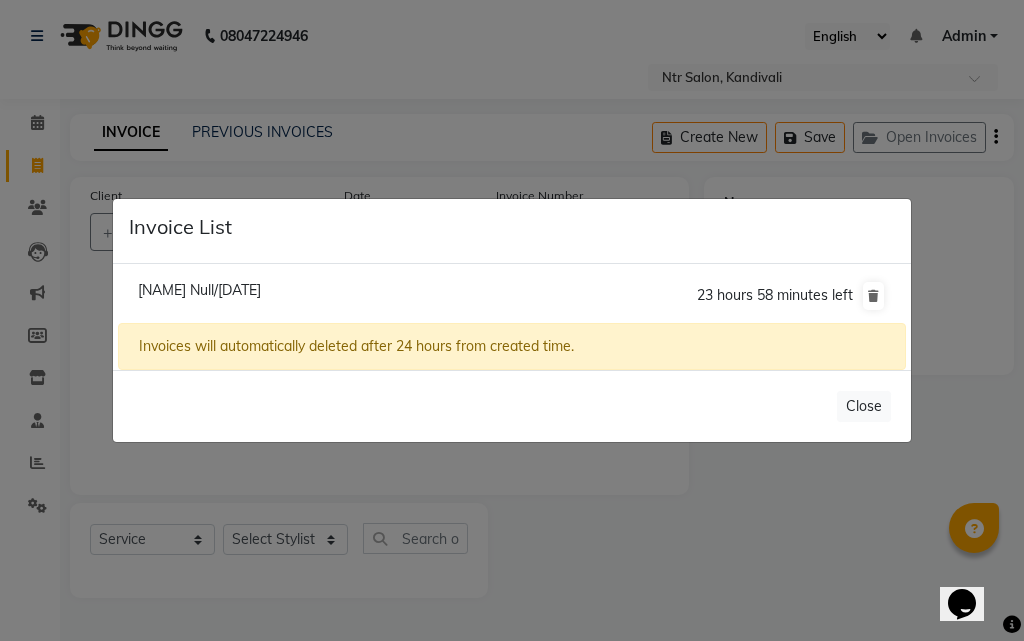 drag, startPoint x: 235, startPoint y: 287, endPoint x: 248, endPoint y: 309, distance: 25.553865 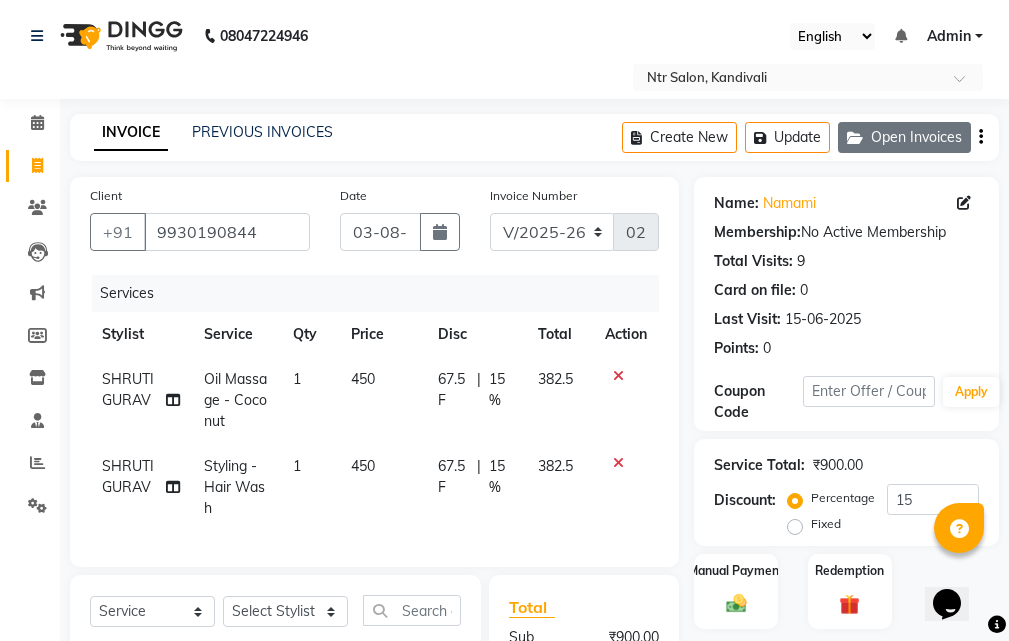 click on "Open Invoices" 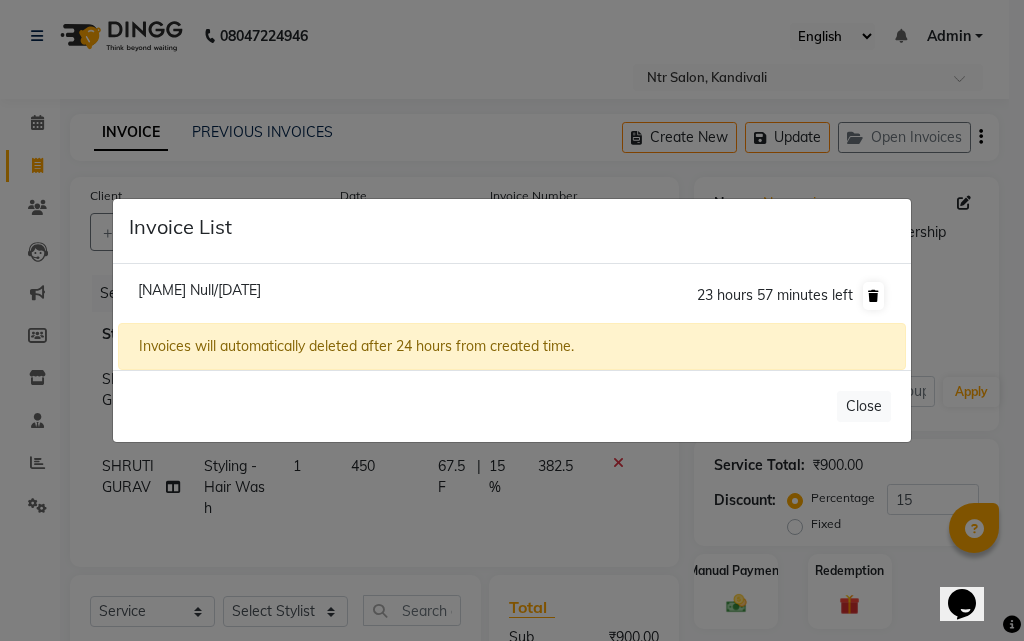 click 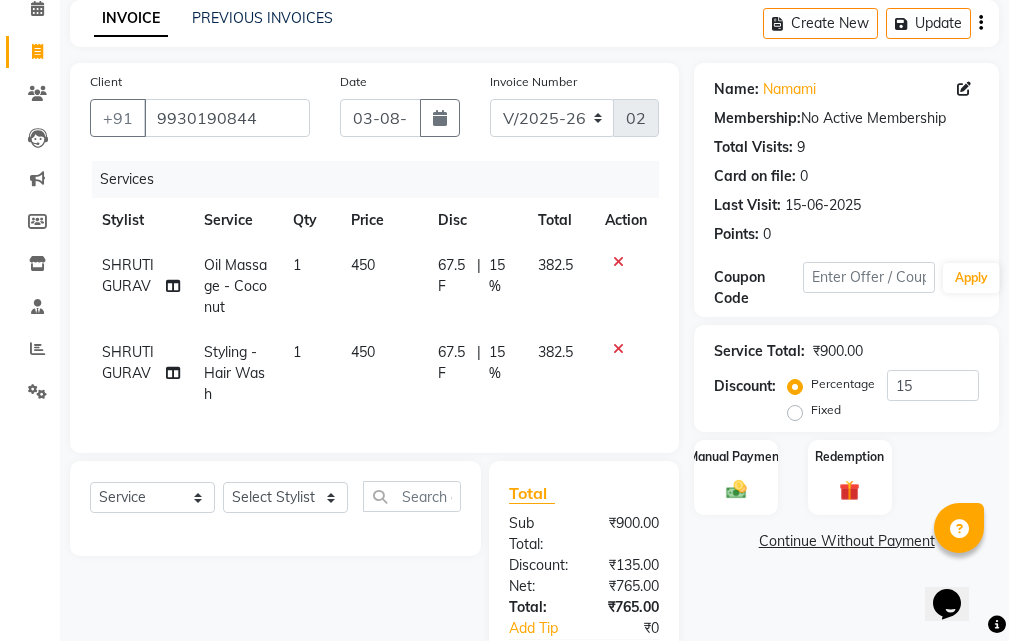 scroll, scrollTop: 0, scrollLeft: 0, axis: both 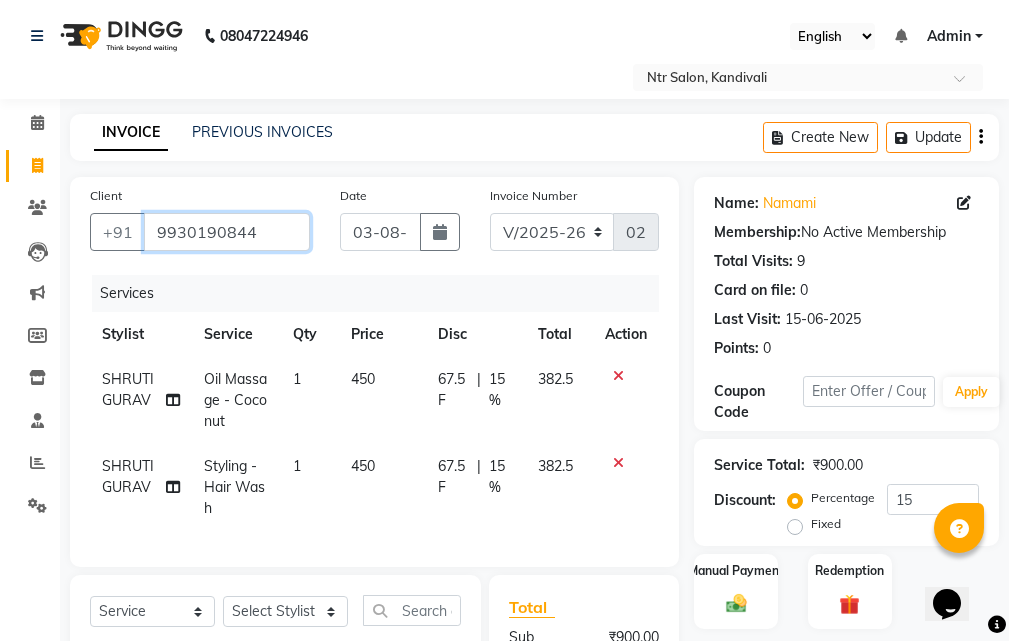 click on "9930190844" at bounding box center [227, 232] 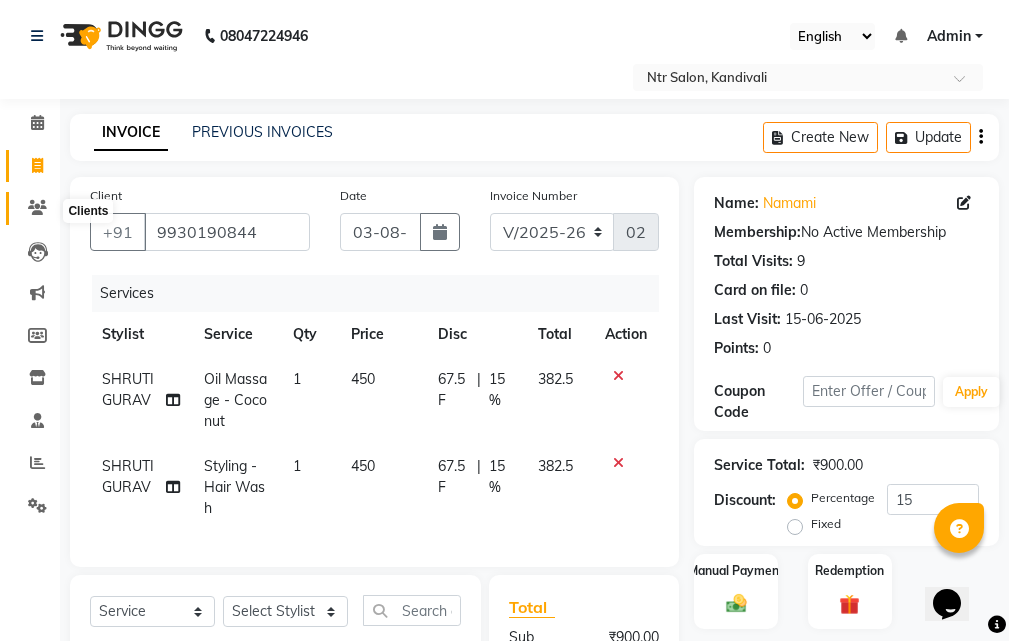 click 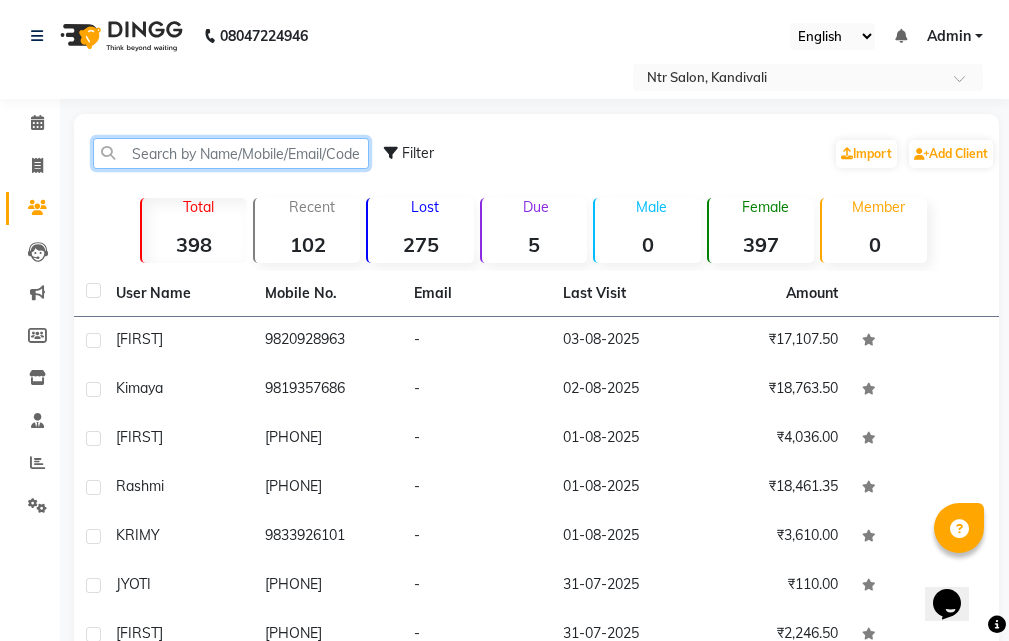 click 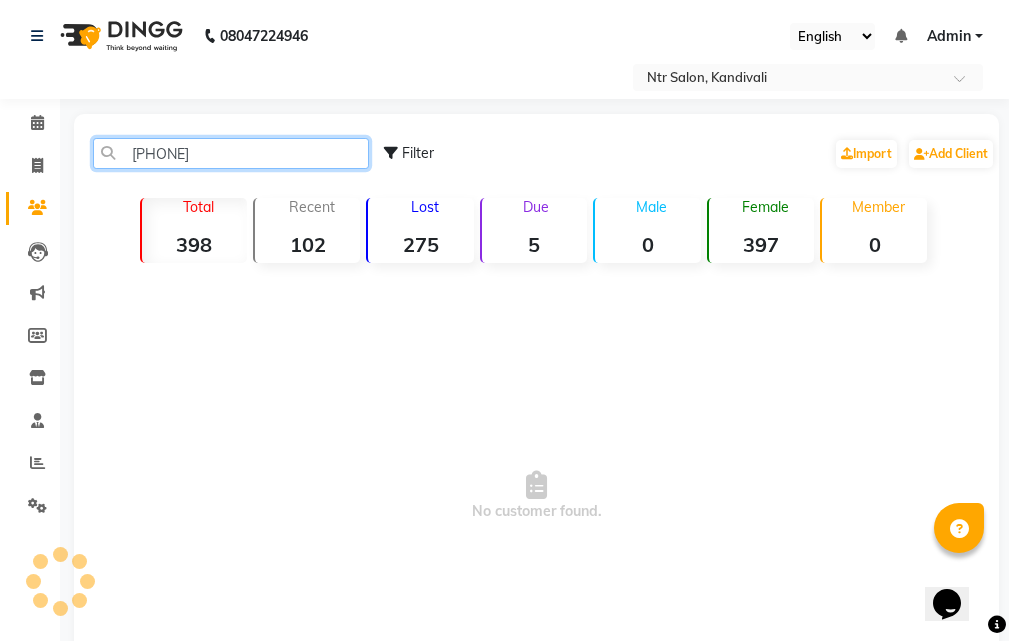 type on "[PHONE]" 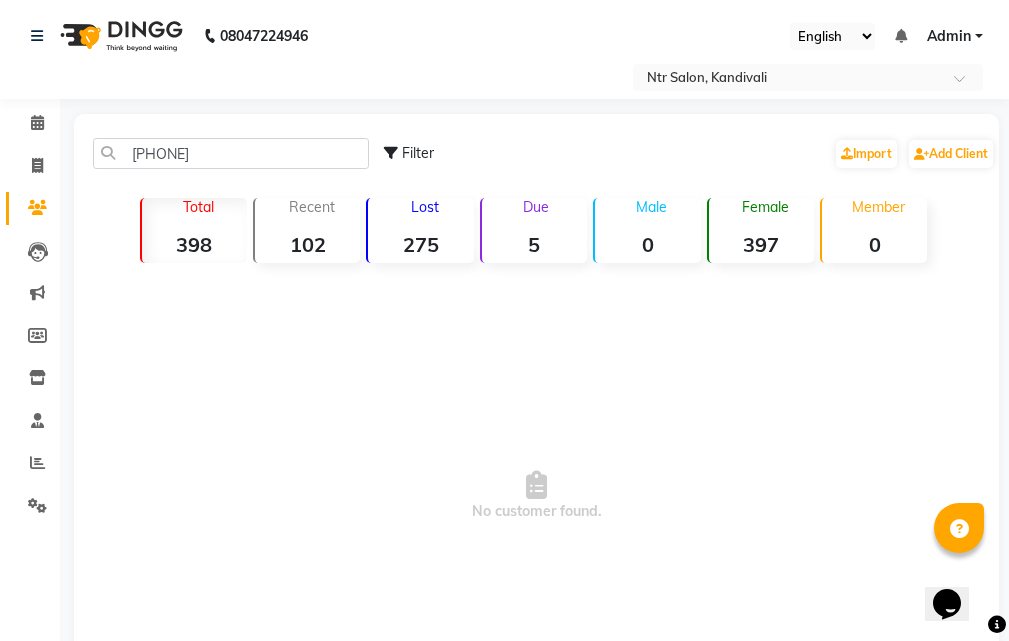 select on "service" 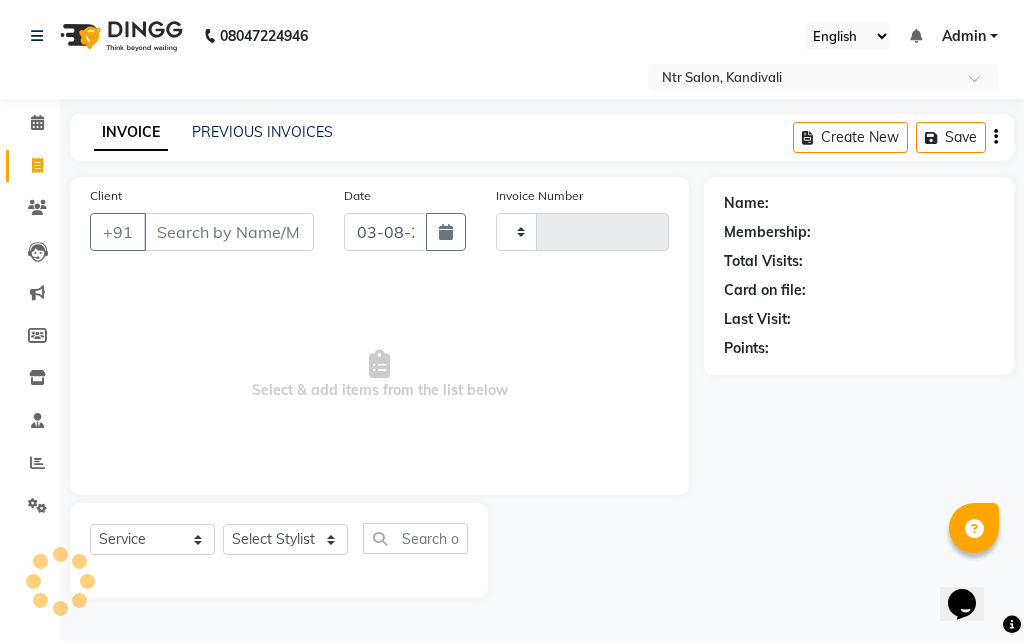 type on "0281" 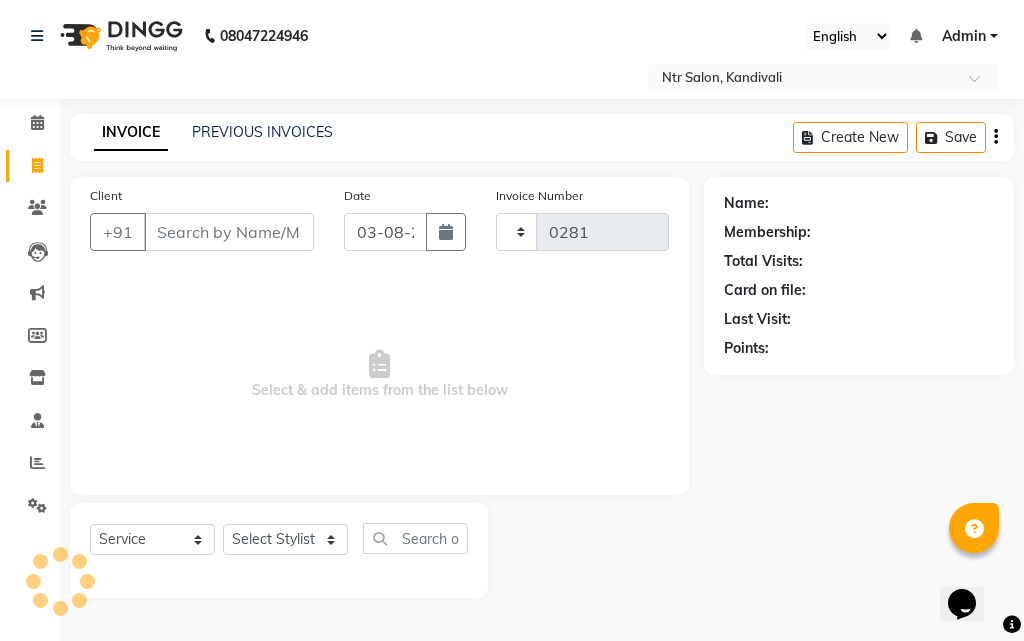 select on "5173" 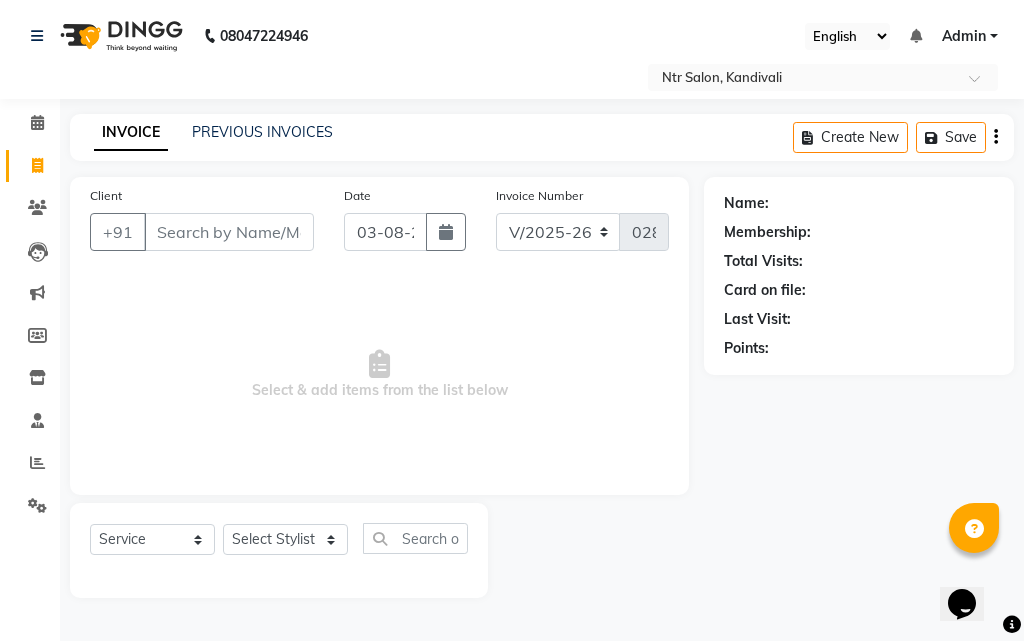 click on "Client" at bounding box center (229, 232) 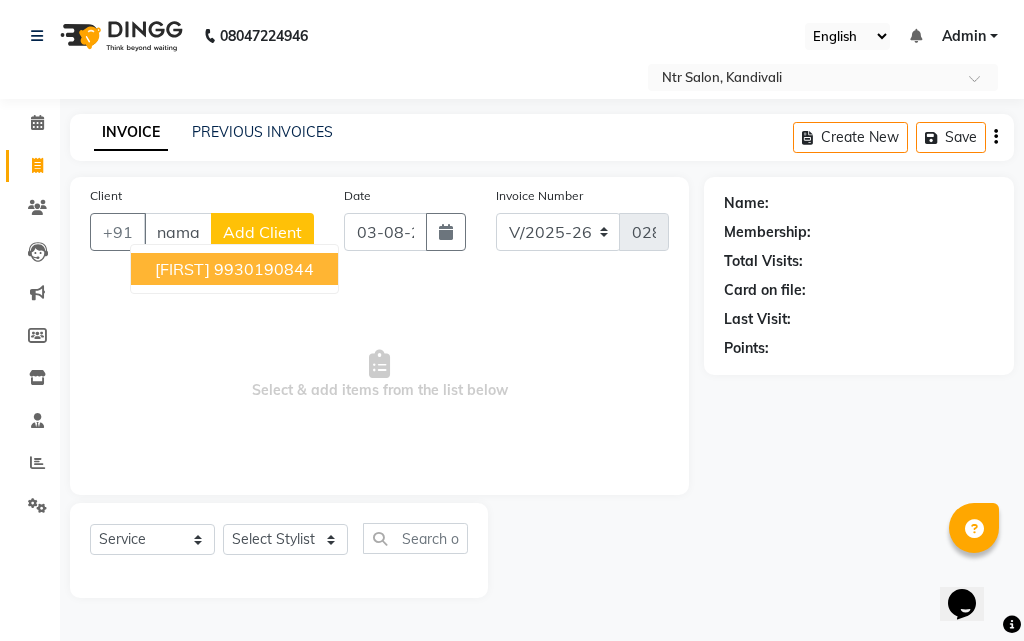 click on "9930190844" at bounding box center (264, 269) 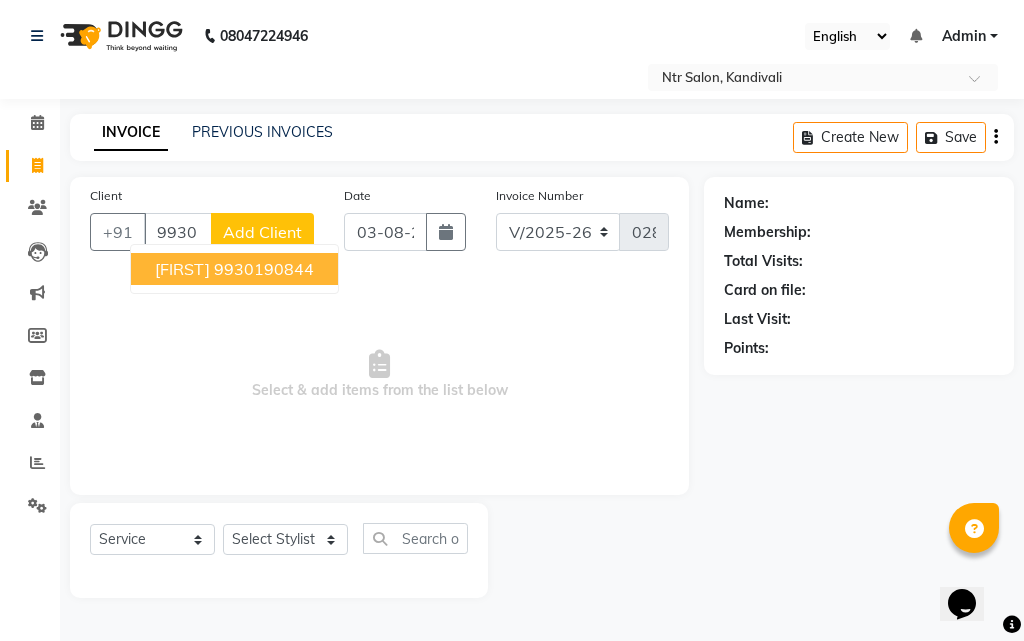 type on "9930190844" 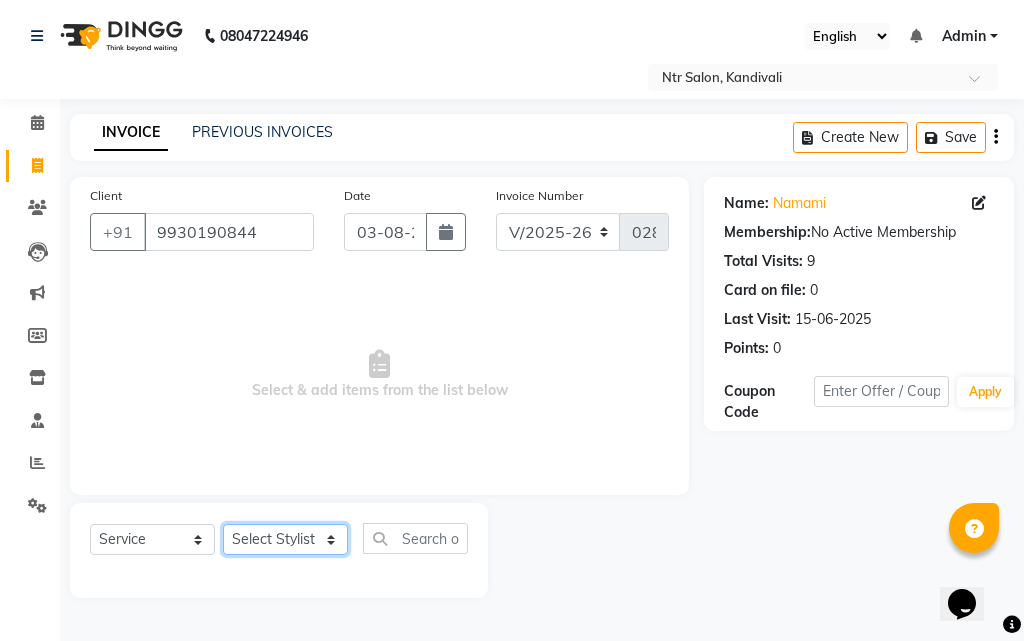 click on "Select Stylist [FIRST] [LAST] [FIRST] [FIRST] [LAST]" 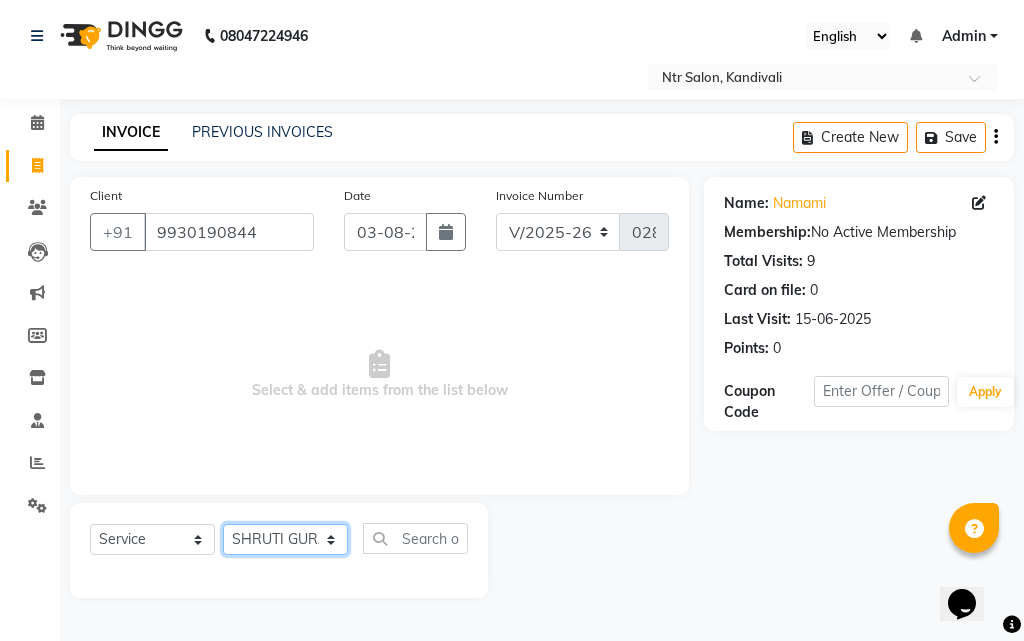 click on "Select Stylist [FIRST] [LAST] [FIRST] [FIRST] [LAST]" 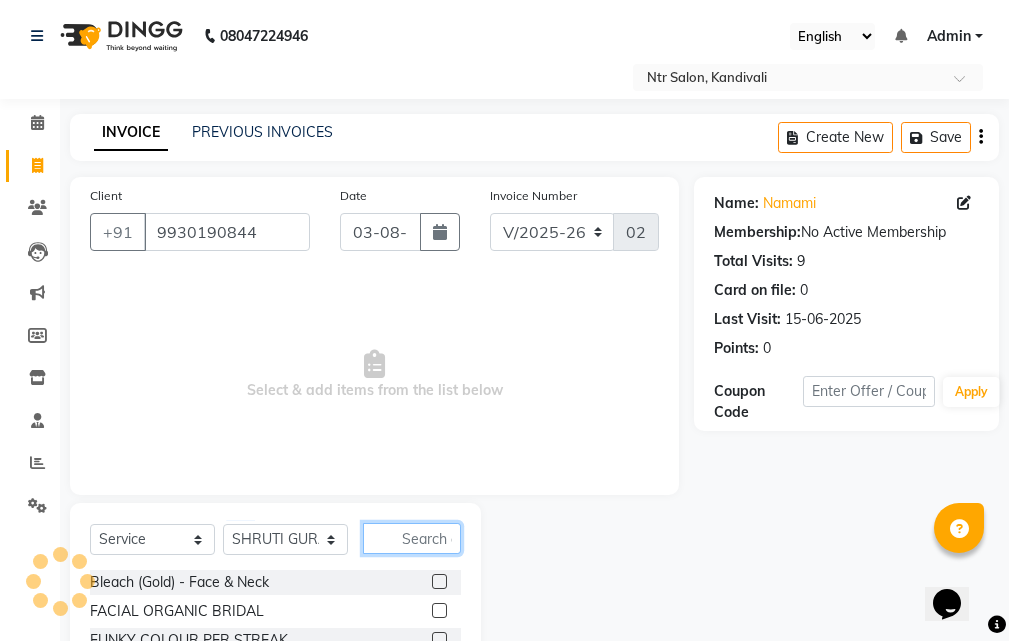 click 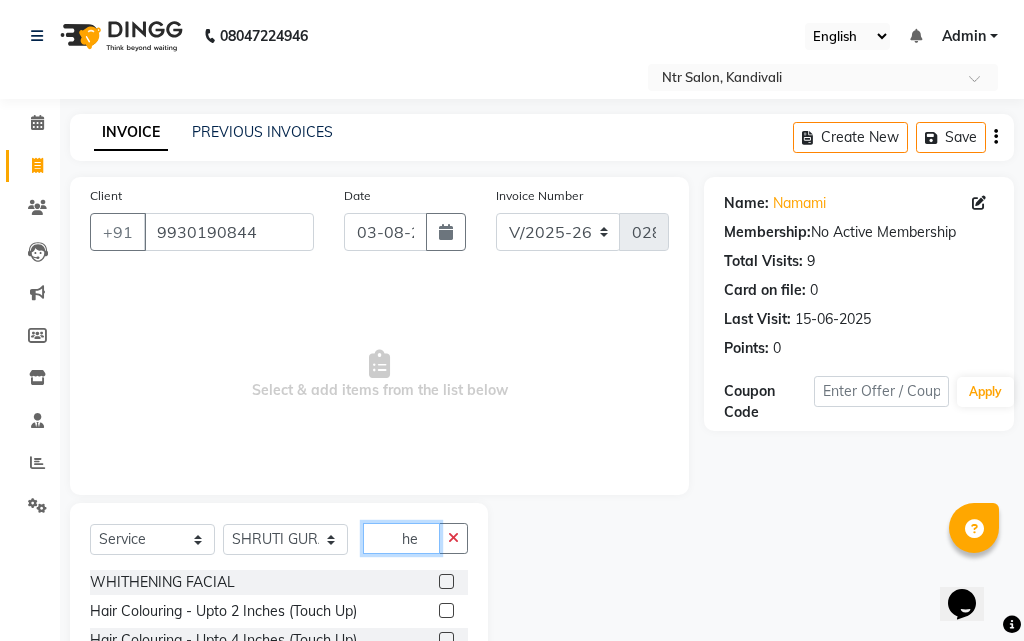 type on "h" 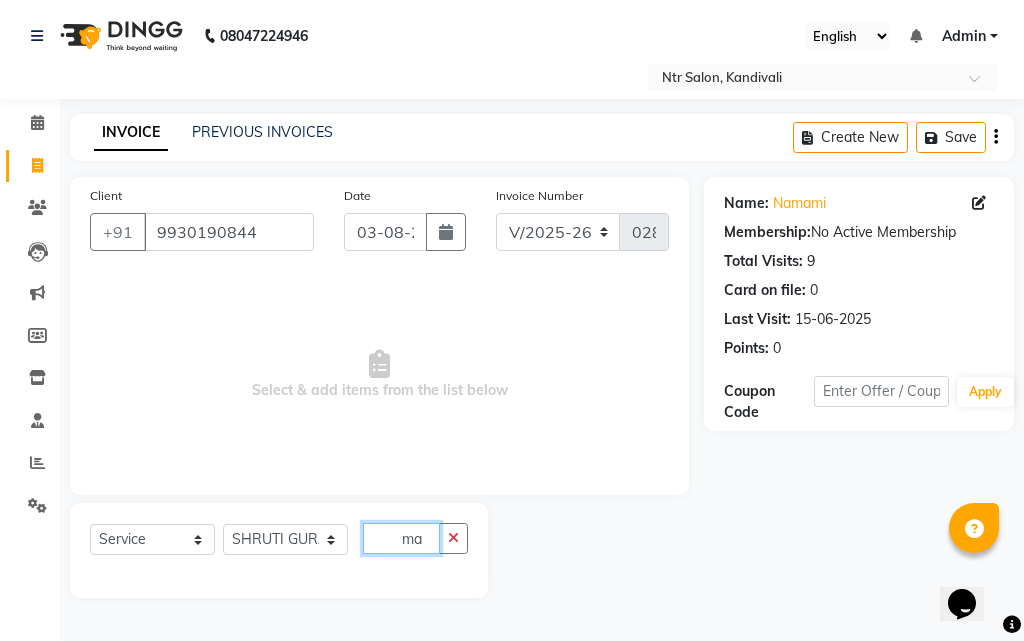 type on "m" 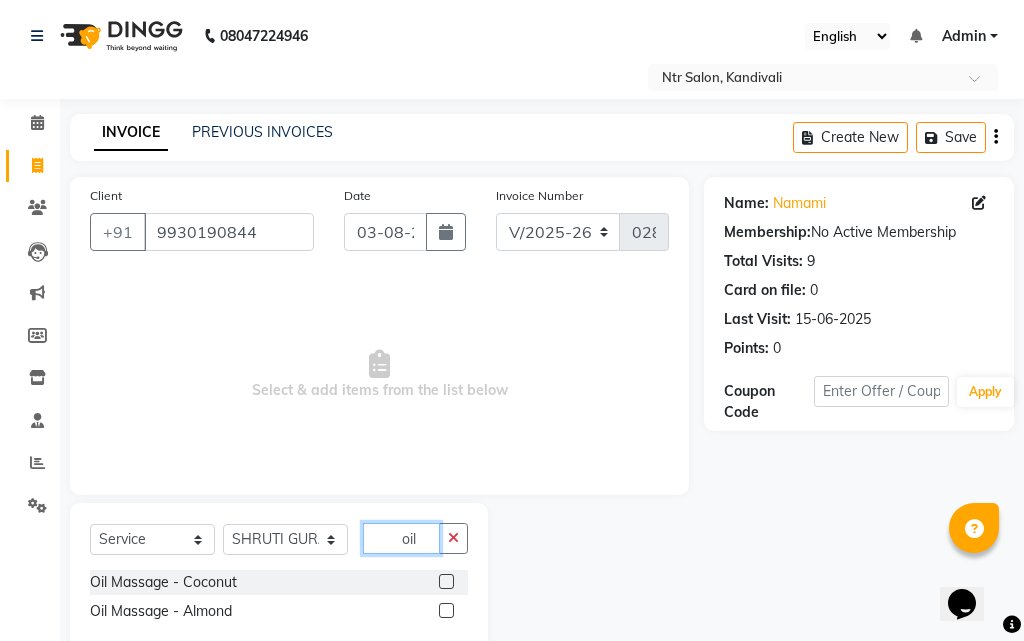 type on "oil" 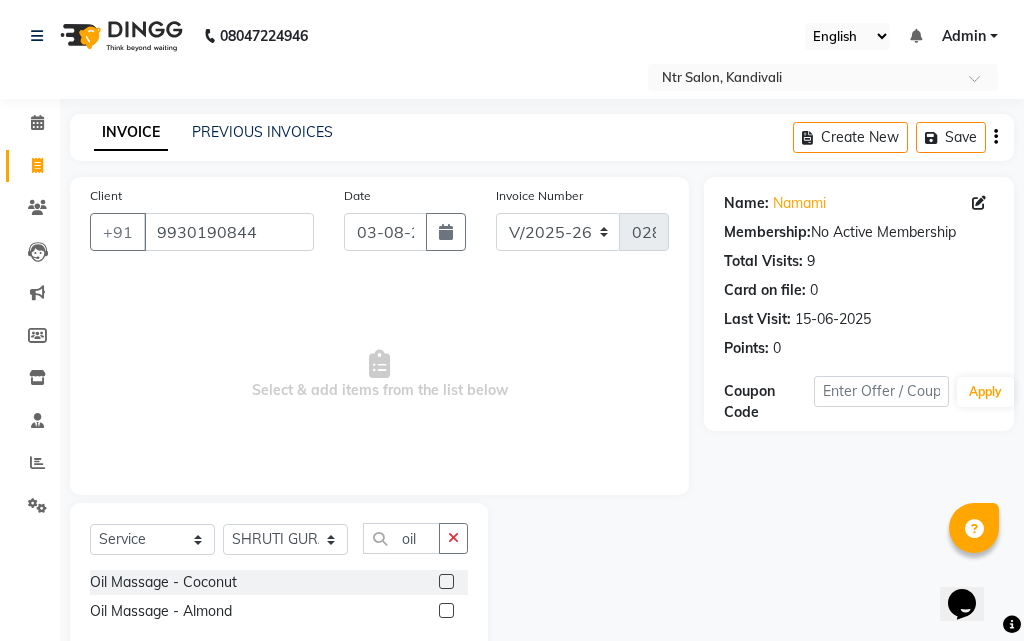 click 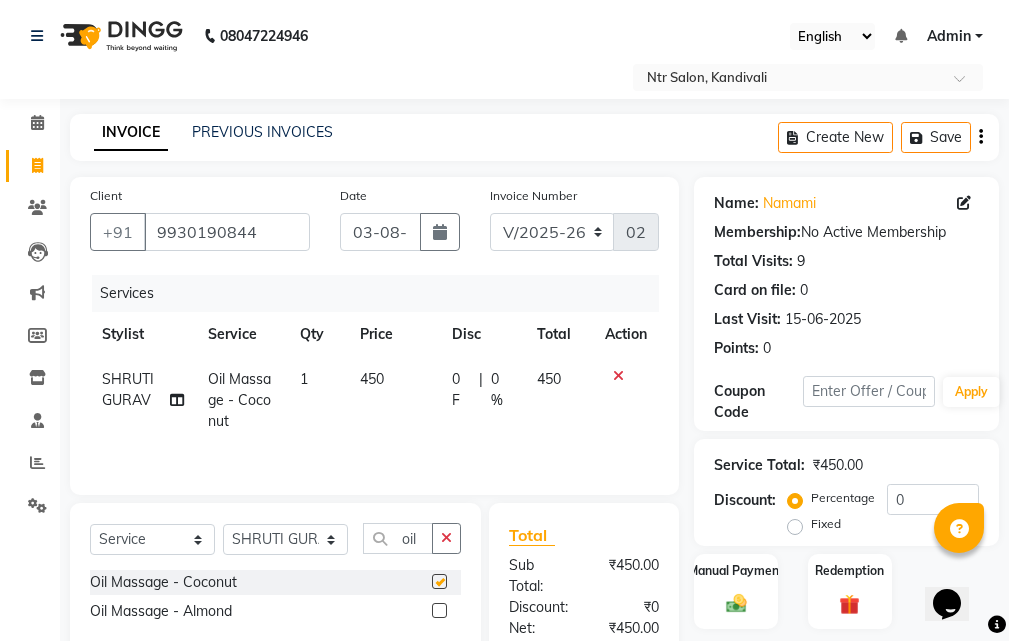 checkbox on "false" 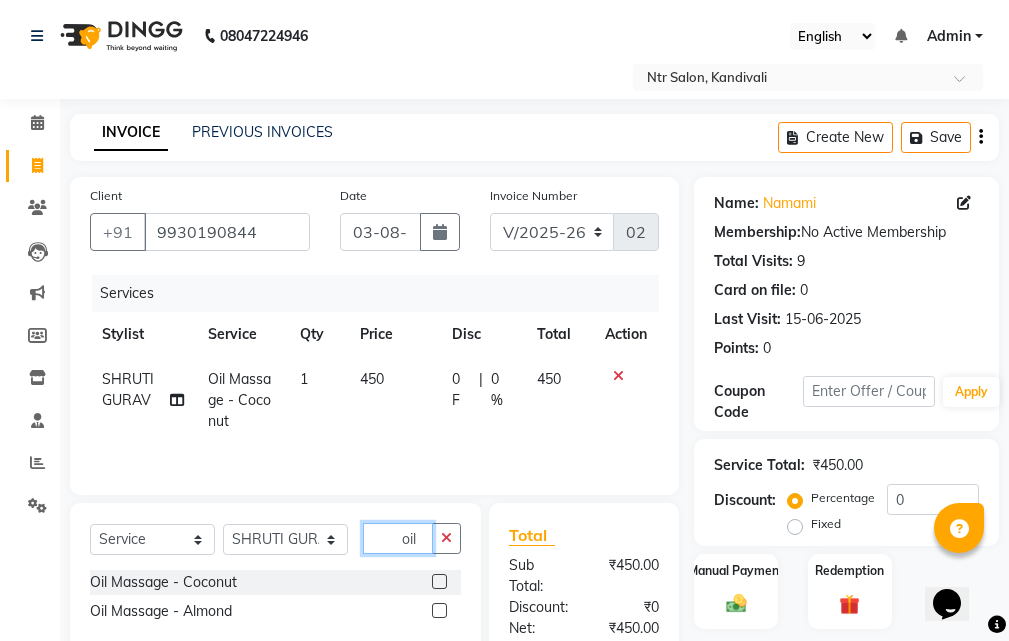 click on "oil" 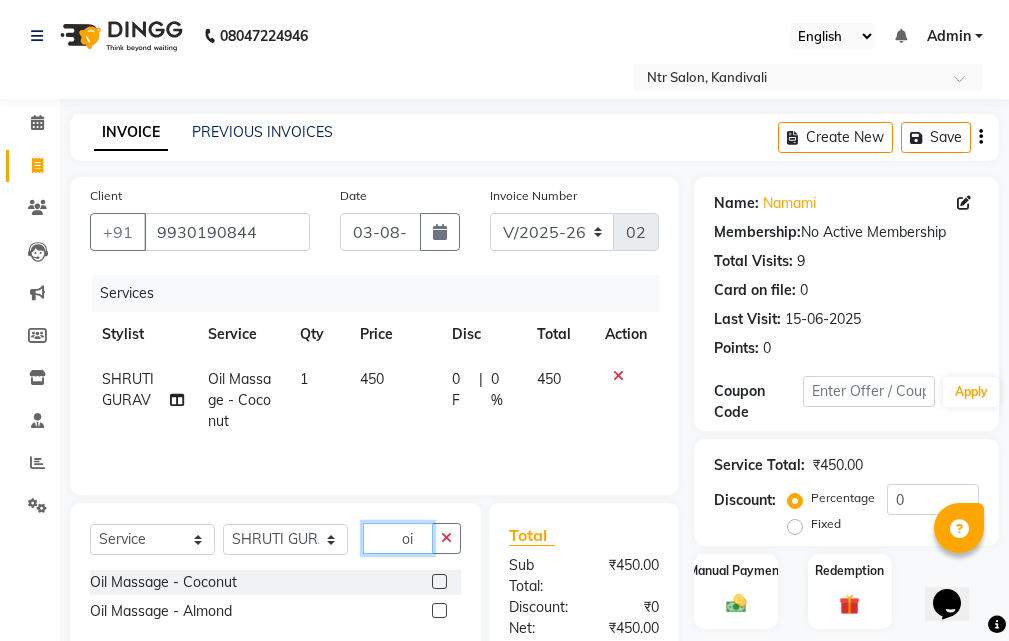 type on "o" 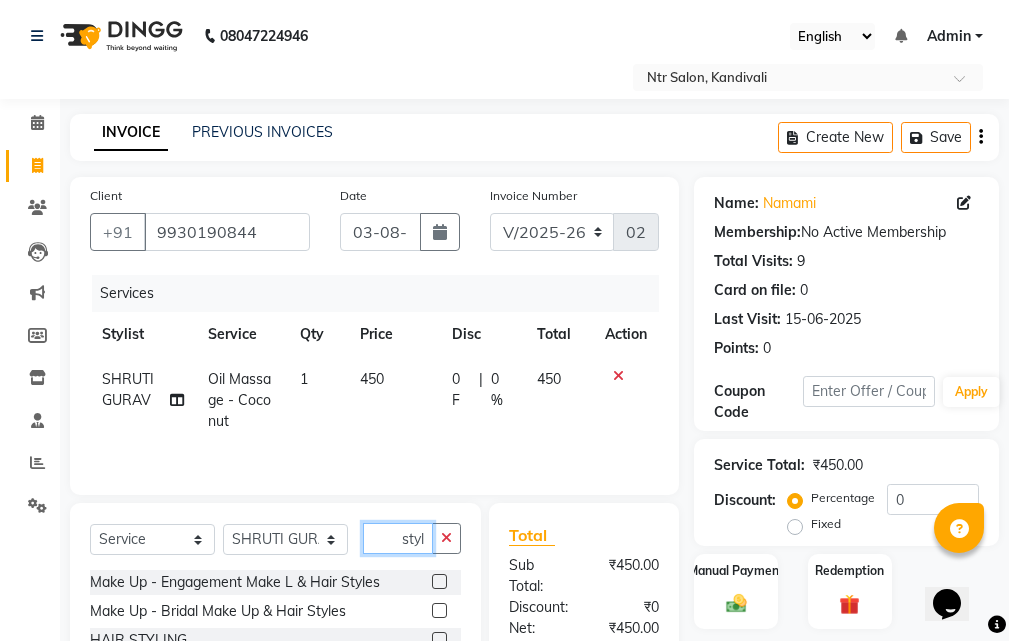 type on "styl" 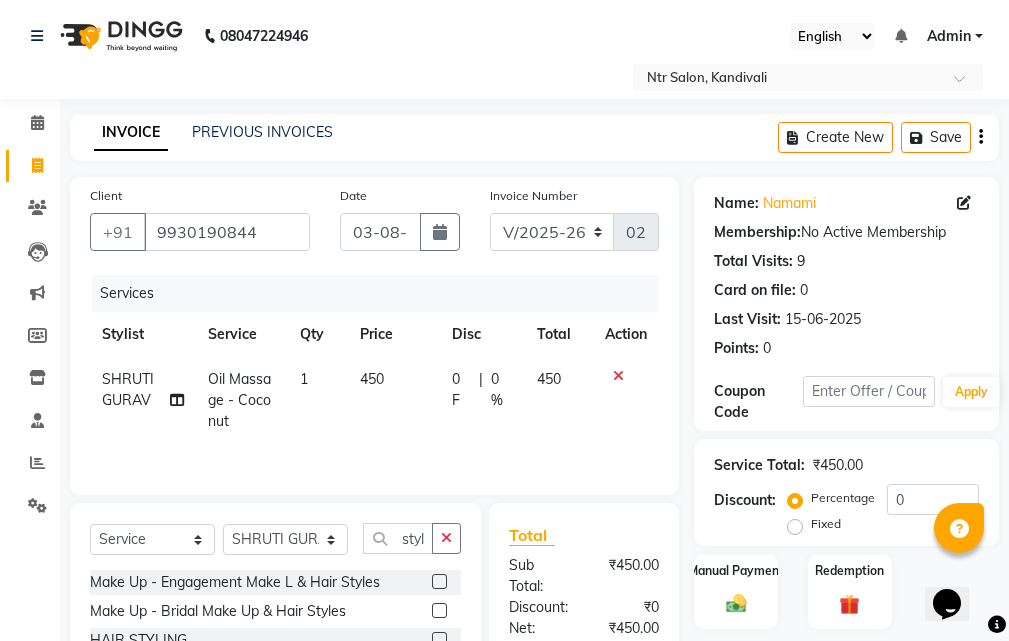 click 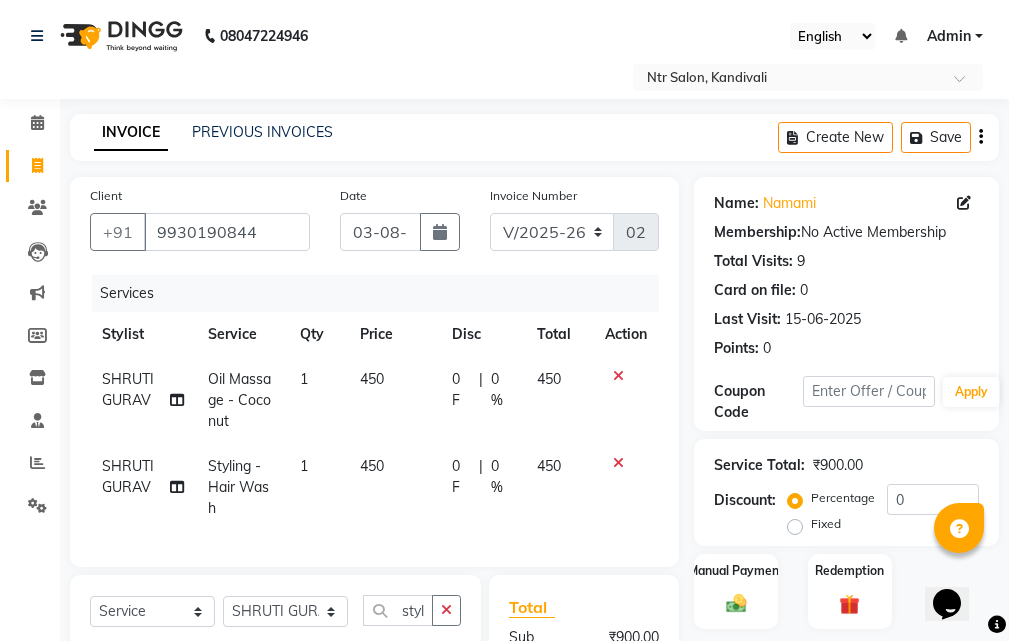 checkbox on "false" 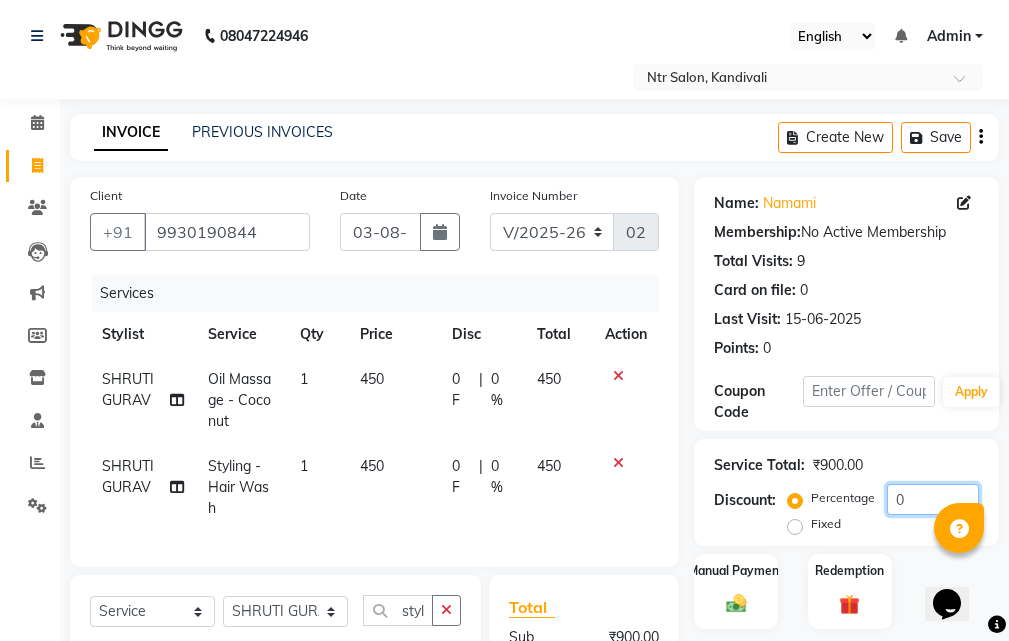 click on "0" 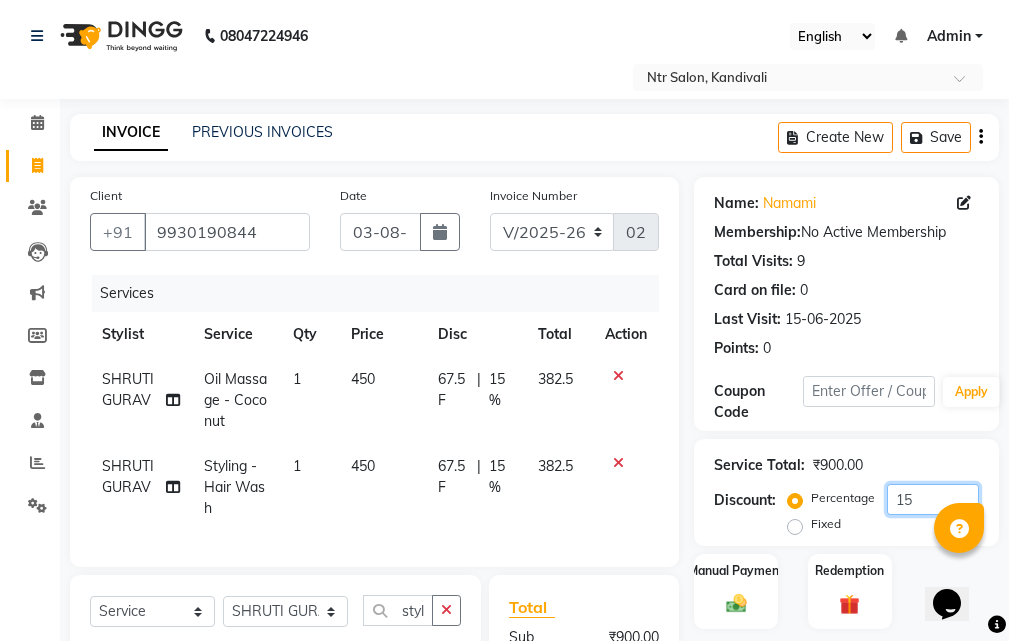 scroll, scrollTop: 159, scrollLeft: 0, axis: vertical 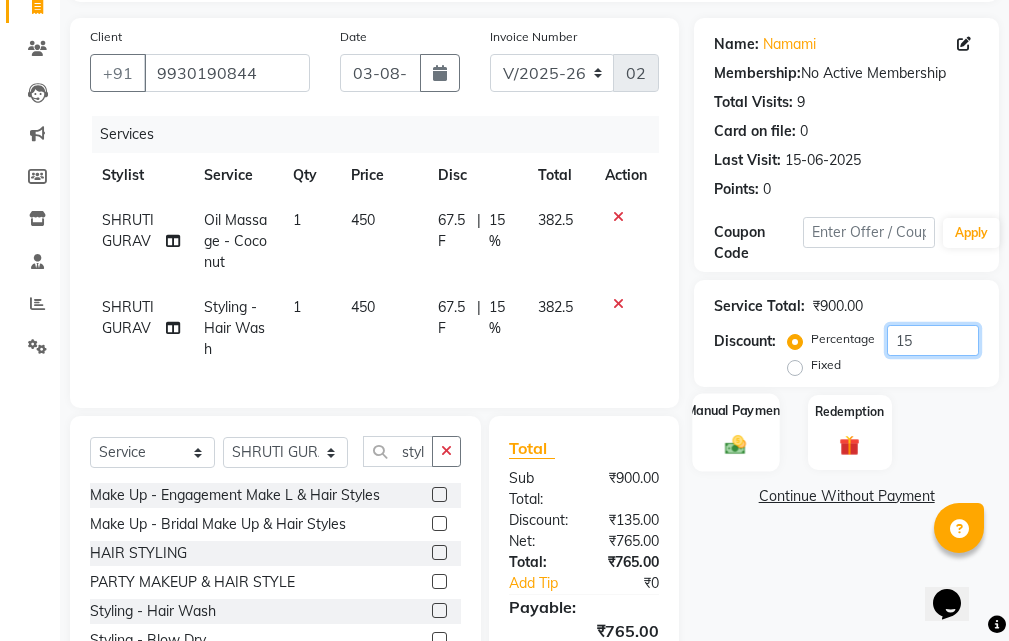 type on "15" 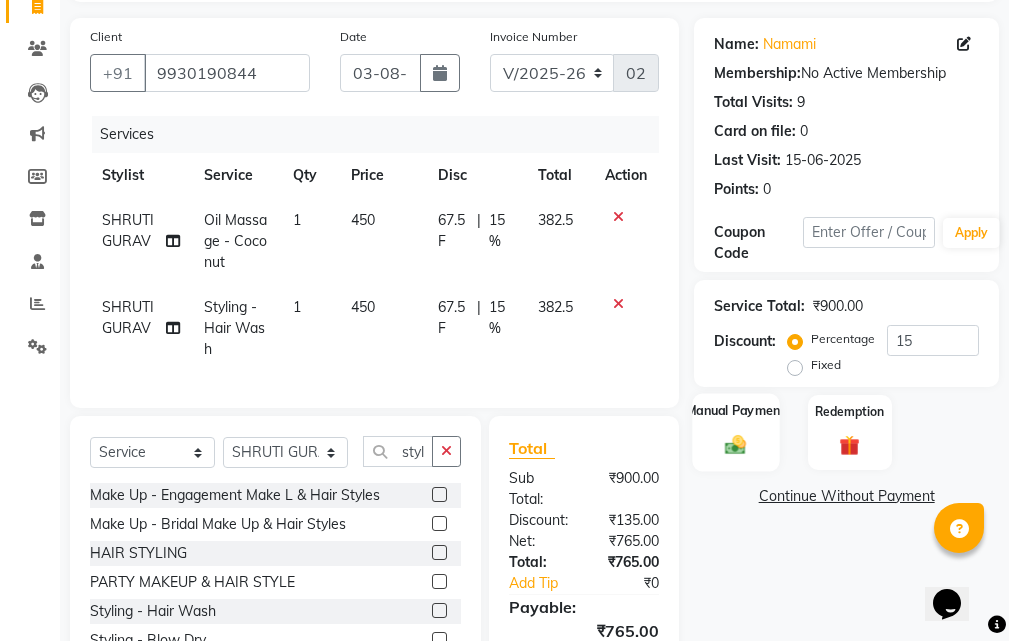 click 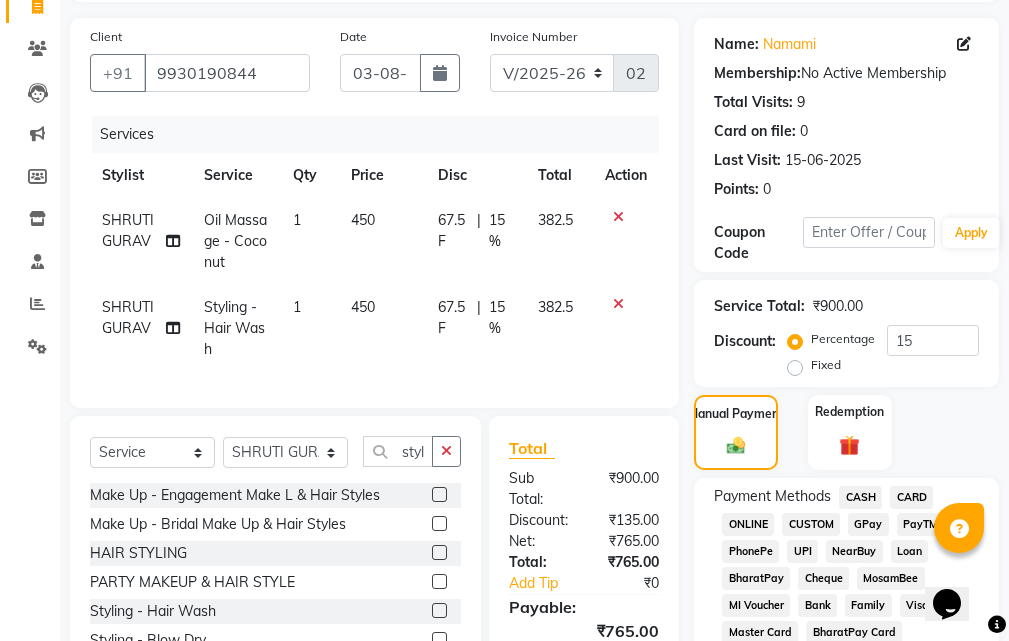 click on "GPay" 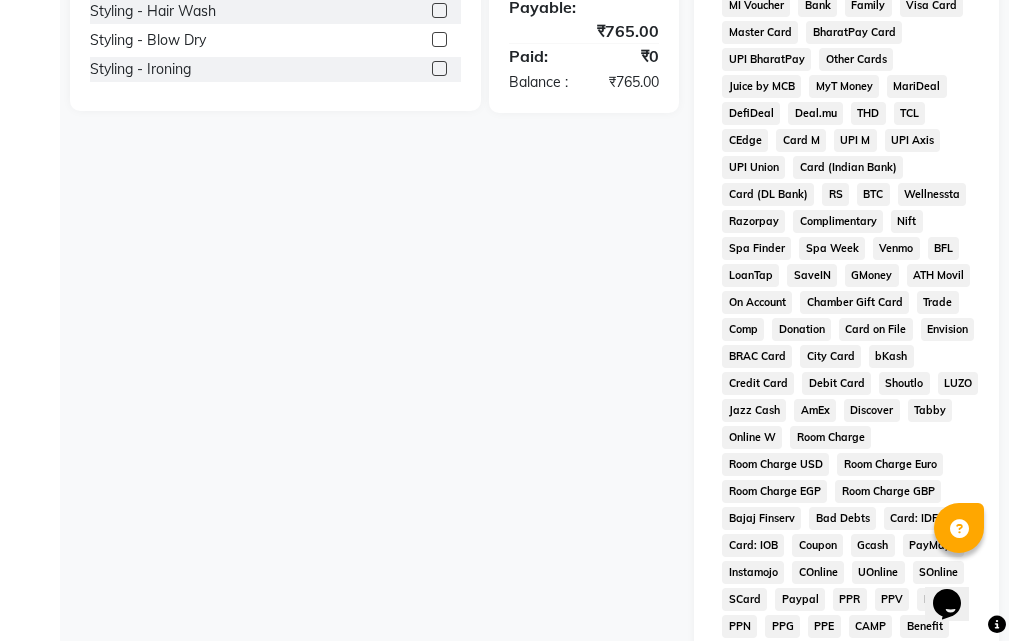scroll, scrollTop: 1020, scrollLeft: 0, axis: vertical 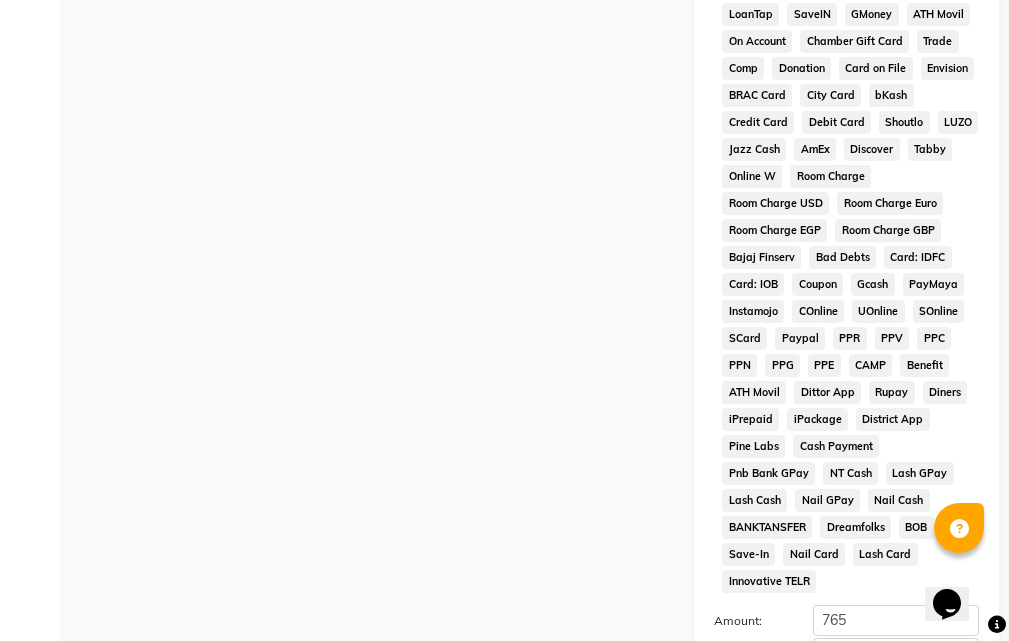 click on "Add Payment" 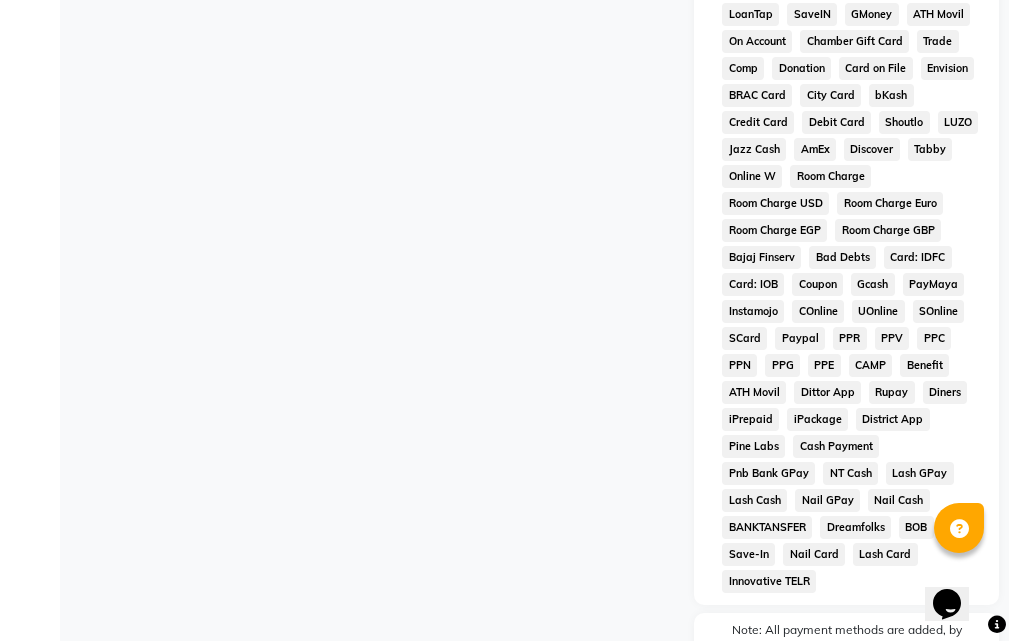 click on "Checkout" 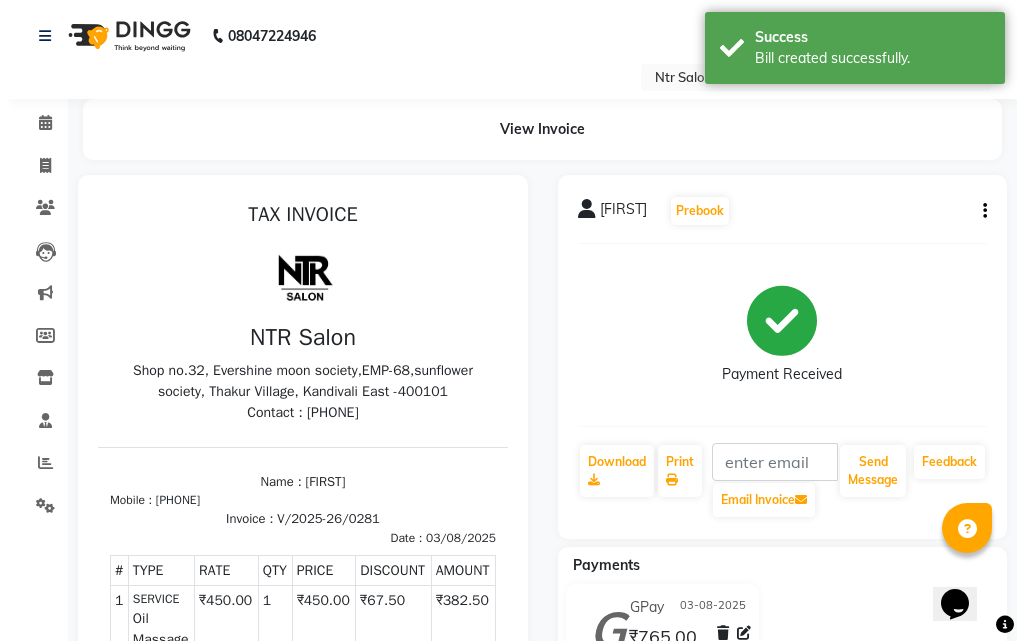 scroll, scrollTop: 0, scrollLeft: 0, axis: both 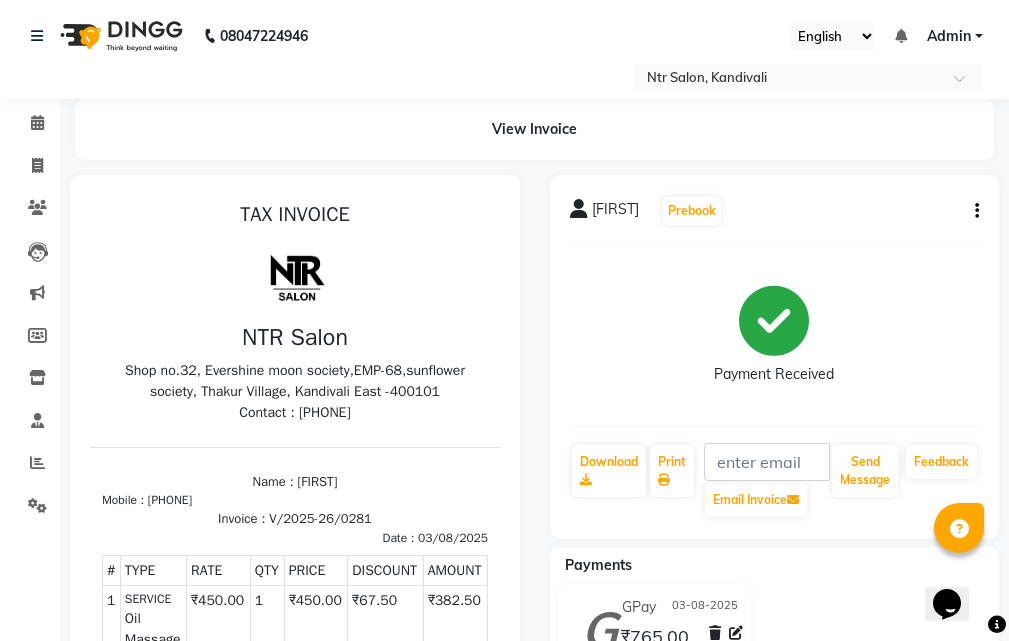 select on "service" 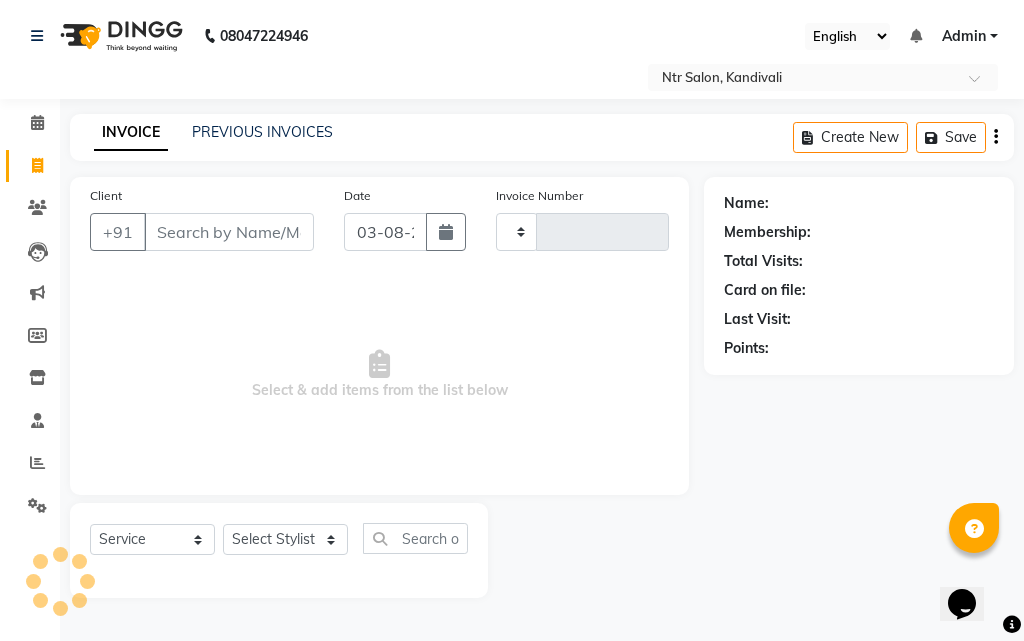 type on "0282" 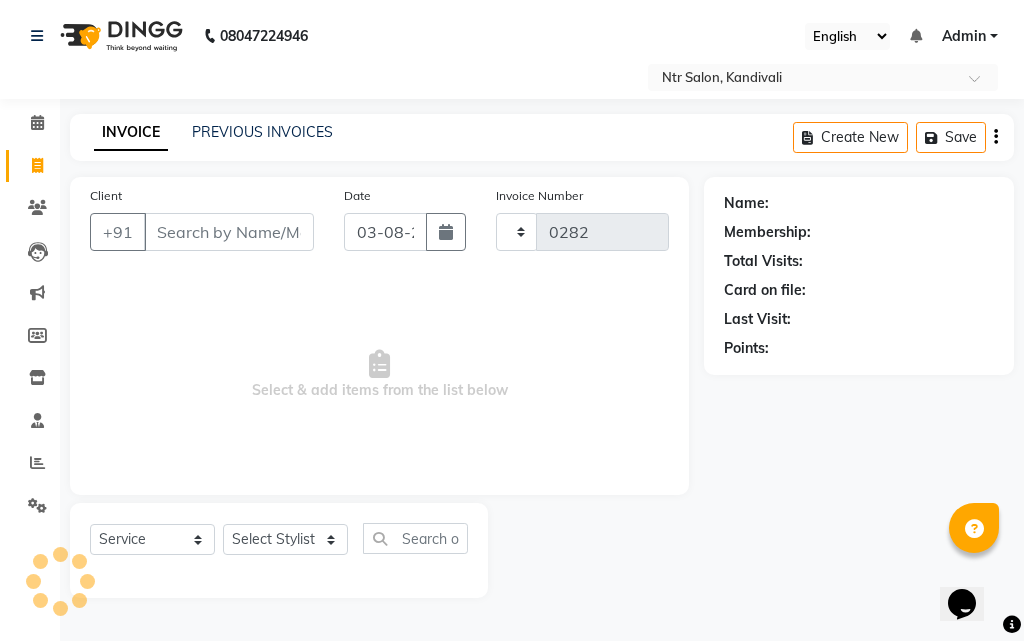 select on "5173" 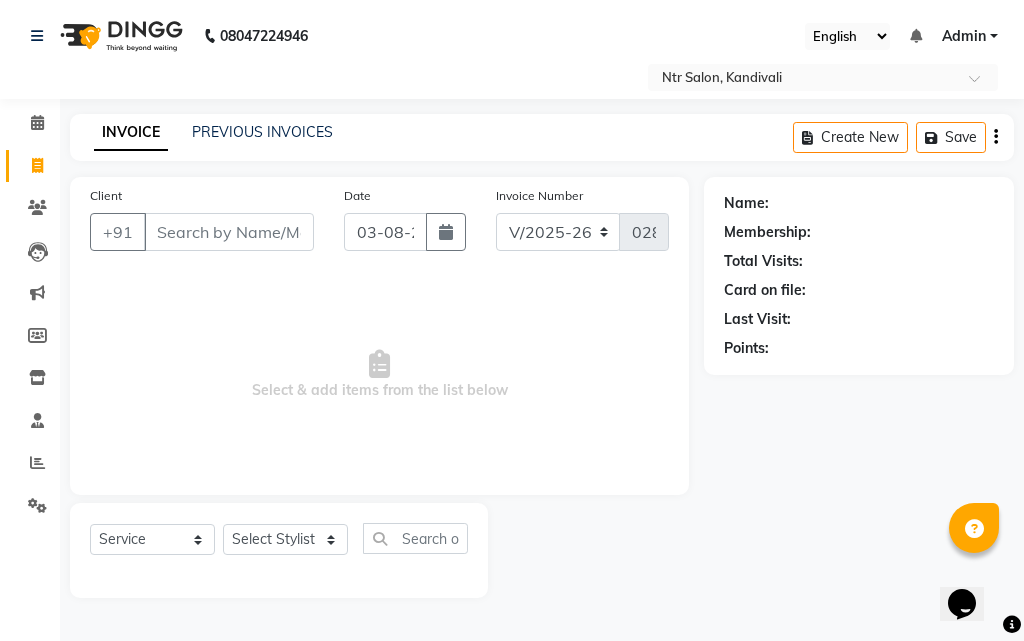click on "Client" at bounding box center (229, 232) 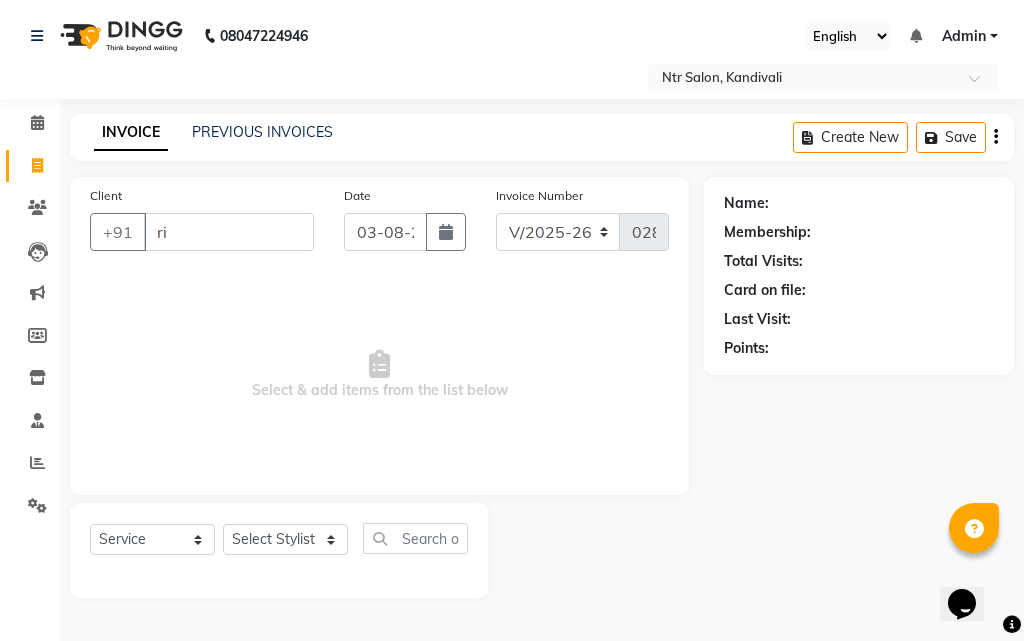 type on "r" 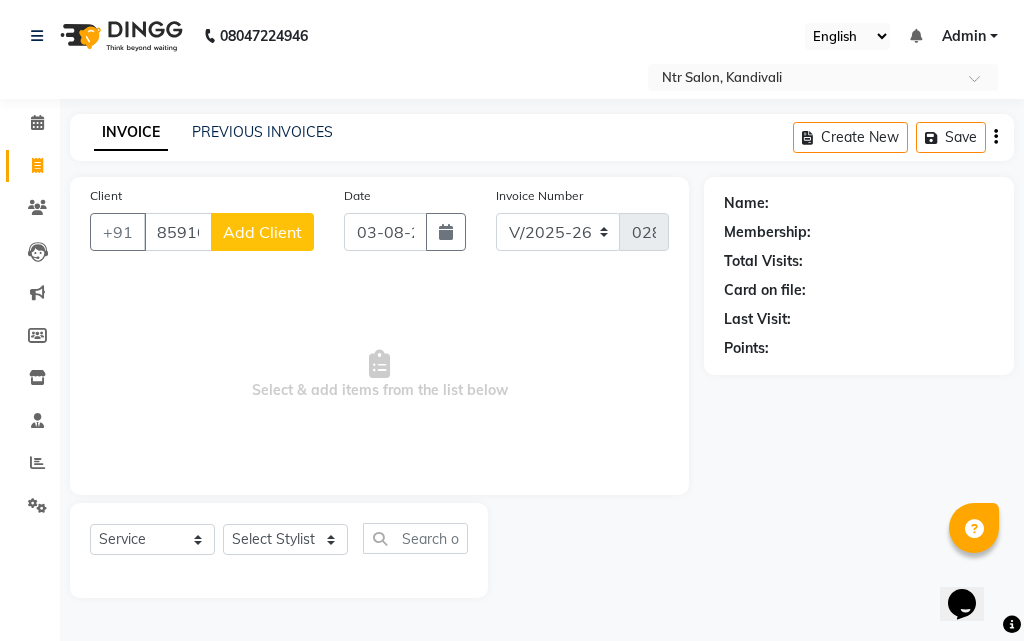 drag, startPoint x: 349, startPoint y: 1, endPoint x: 362, endPoint y: 38, distance: 39.217342 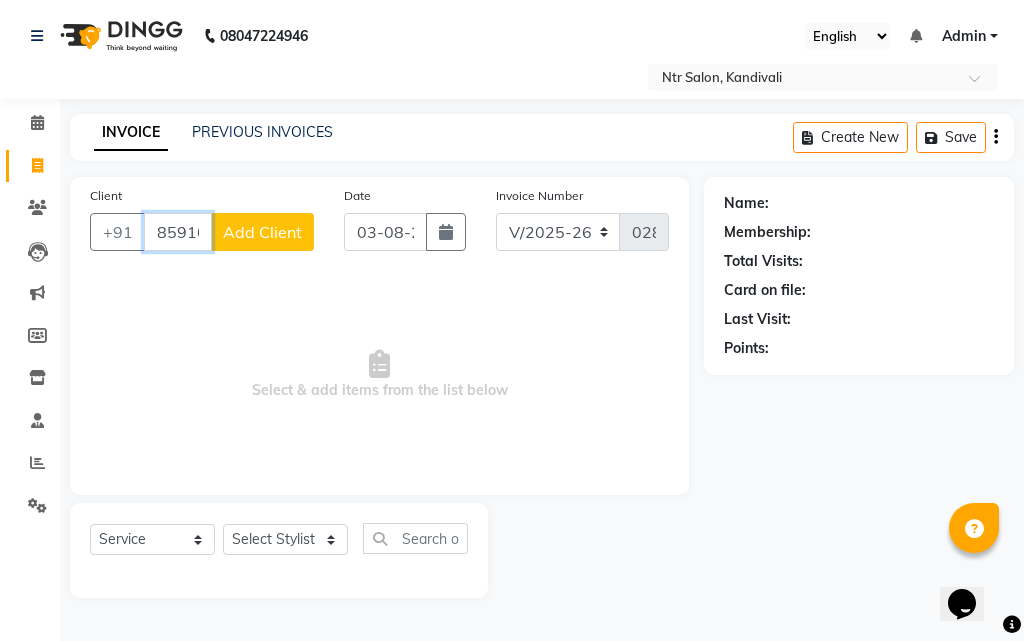 click on "85910" at bounding box center [178, 232] 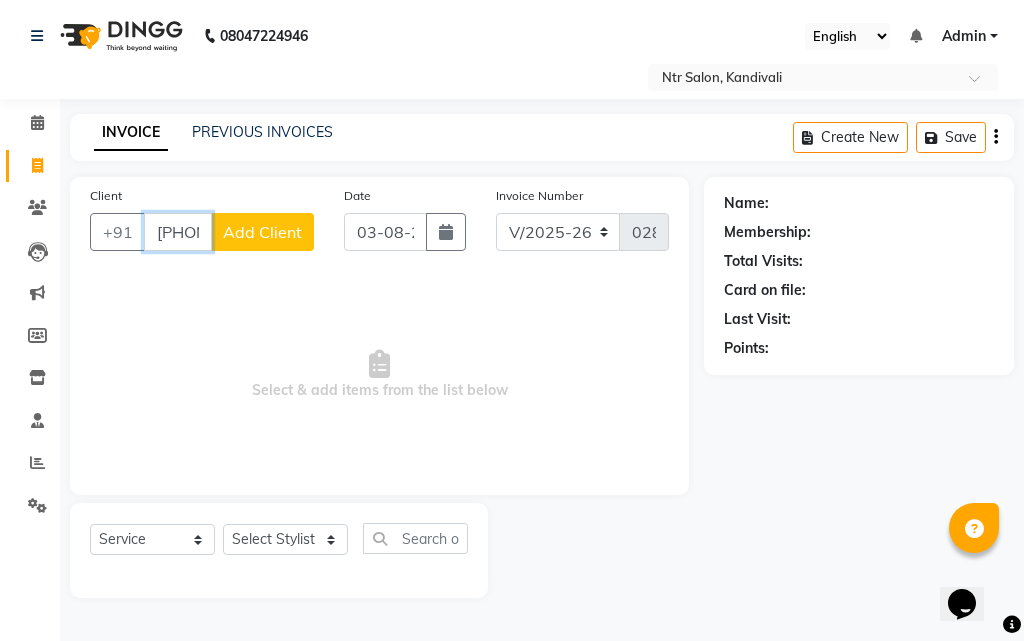 type on "[PHONE]" 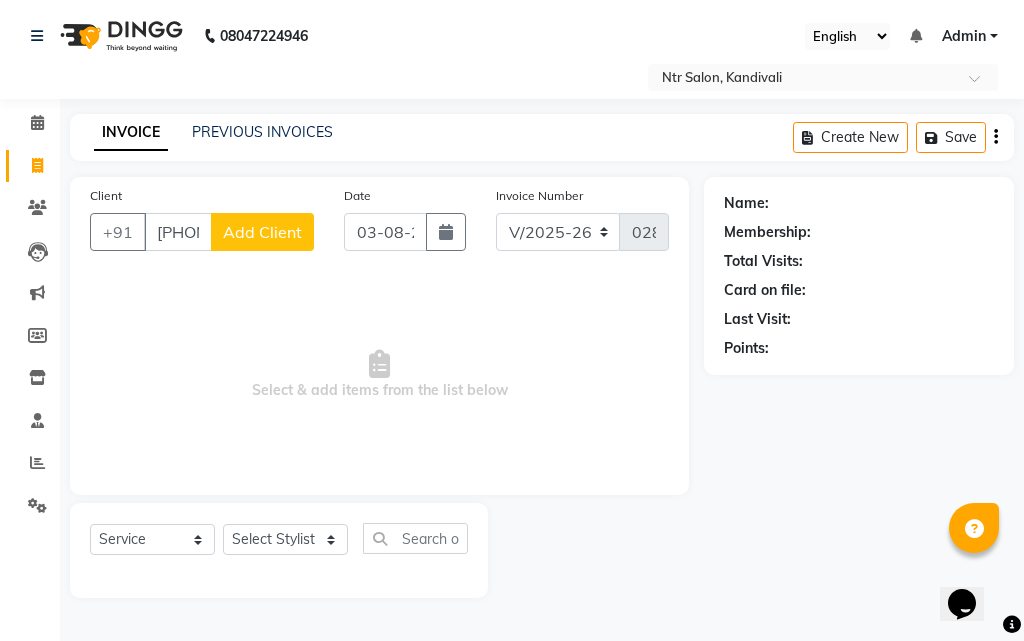 click on "Add Client" 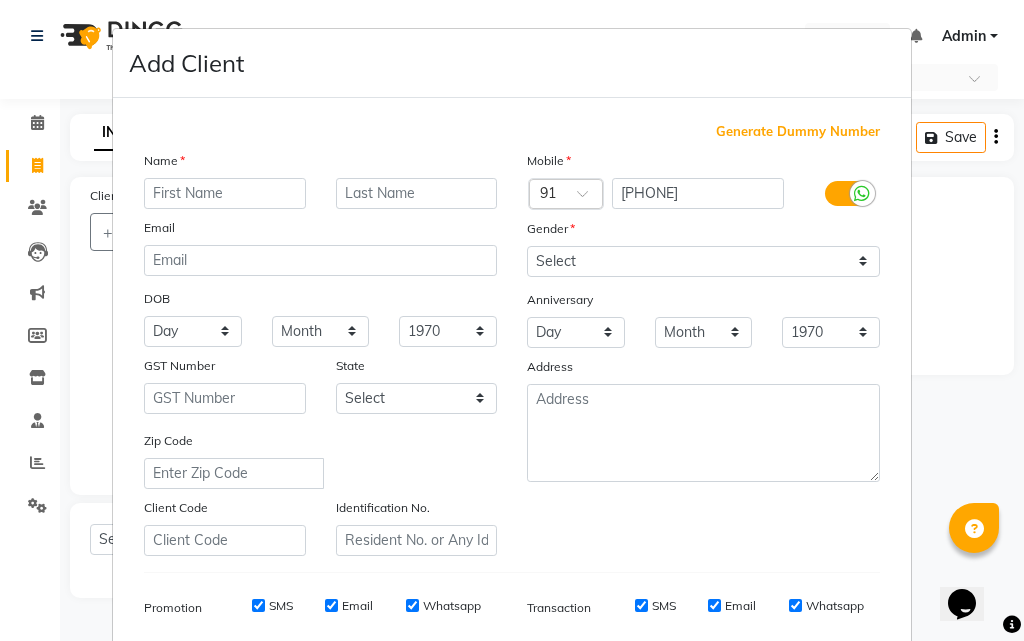 click at bounding box center (225, 193) 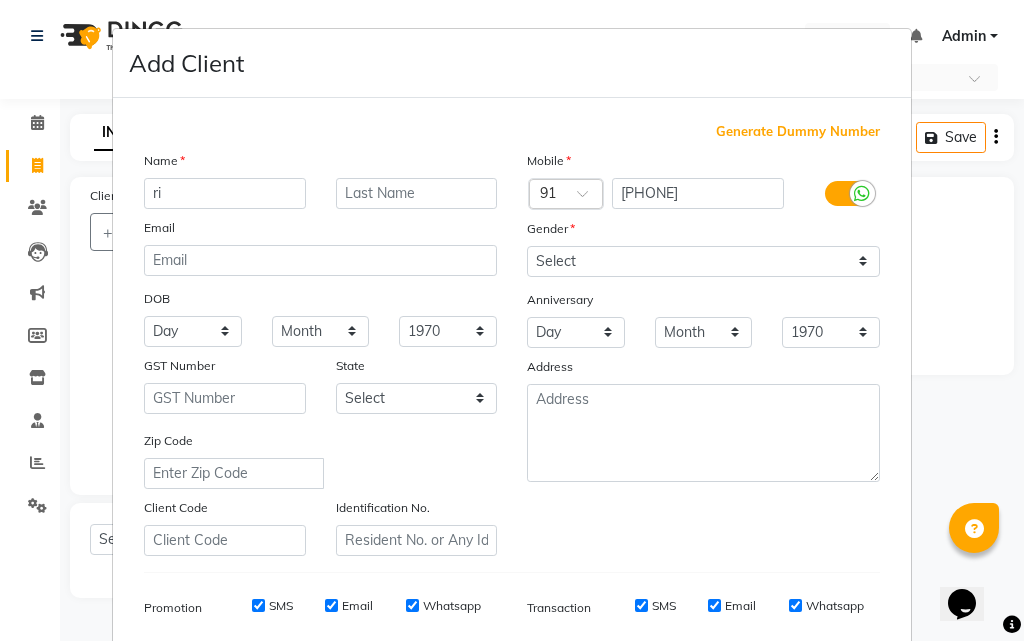 type on "r" 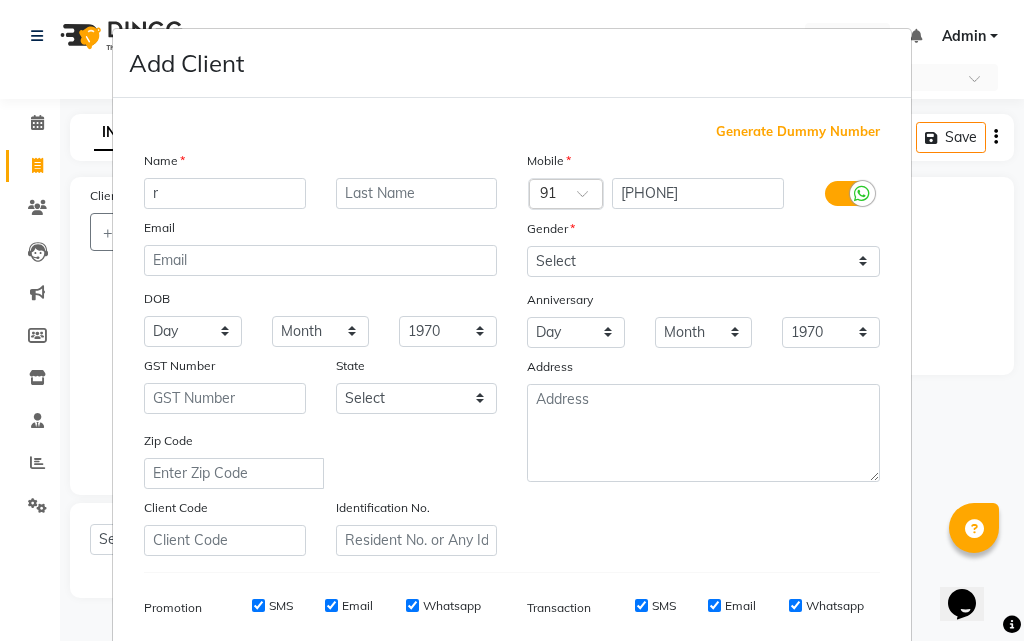 type 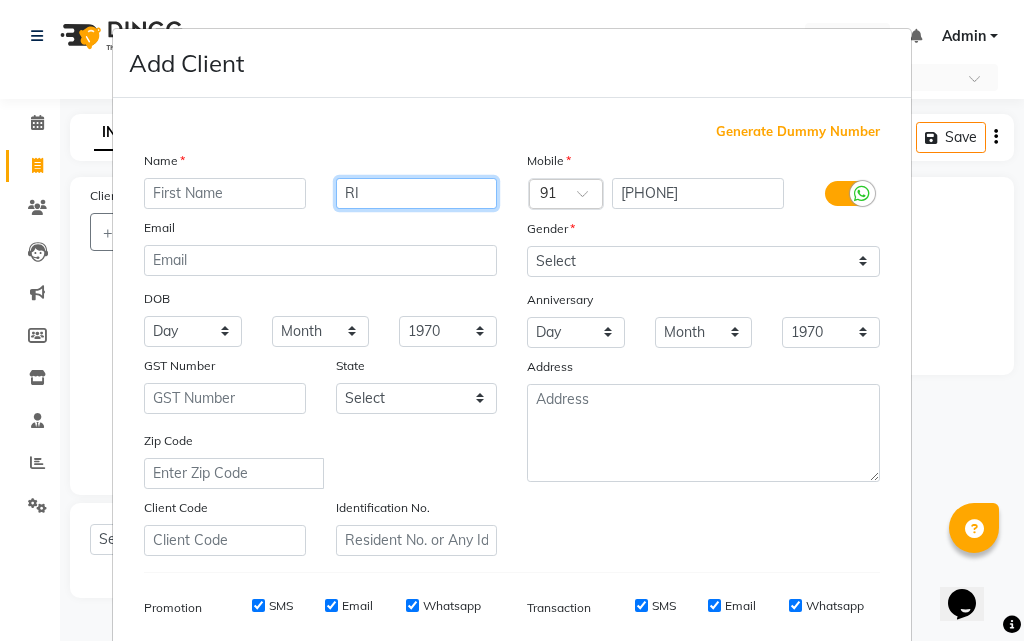 type on "R" 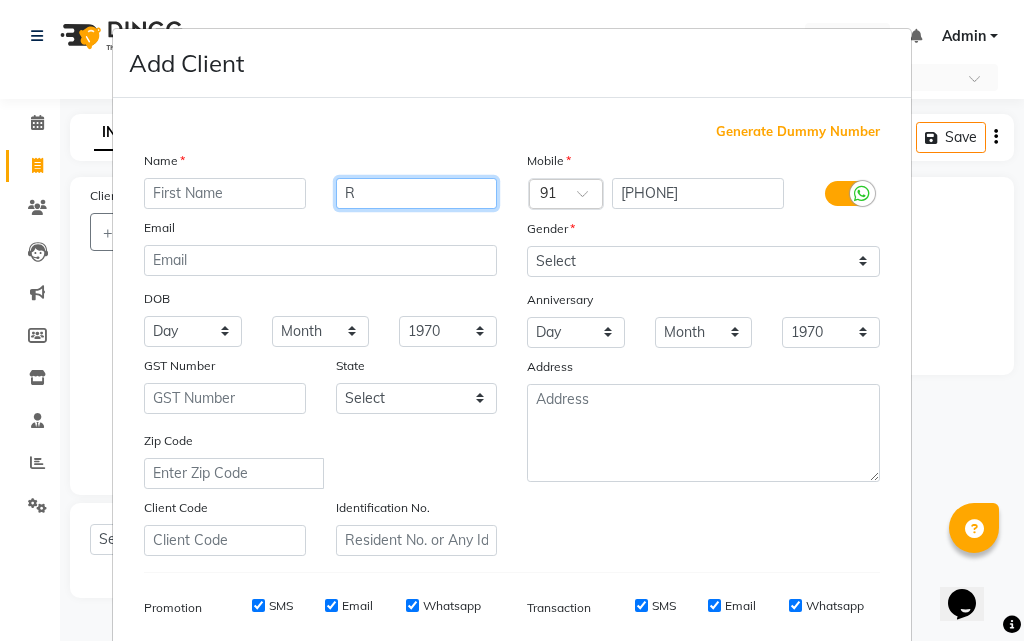 type 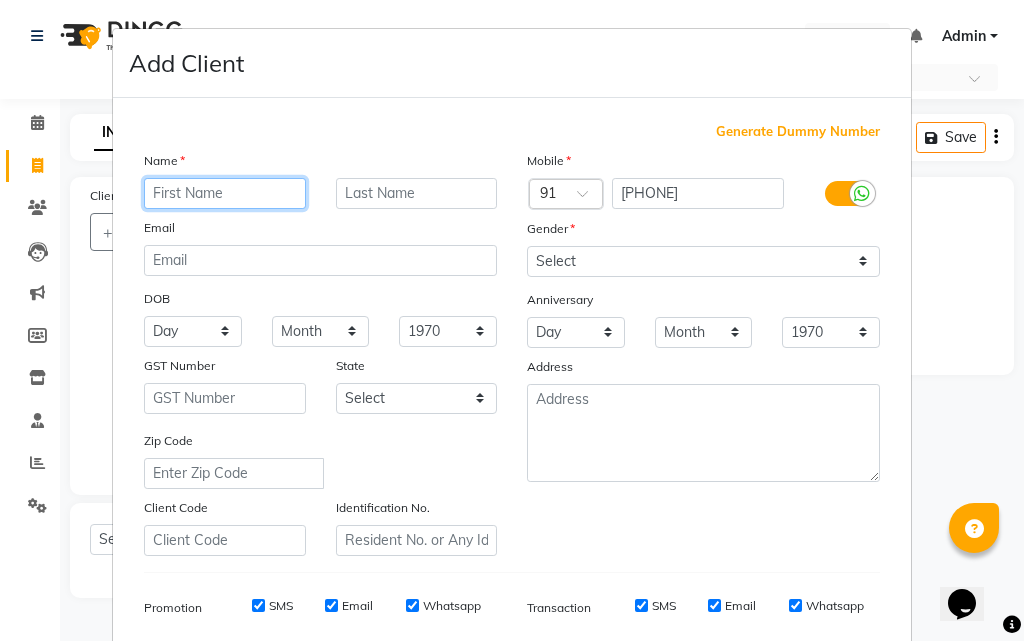 click at bounding box center [225, 193] 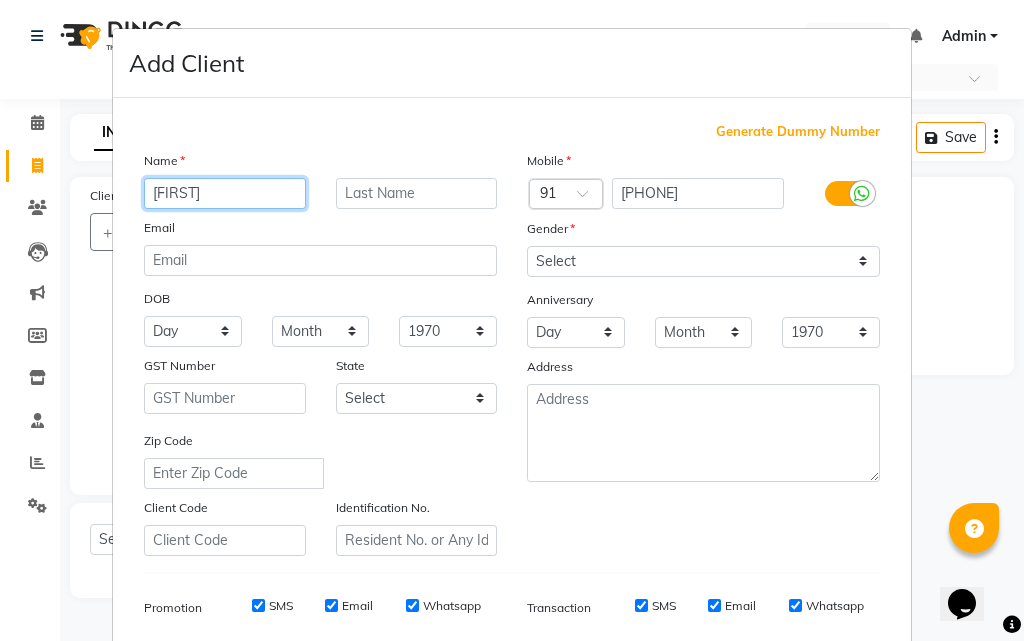 type on "[FIRST]" 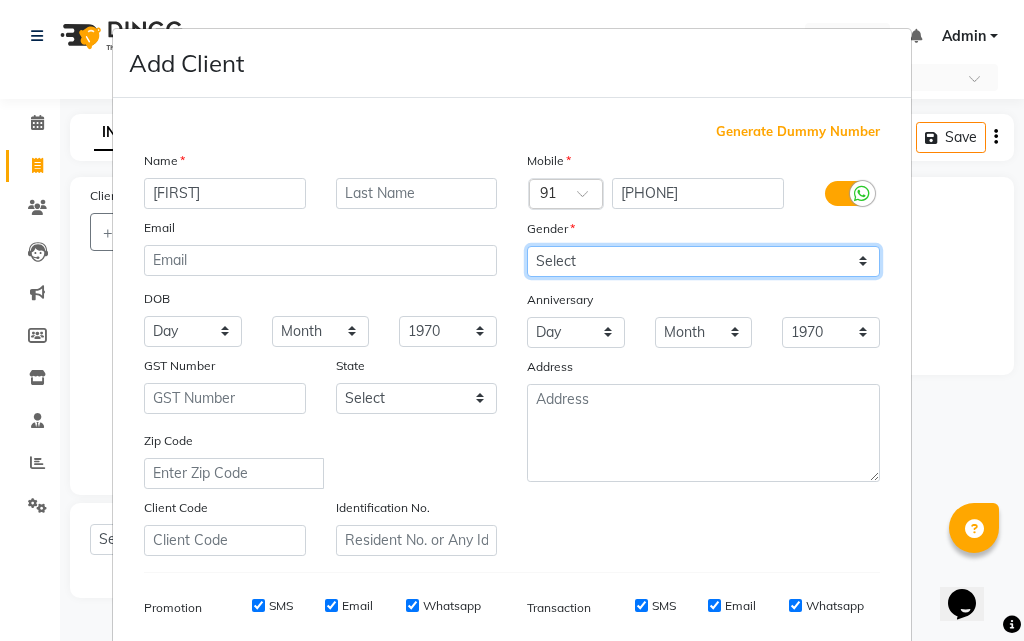 click on "Select Male Female Other Prefer Not To Say" at bounding box center [703, 261] 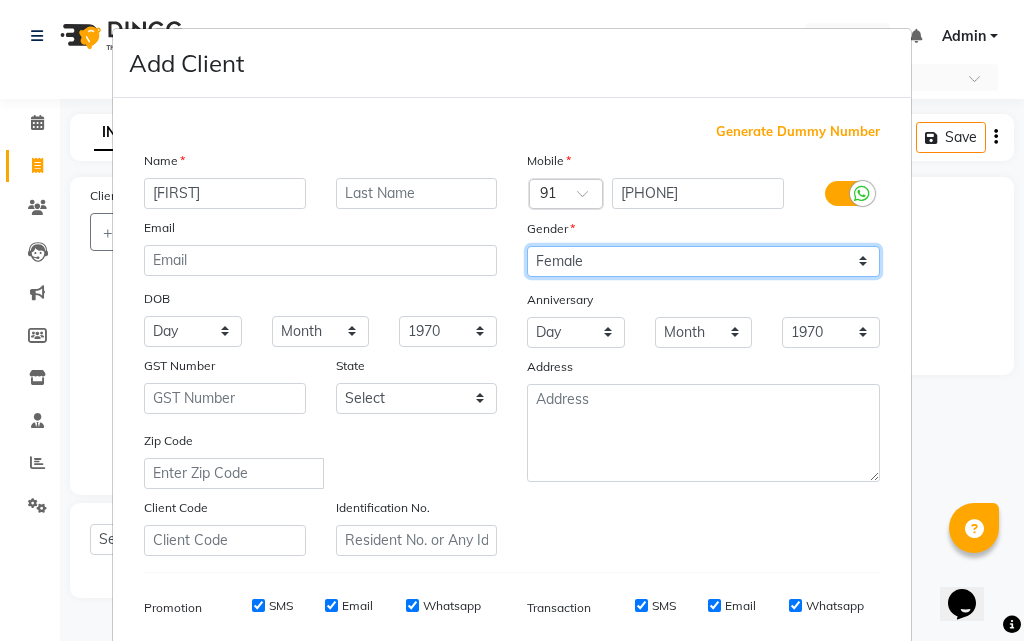 click on "Select Male Female Other Prefer Not To Say" at bounding box center (703, 261) 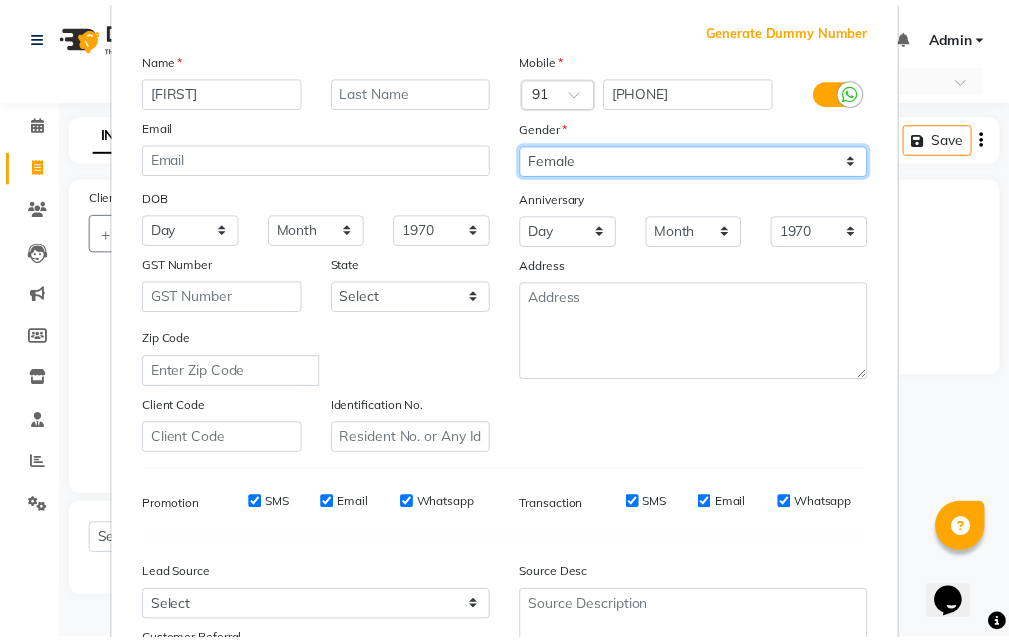 scroll, scrollTop: 107, scrollLeft: 0, axis: vertical 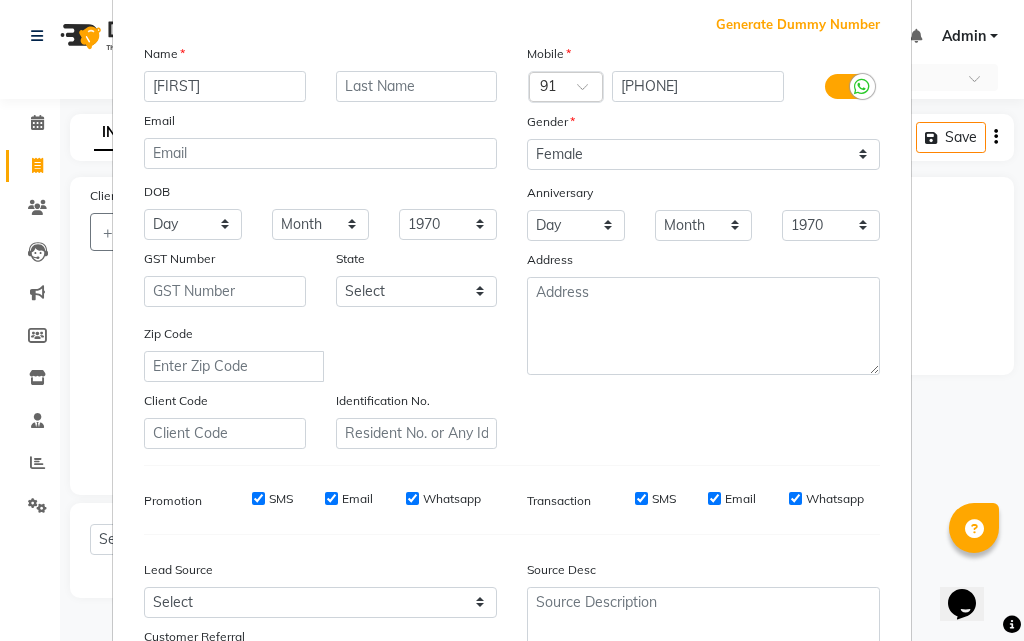 click on "Add" at bounding box center [778, 748] 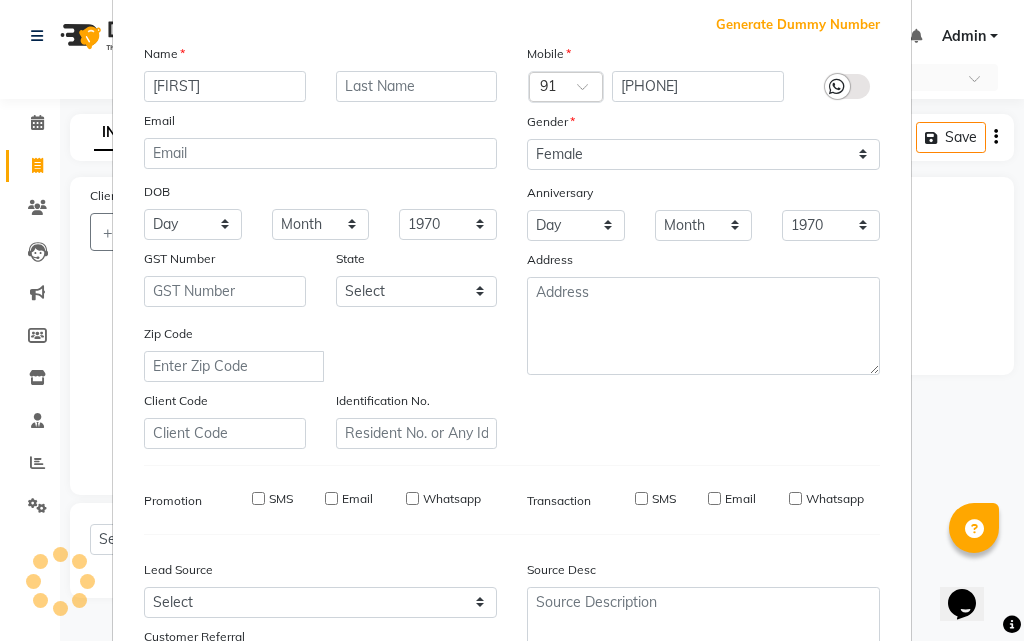 type 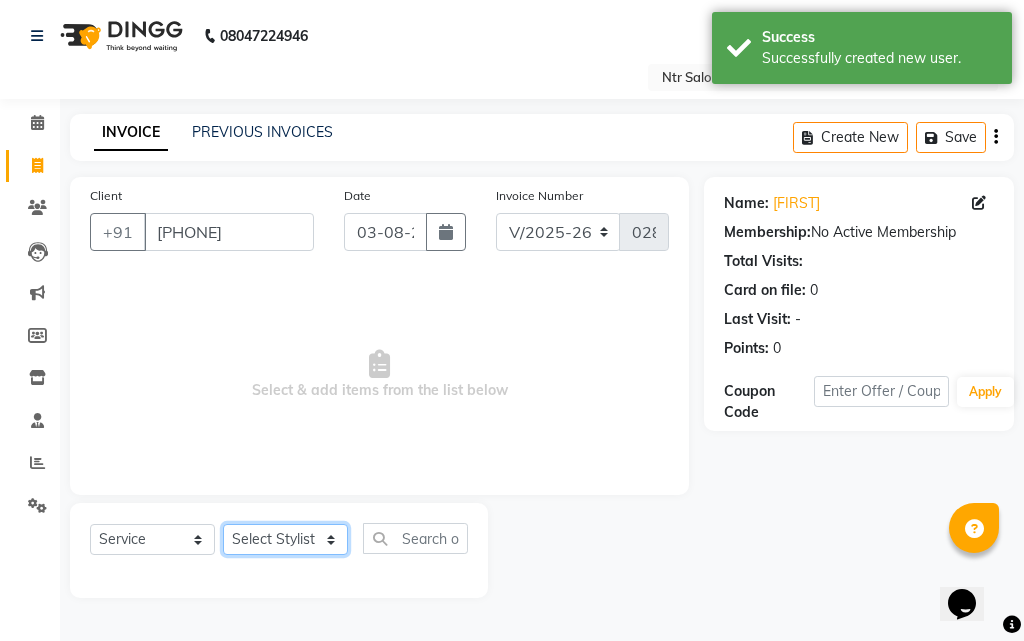 click on "Select Stylist [FIRST] [LAST] [FIRST] [FIRST] [LAST]" 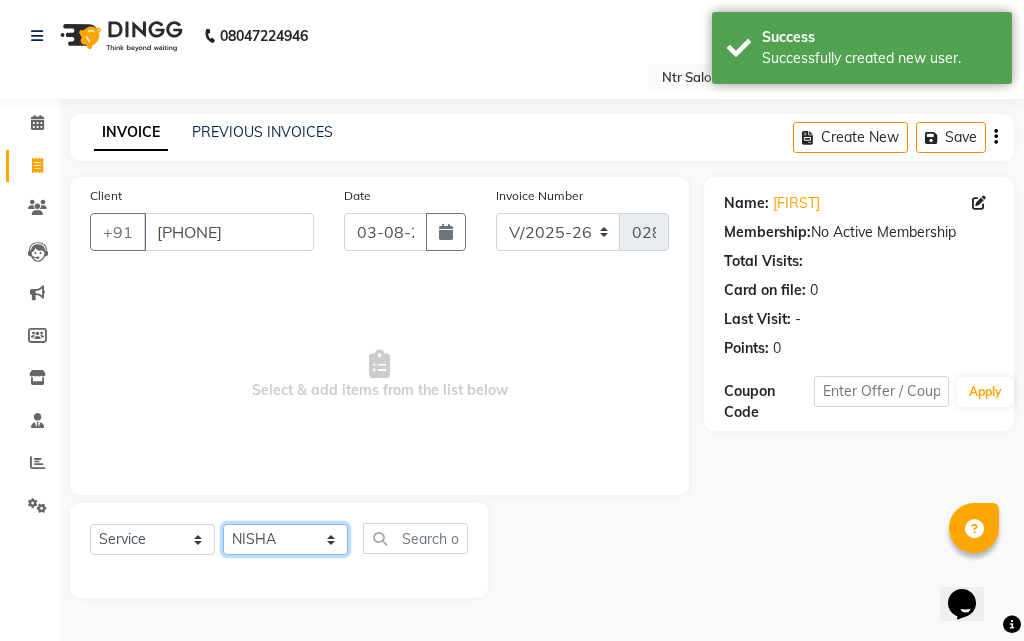 click on "Select Stylist [FIRST] [LAST] [FIRST] [FIRST] [LAST]" 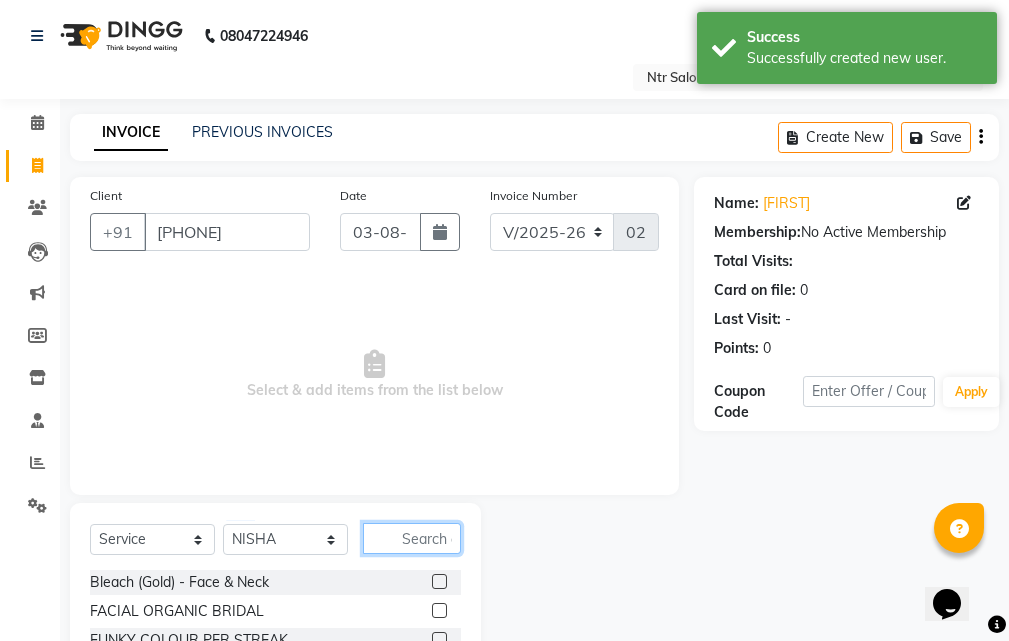 click 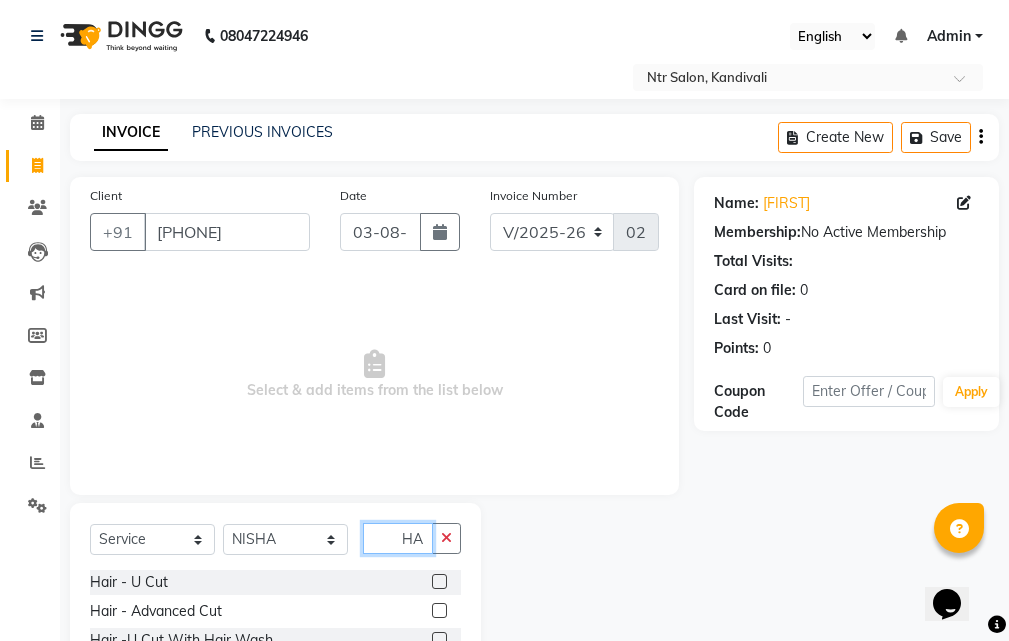 scroll, scrollTop: 54, scrollLeft: 0, axis: vertical 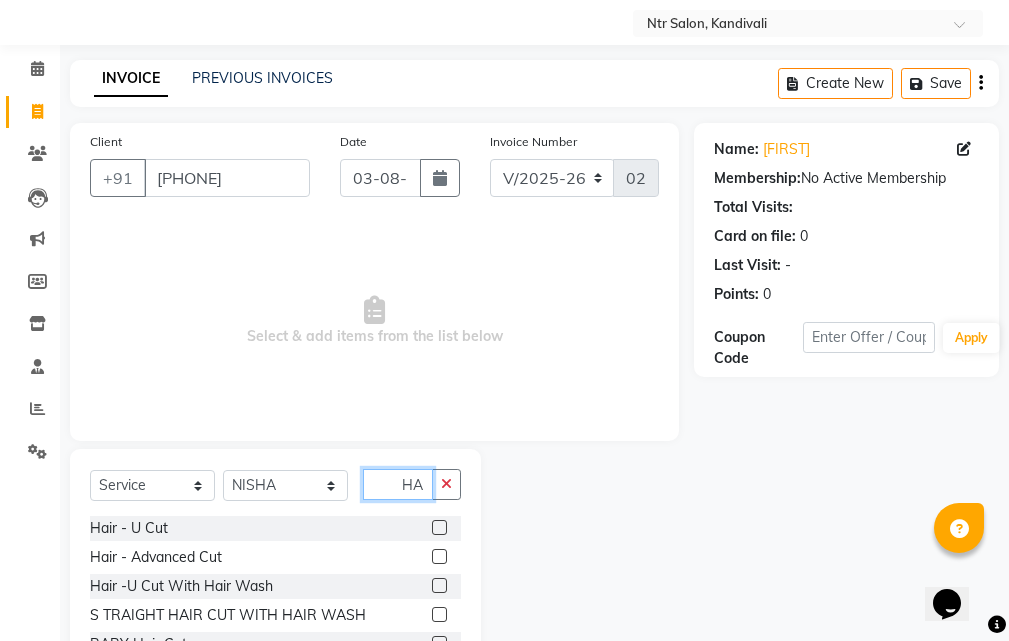 type on "HAIR CUT" 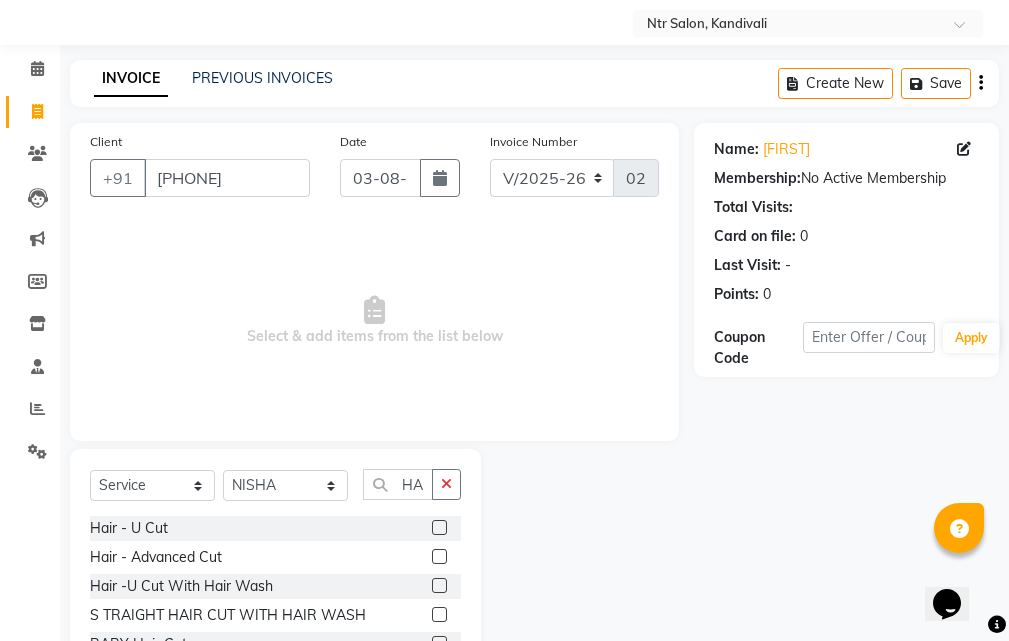 click 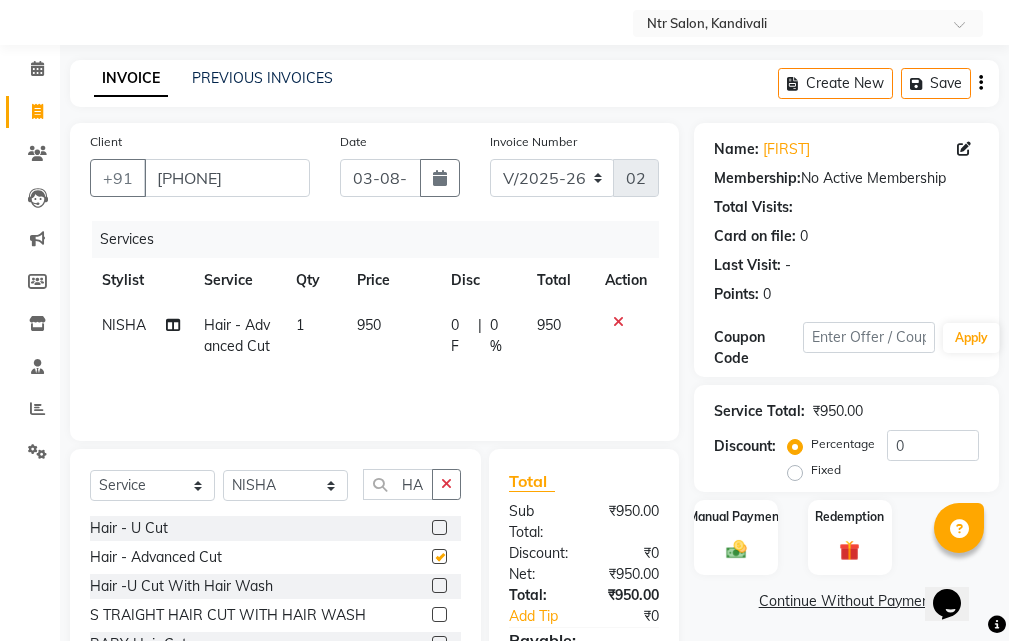 checkbox on "false" 